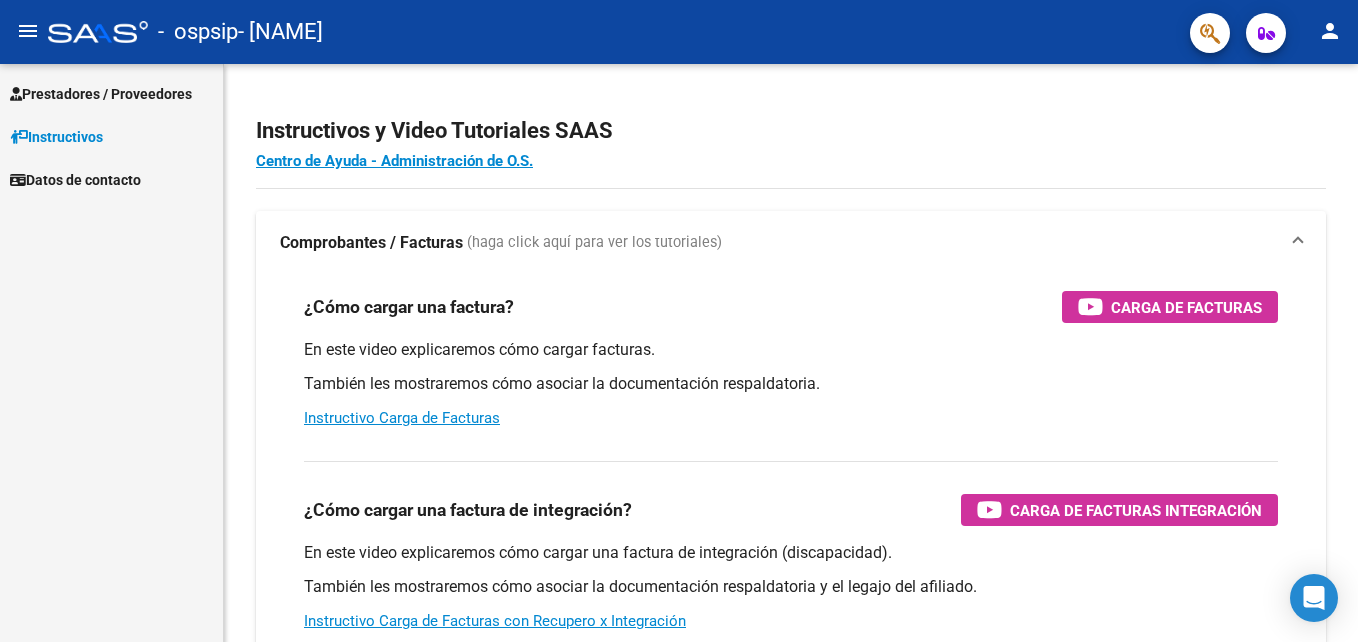 scroll, scrollTop: 0, scrollLeft: 0, axis: both 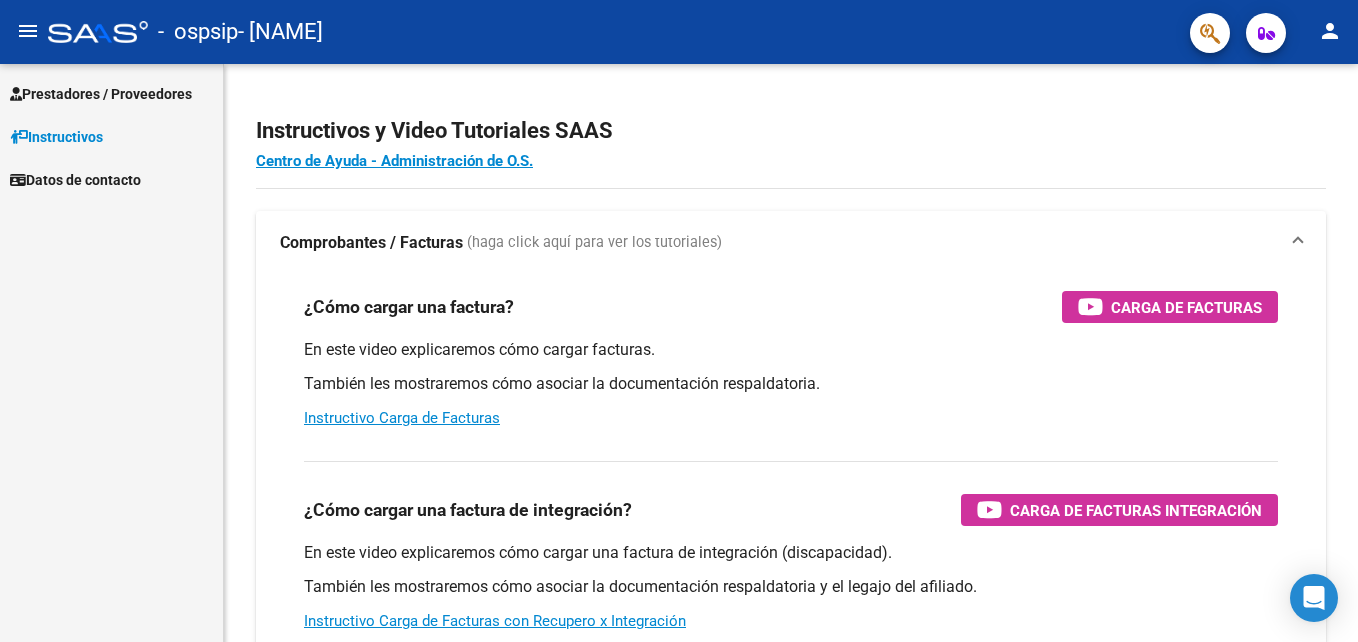 click on "Prestadores / Proveedores" at bounding box center [101, 94] 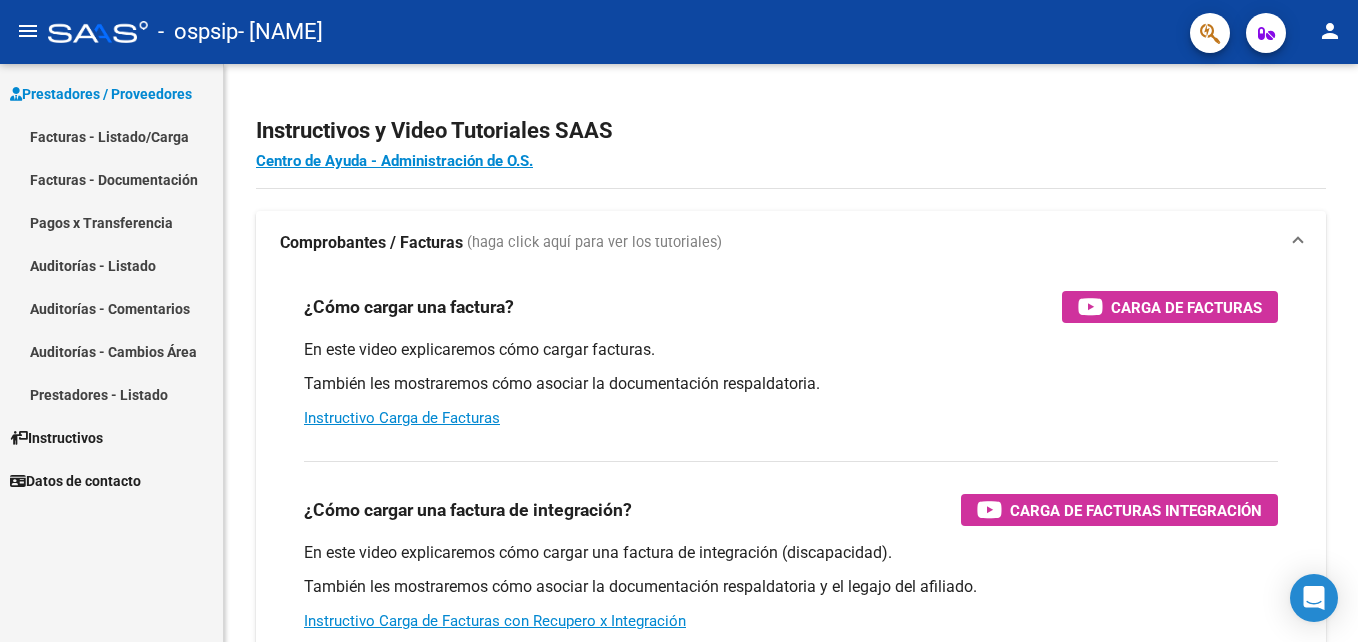 click on "Facturas - Listado/Carga" at bounding box center (111, 136) 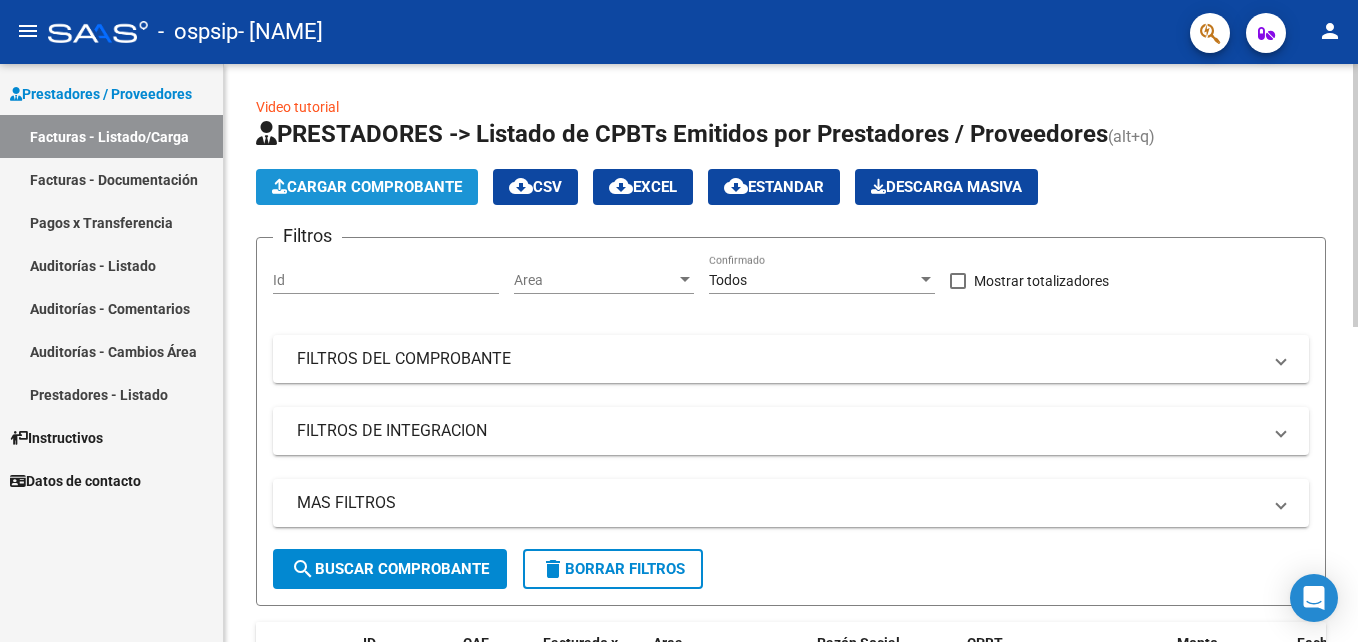 click on "Cargar Comprobante" 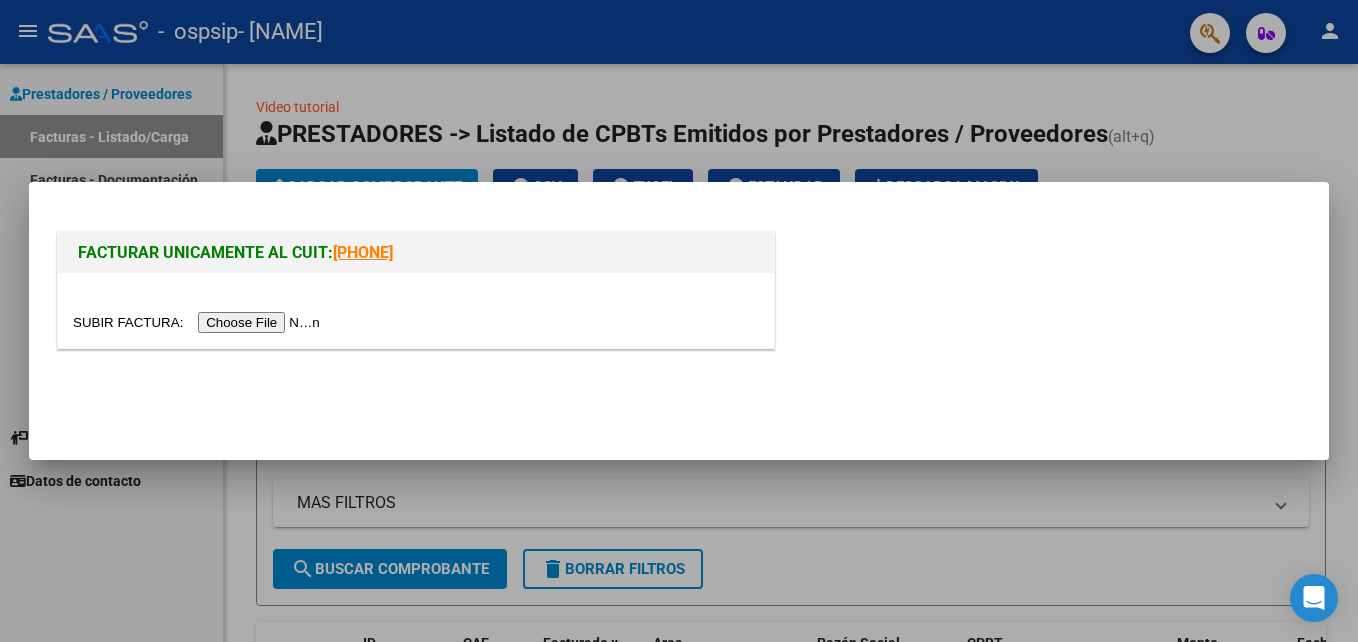click at bounding box center [199, 322] 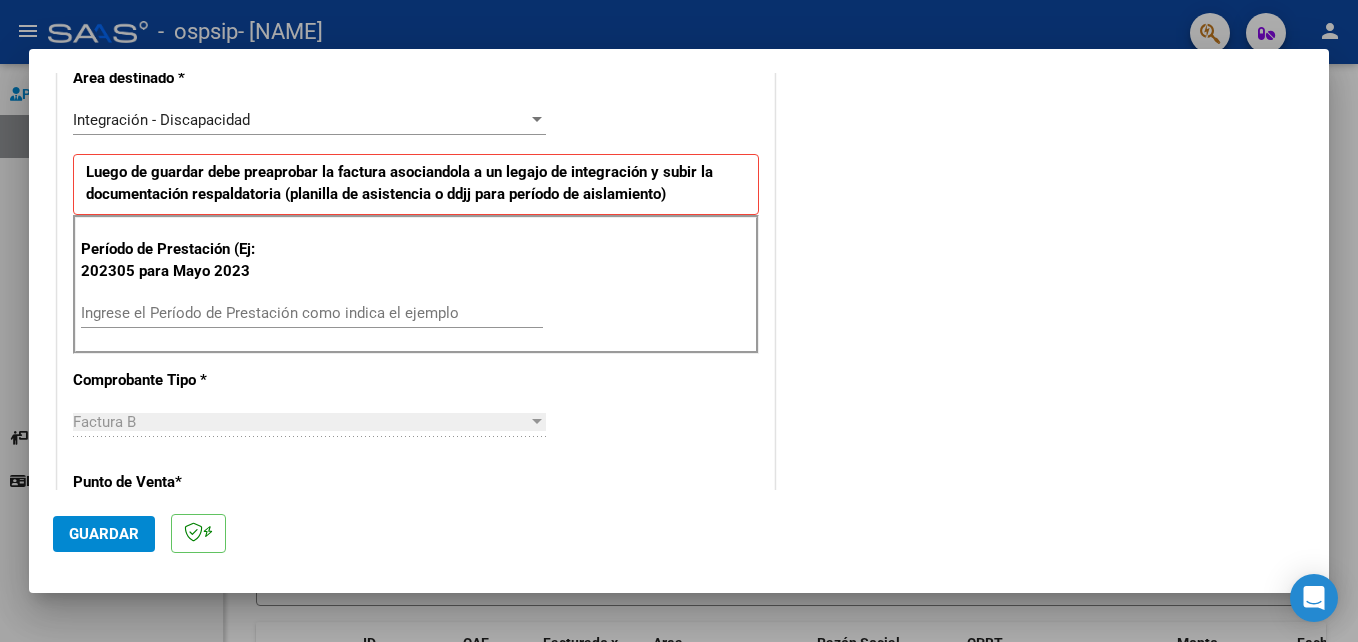 scroll, scrollTop: 500, scrollLeft: 0, axis: vertical 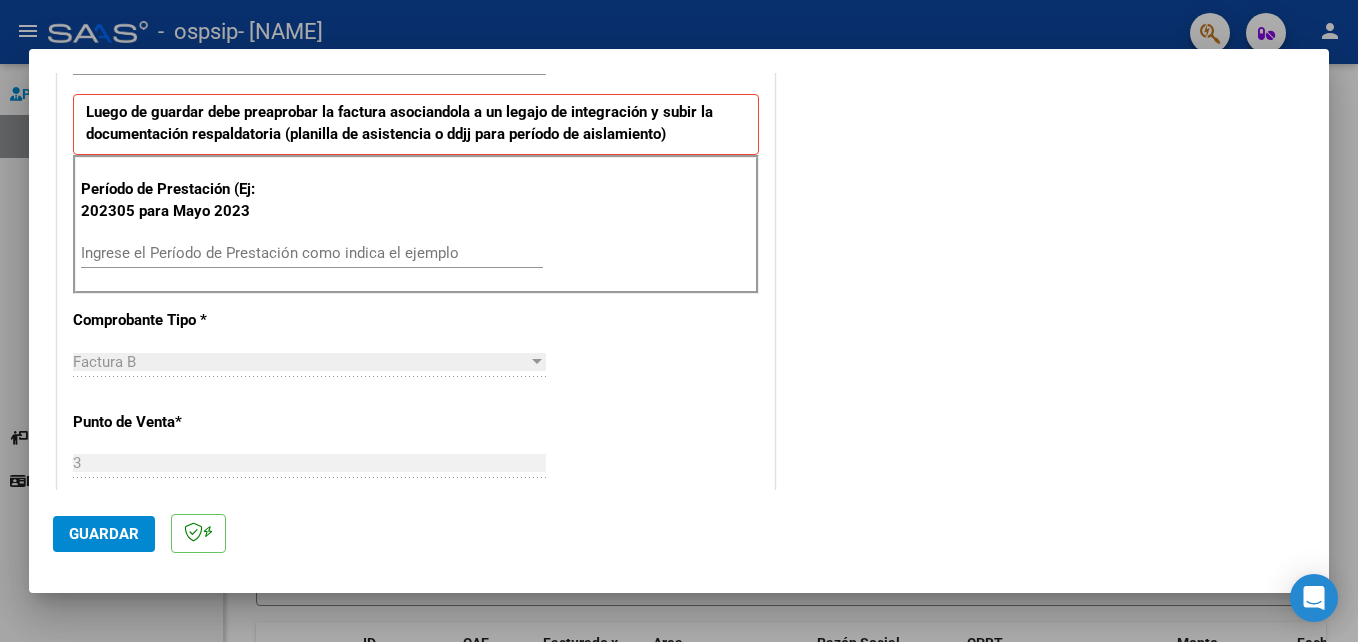 click on "Ingrese el Período de Prestación como indica el ejemplo" at bounding box center [312, 253] 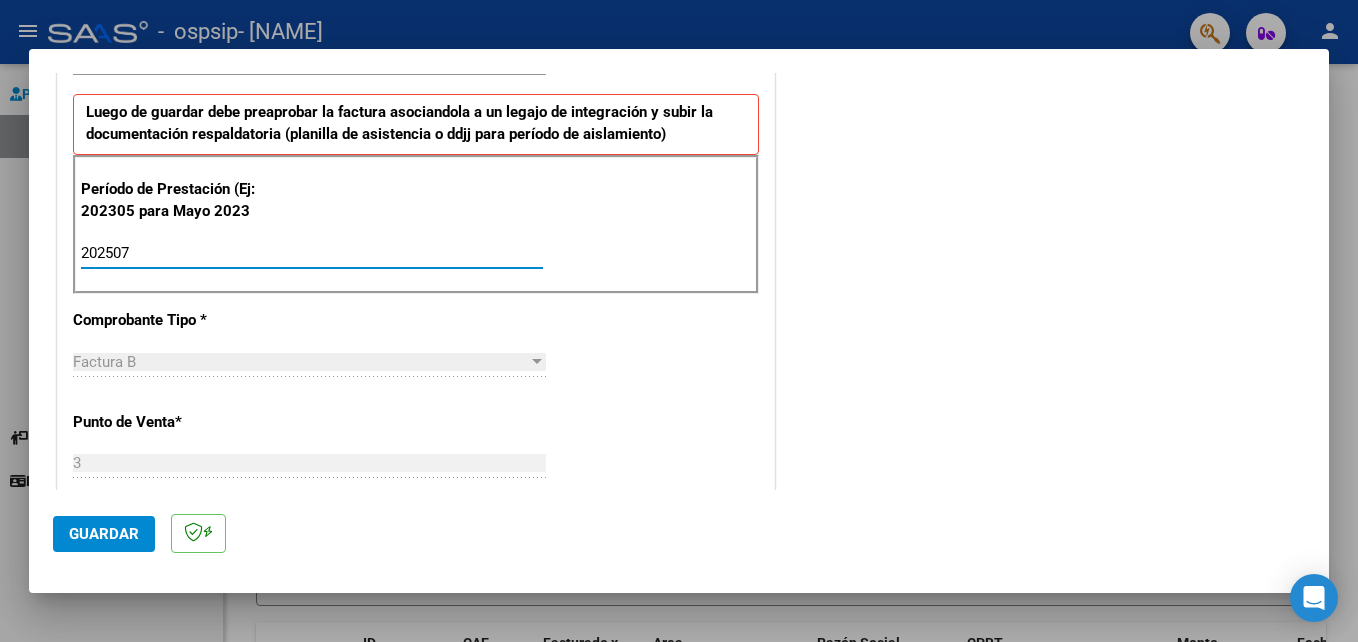 type on "202507" 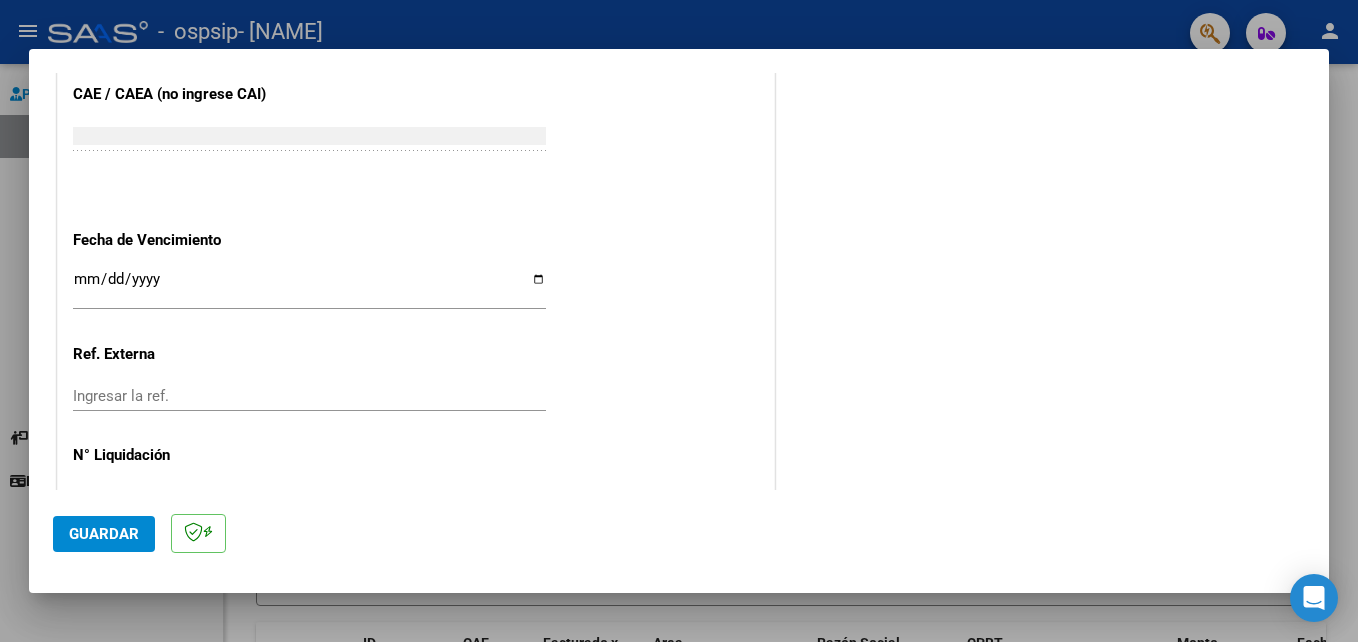 scroll, scrollTop: 1306, scrollLeft: 0, axis: vertical 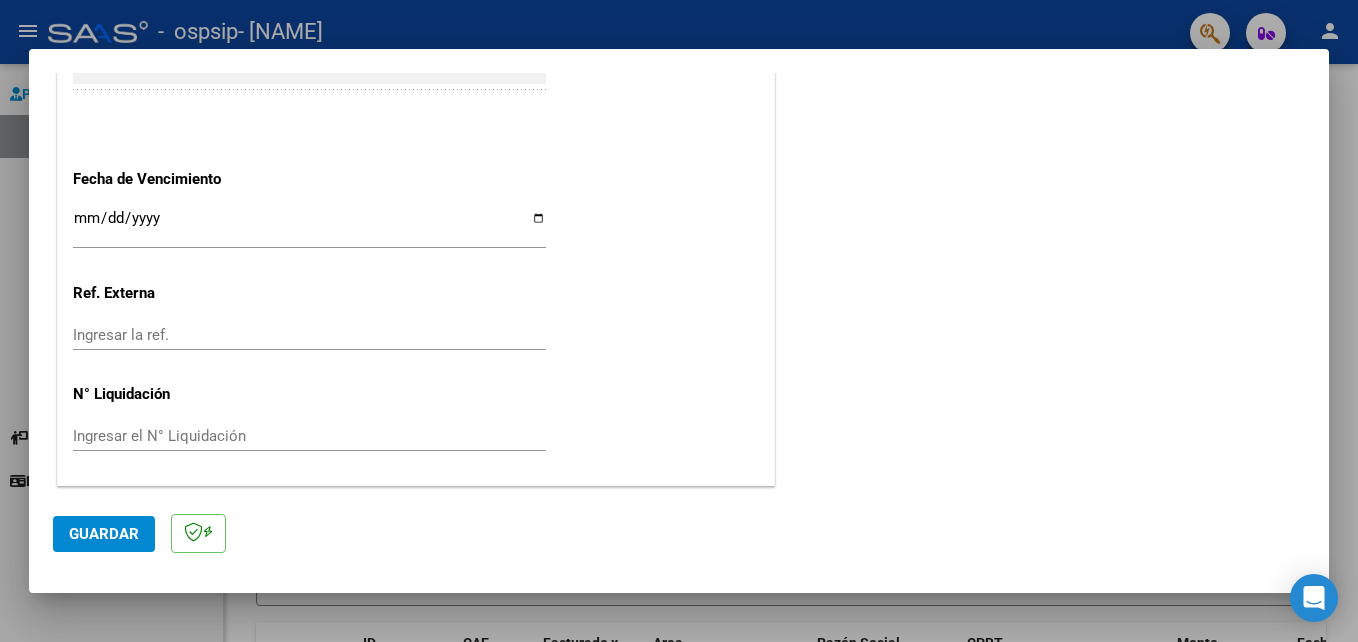 click on "Ingresar la fecha" at bounding box center [309, 226] 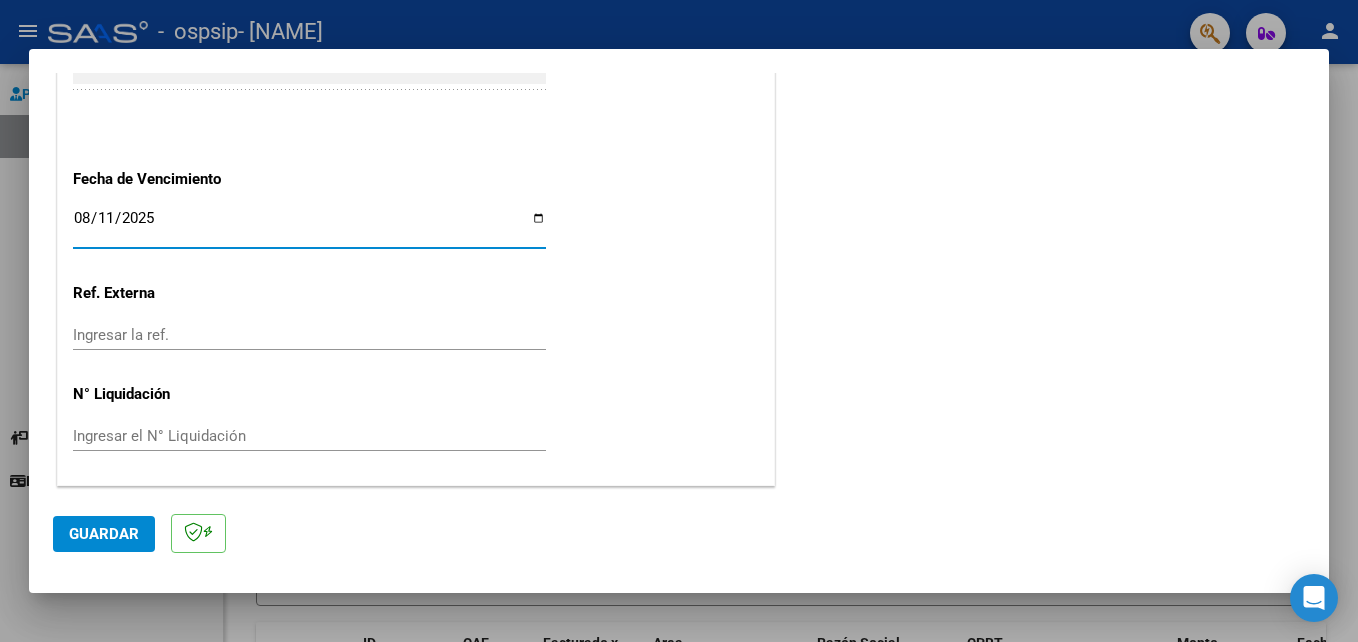 type on "2025-08-11" 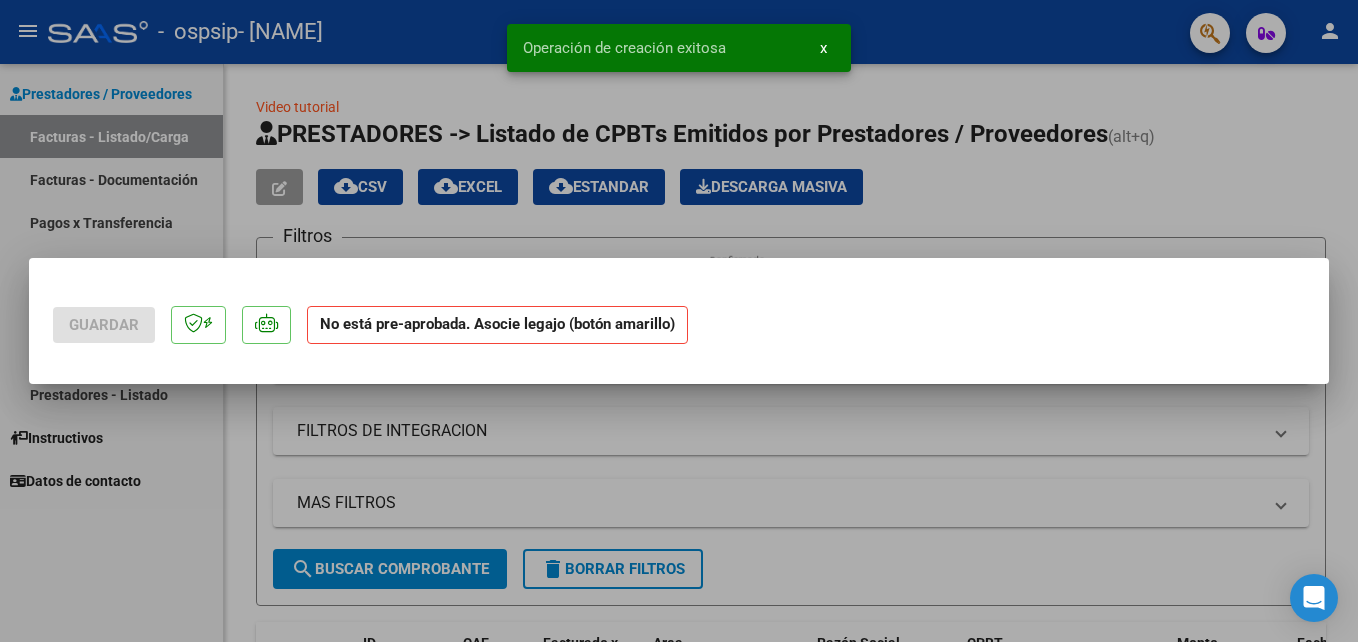 scroll, scrollTop: 0, scrollLeft: 0, axis: both 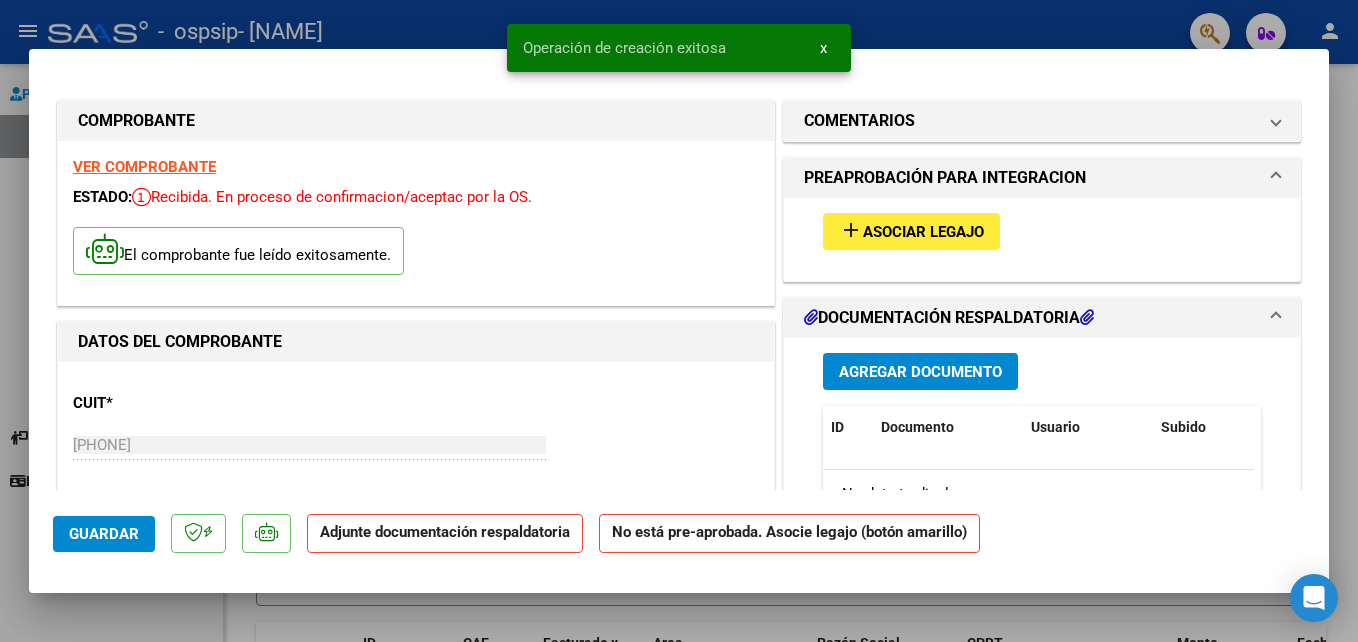 click on "add" at bounding box center (851, 230) 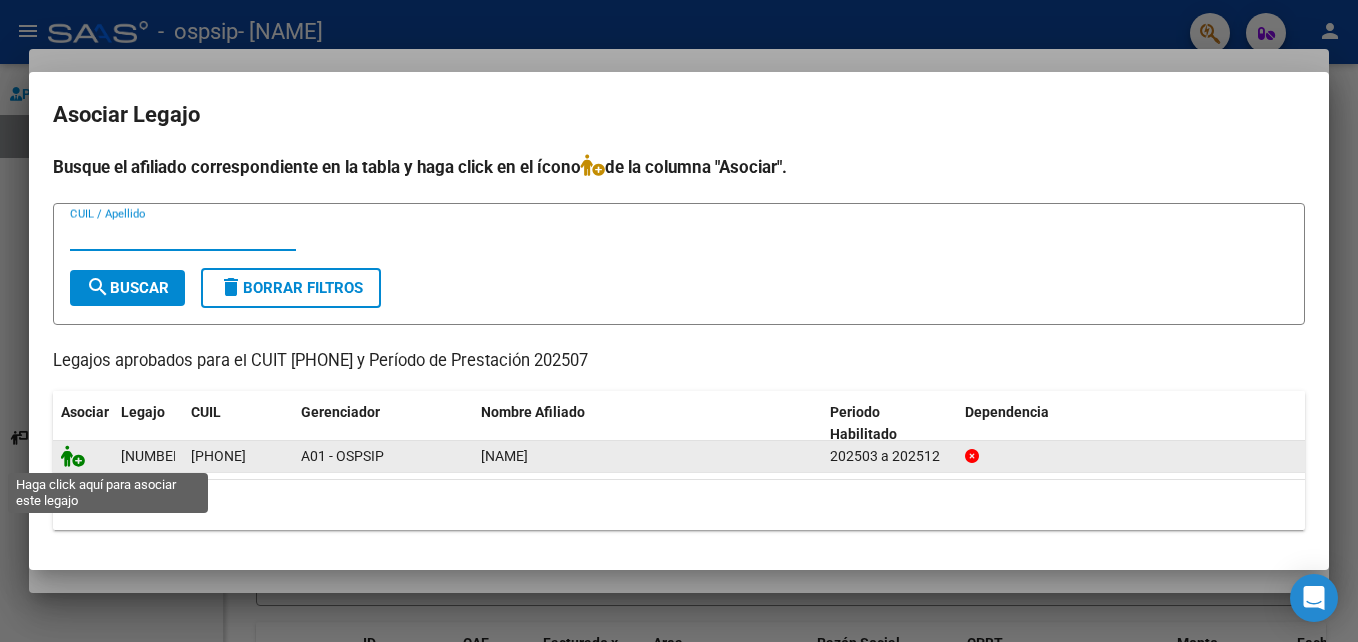 click 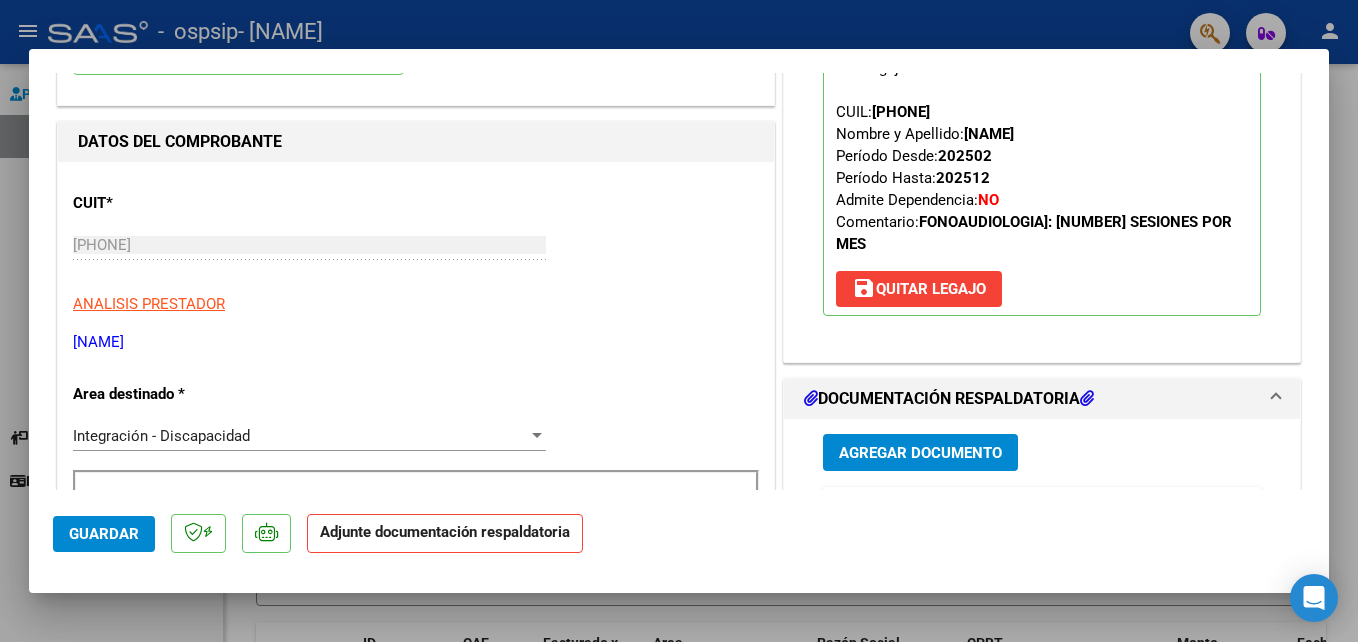 scroll, scrollTop: 500, scrollLeft: 0, axis: vertical 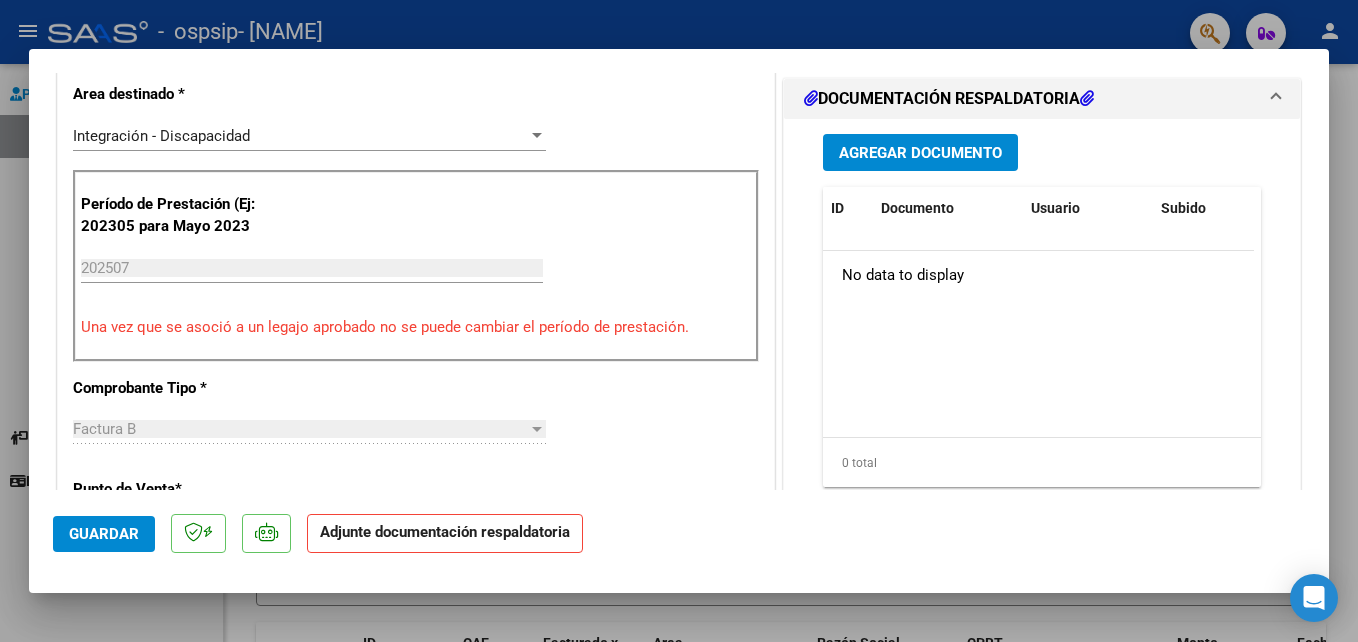 click on "Agregar Documento" at bounding box center (920, 153) 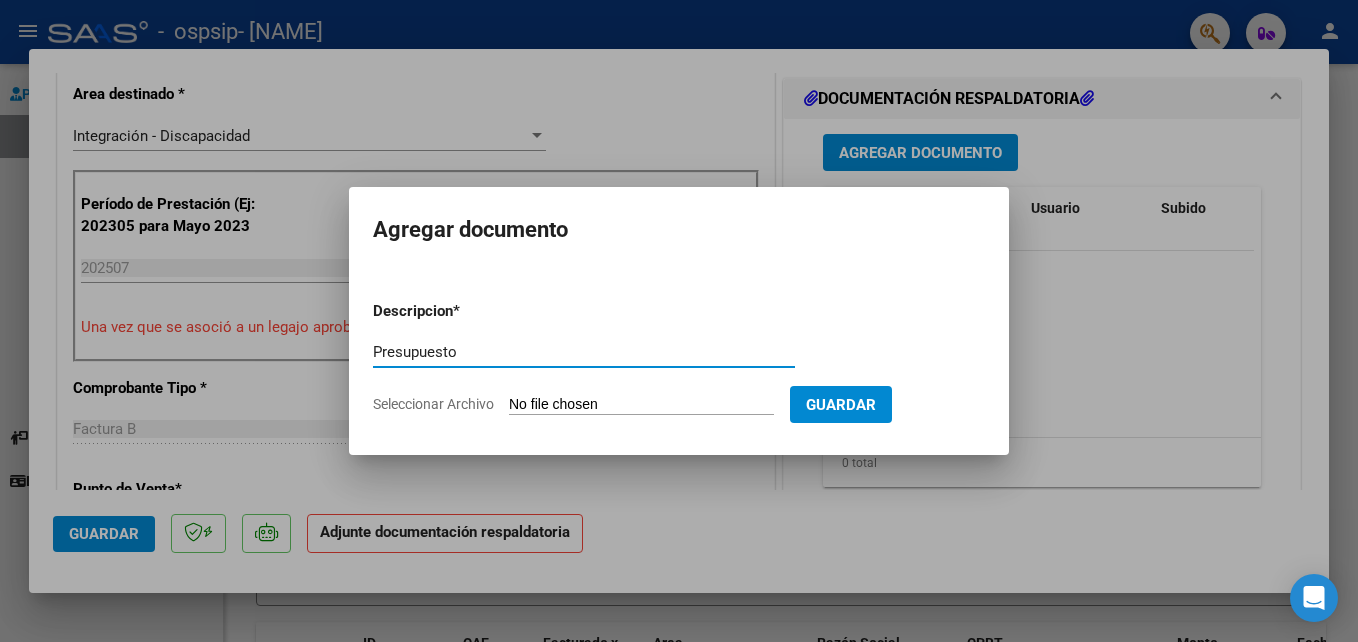 type on "Presupuesto" 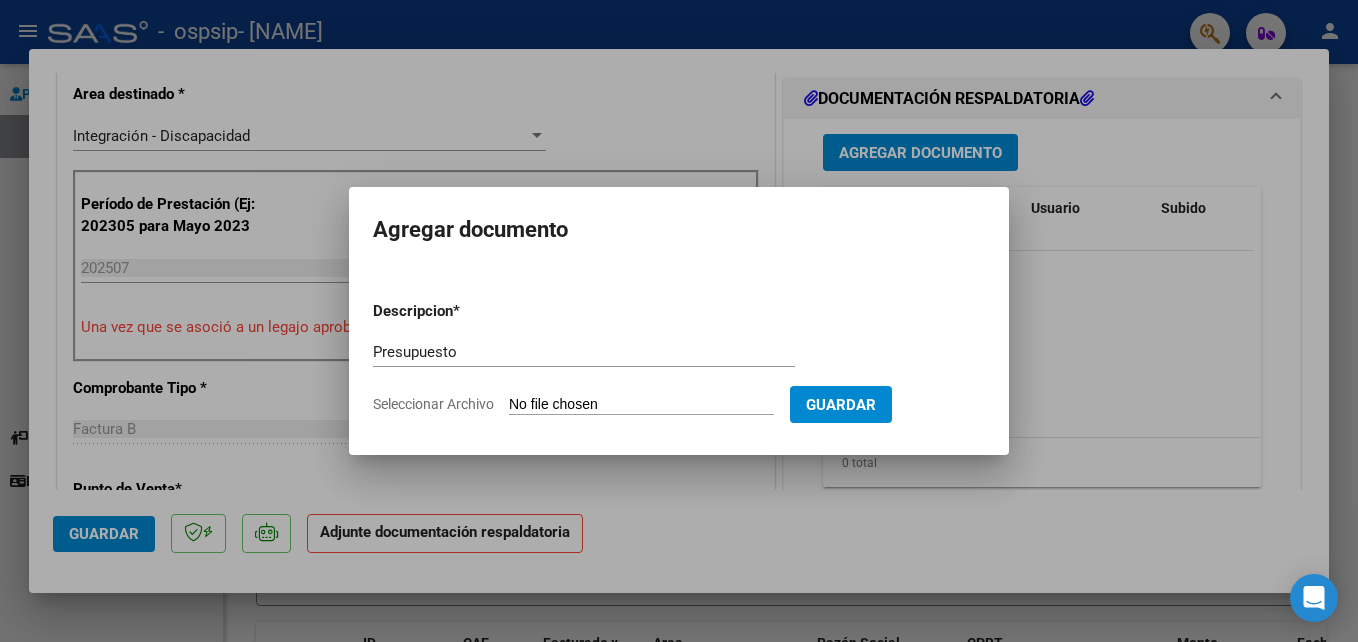 type on "C:\fakepath\pto fn flores.pdf" 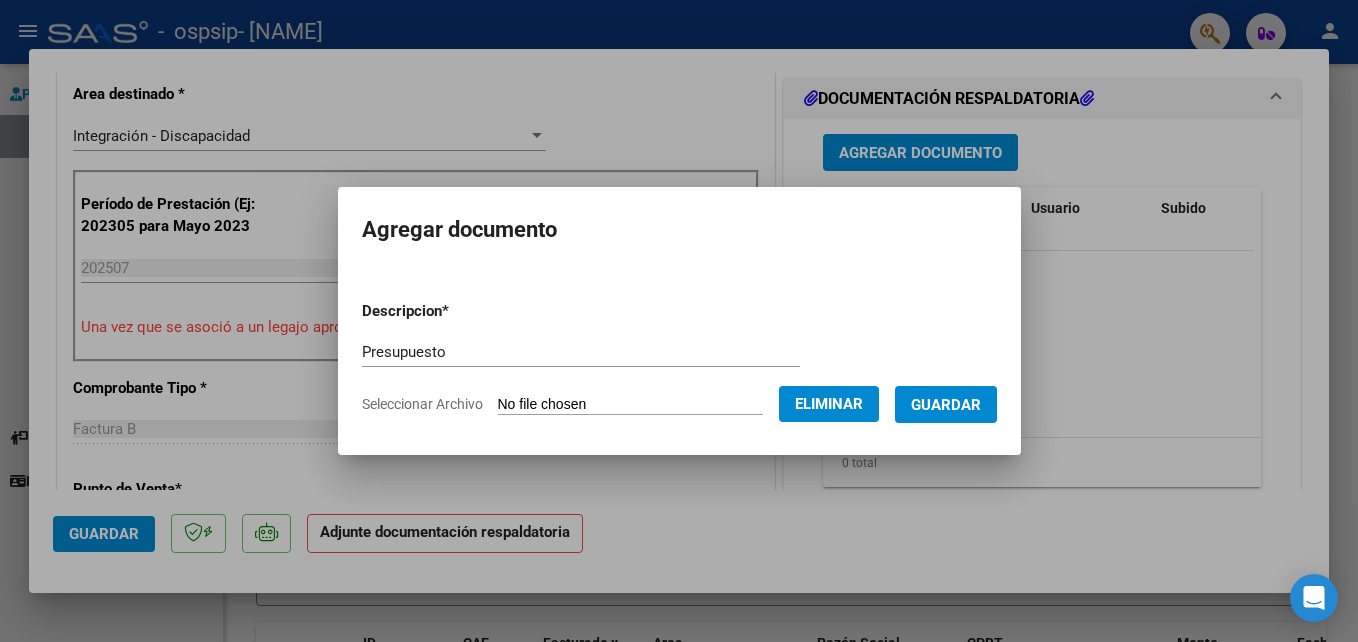 click on "Guardar" at bounding box center [946, 405] 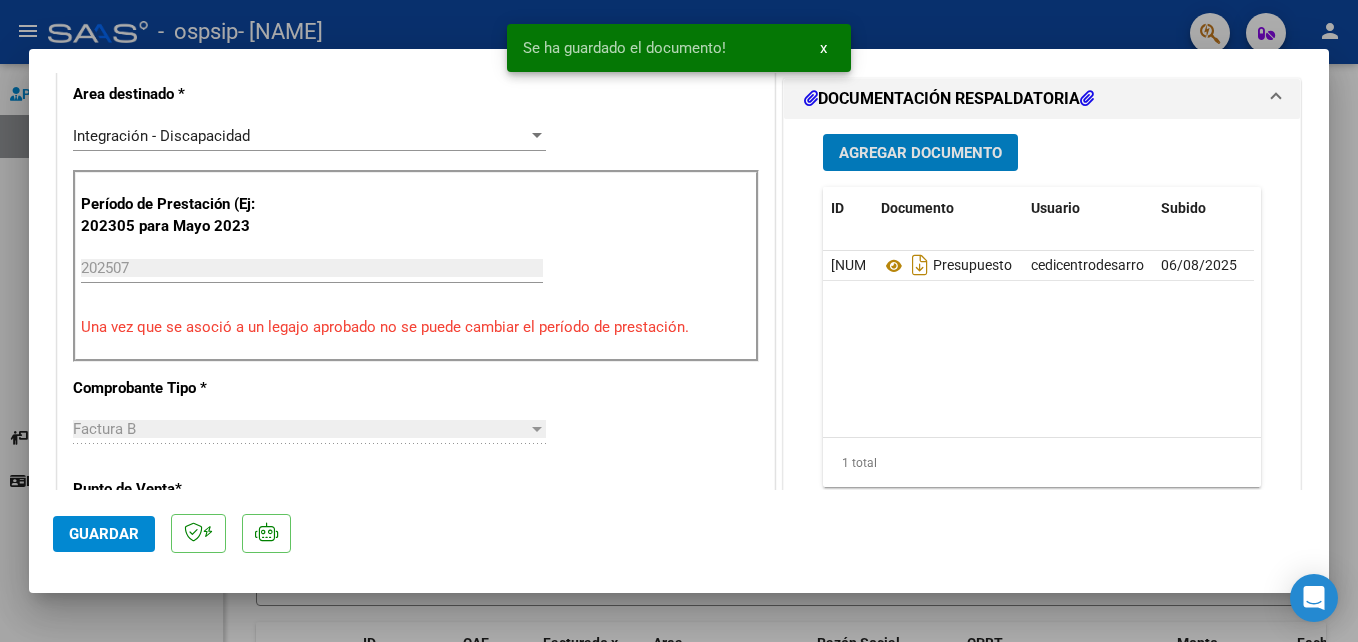 click on "Agregar Documento" at bounding box center (920, 153) 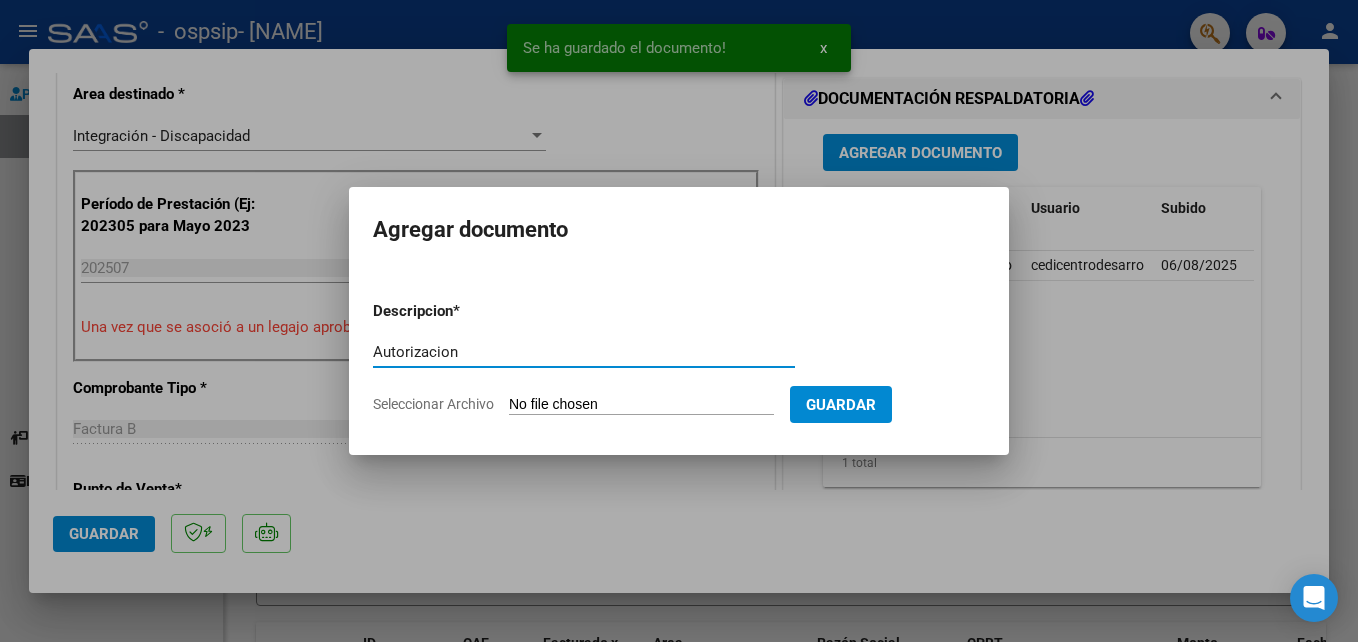type on "Autorizacion" 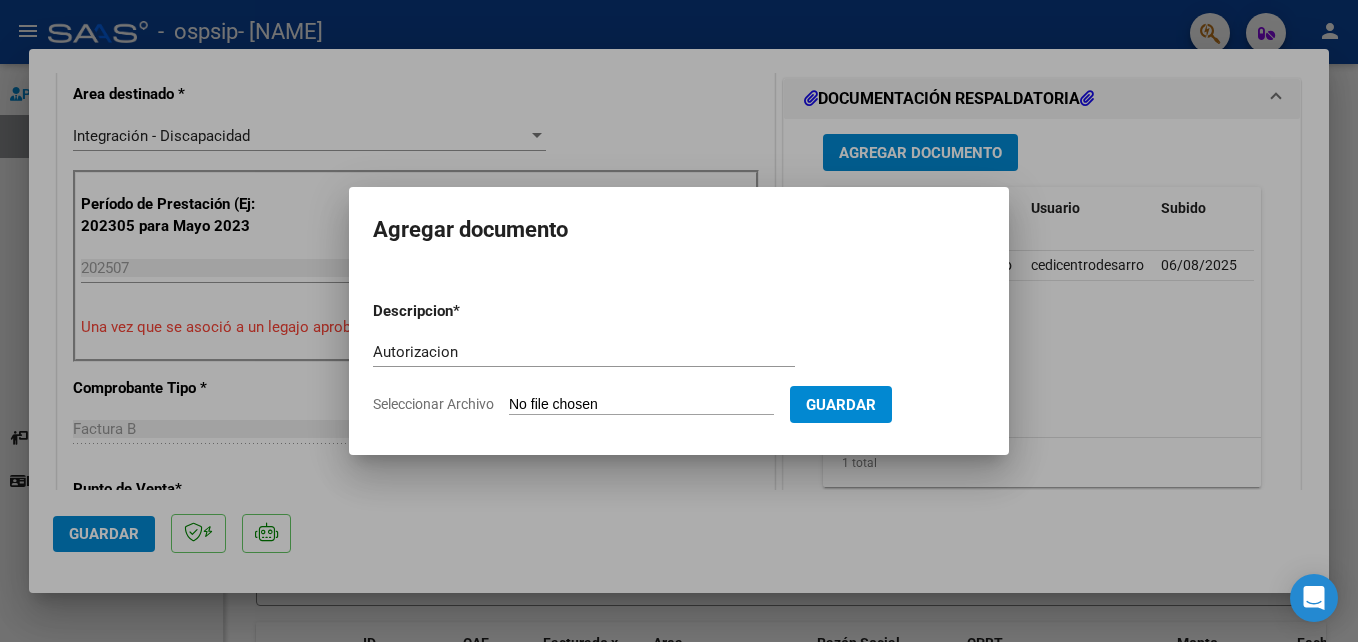 type on "C:\fakepath\FLORES MILAGRO FONO AUTORIZACION 2025 SEGUN RESOLUCION 360 22_firmado.pdf" 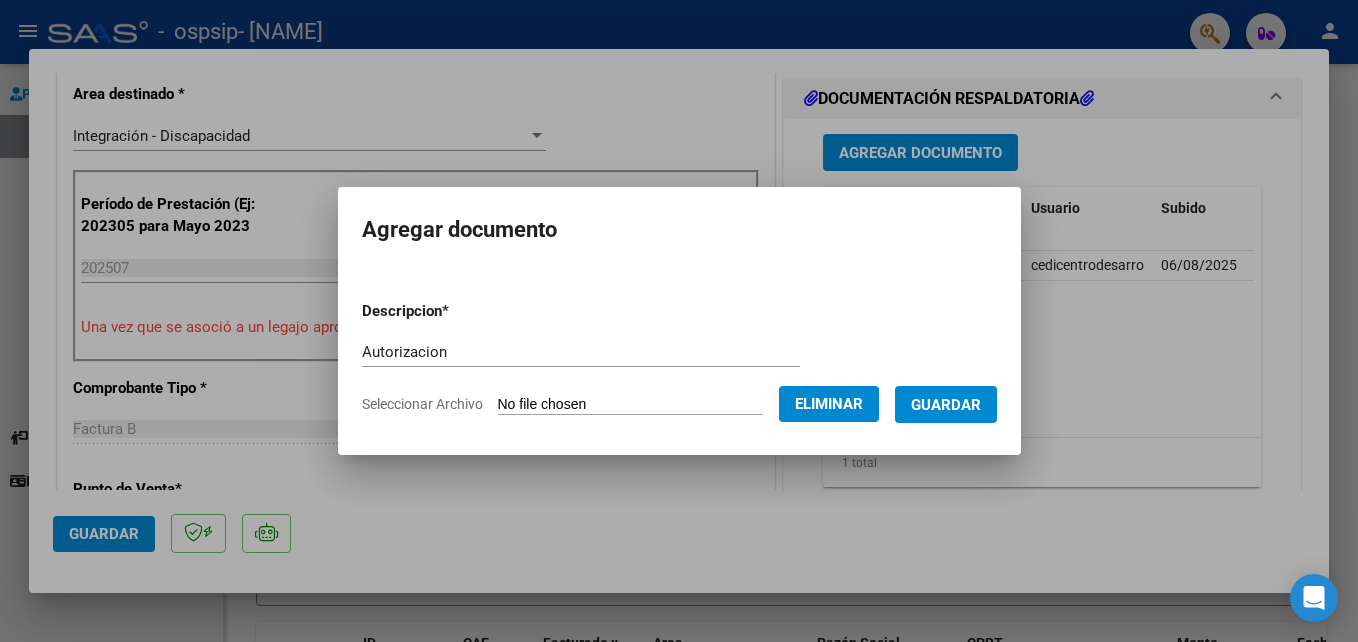 click on "Guardar" at bounding box center (946, 405) 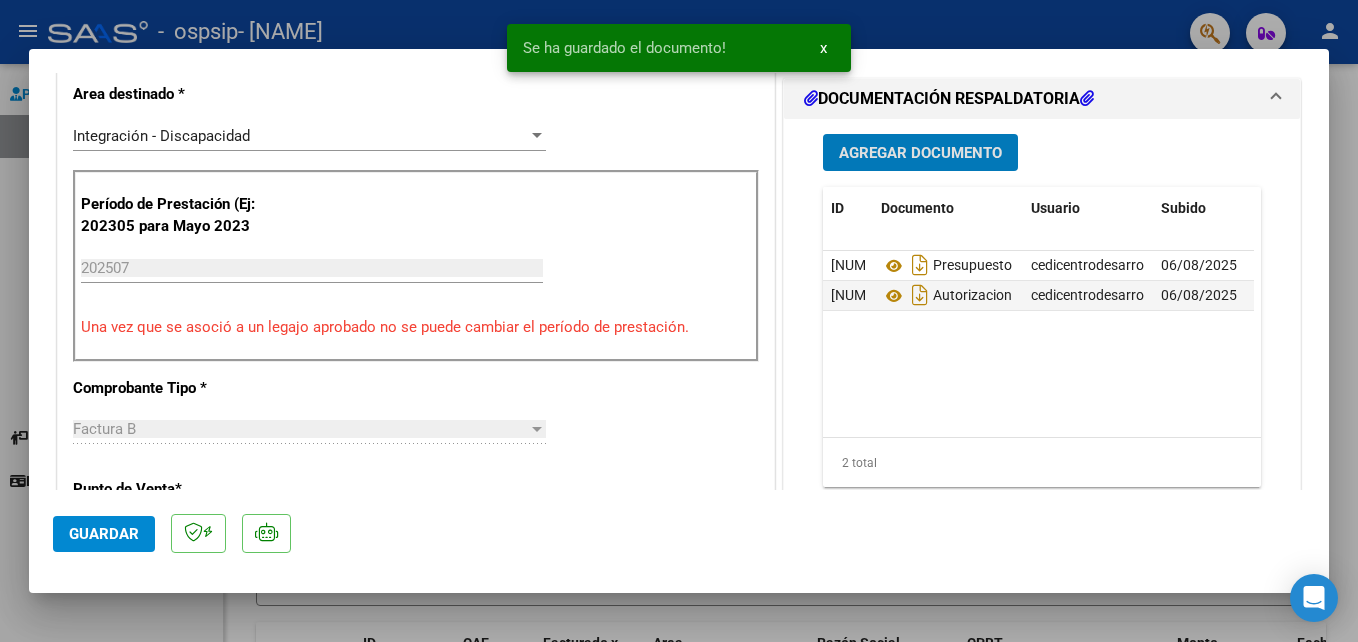 click on "Agregar Documento" at bounding box center (920, 153) 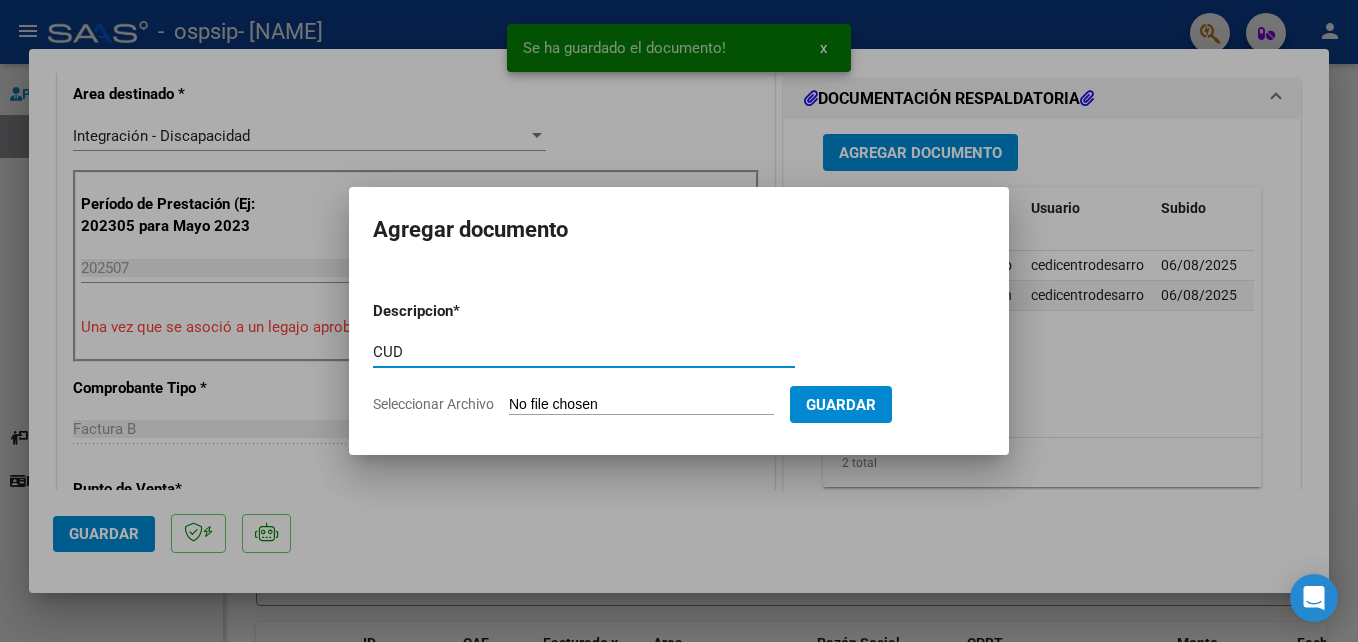 type on "CUD" 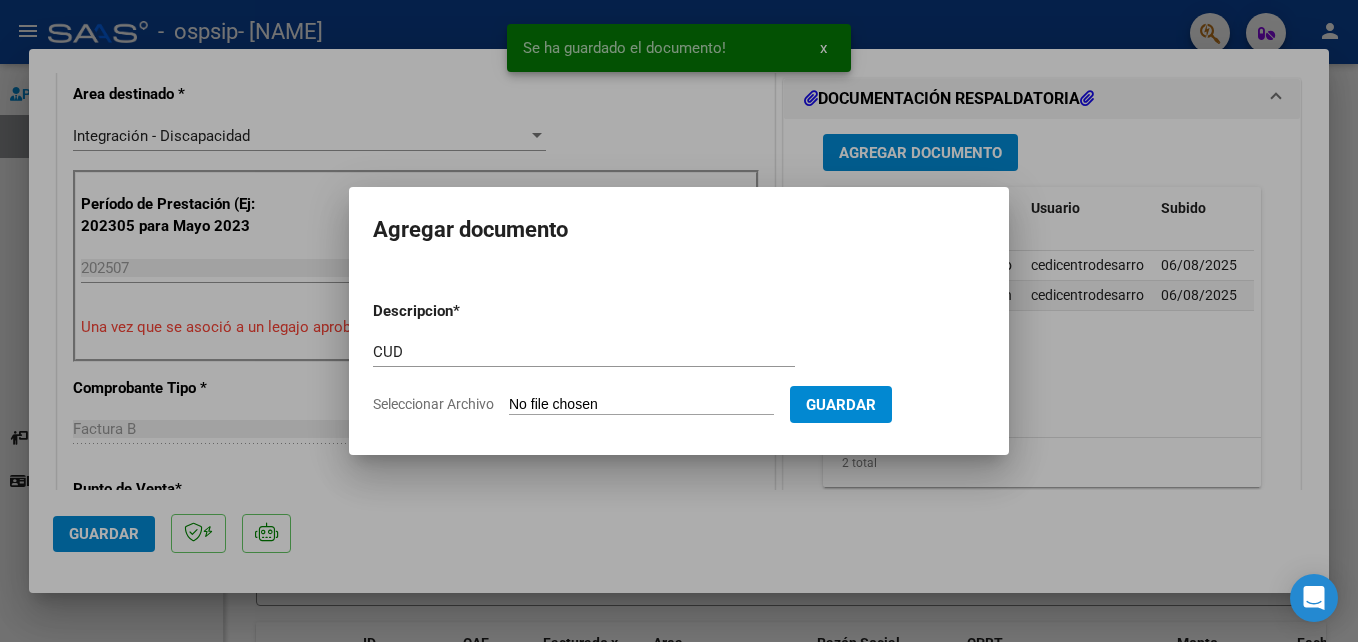 type on "C:\fakepath\CUD [LAST].pdf" 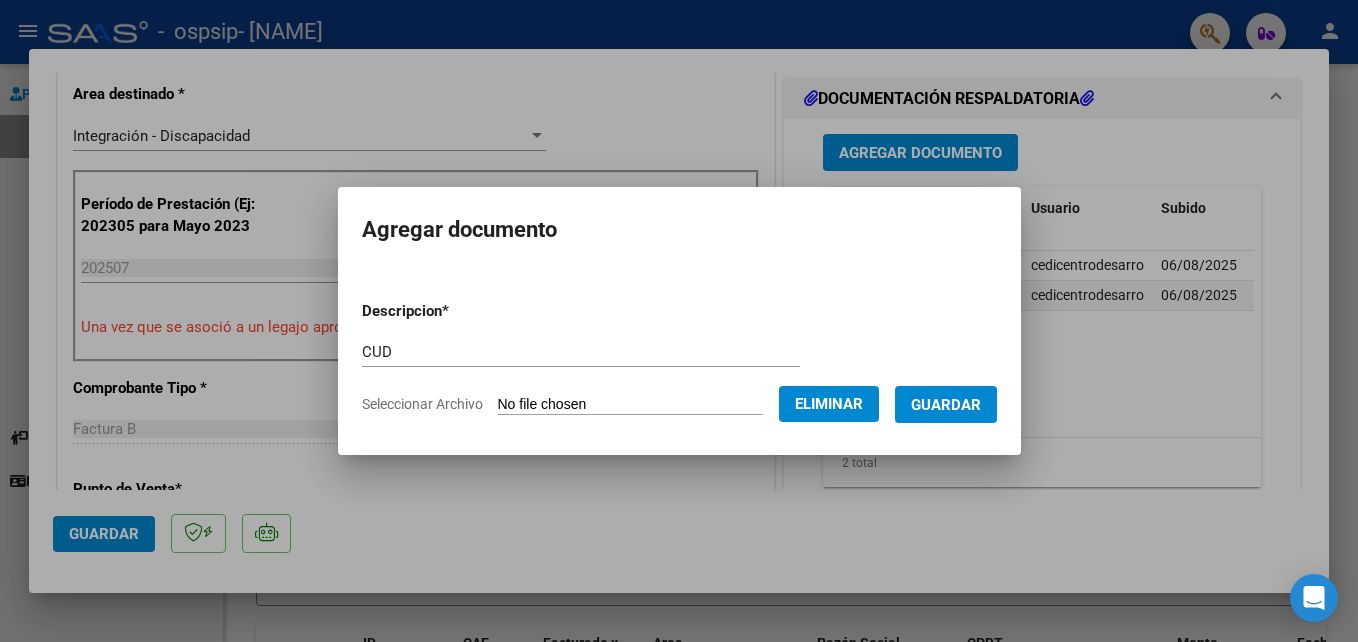 click on "Guardar" at bounding box center [946, 405] 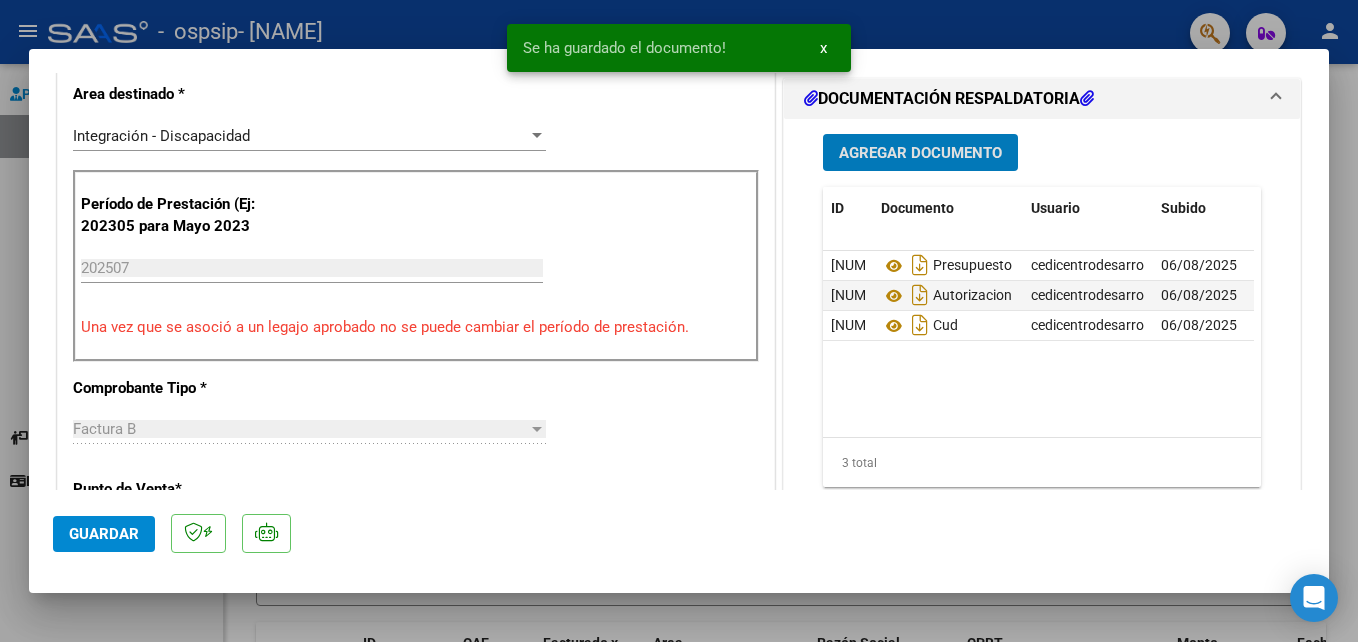 click on "Agregar Documento" at bounding box center [920, 153] 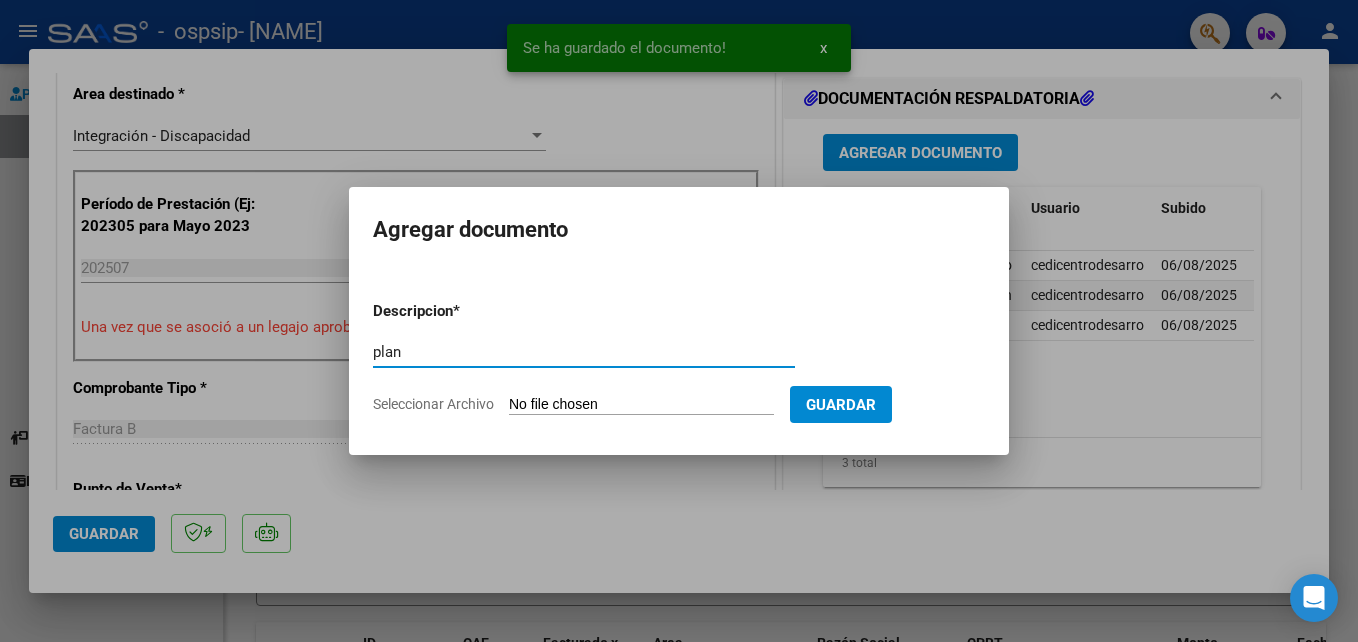type on "Planilla de asistencia" 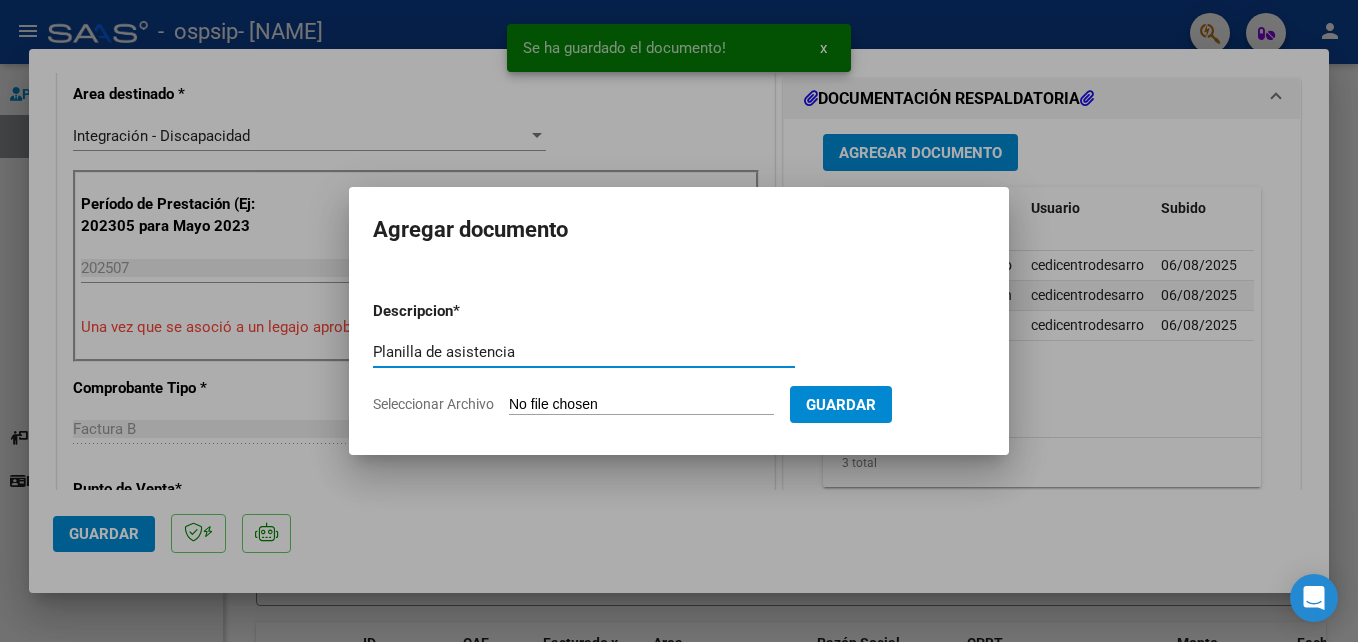 click on "Seleccionar Archivo" at bounding box center [641, 405] 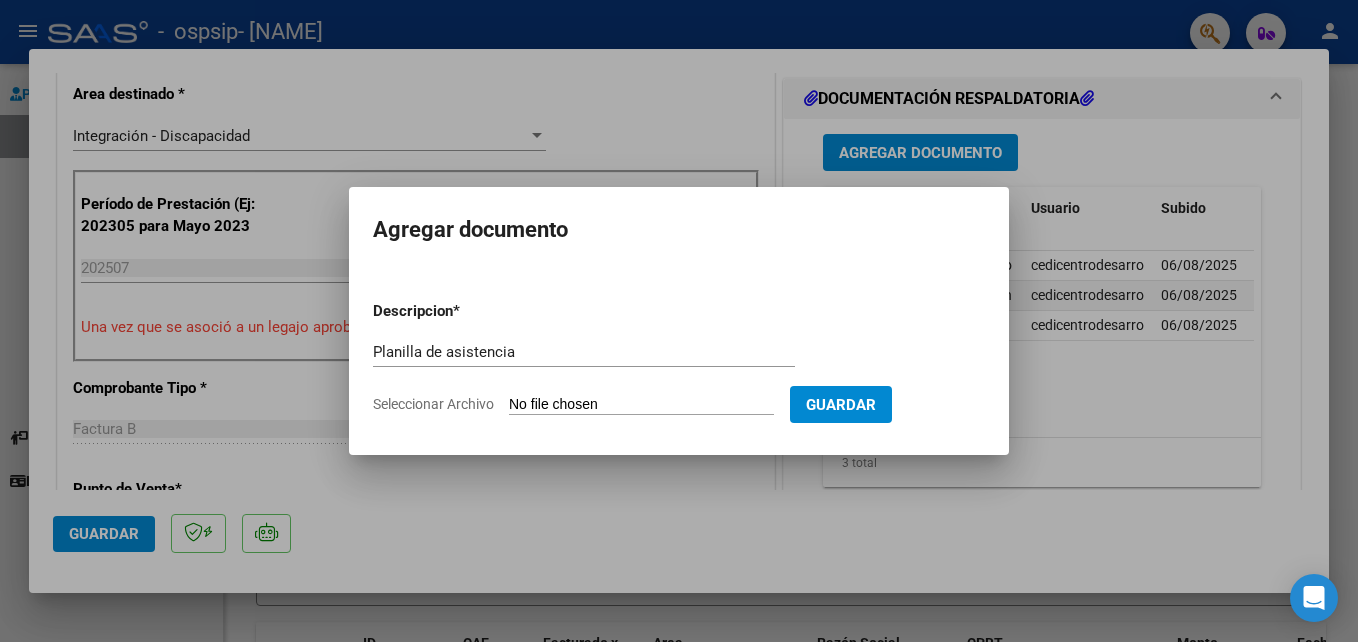 type on "C:\fakepath\Flores FONO Julio.pdf" 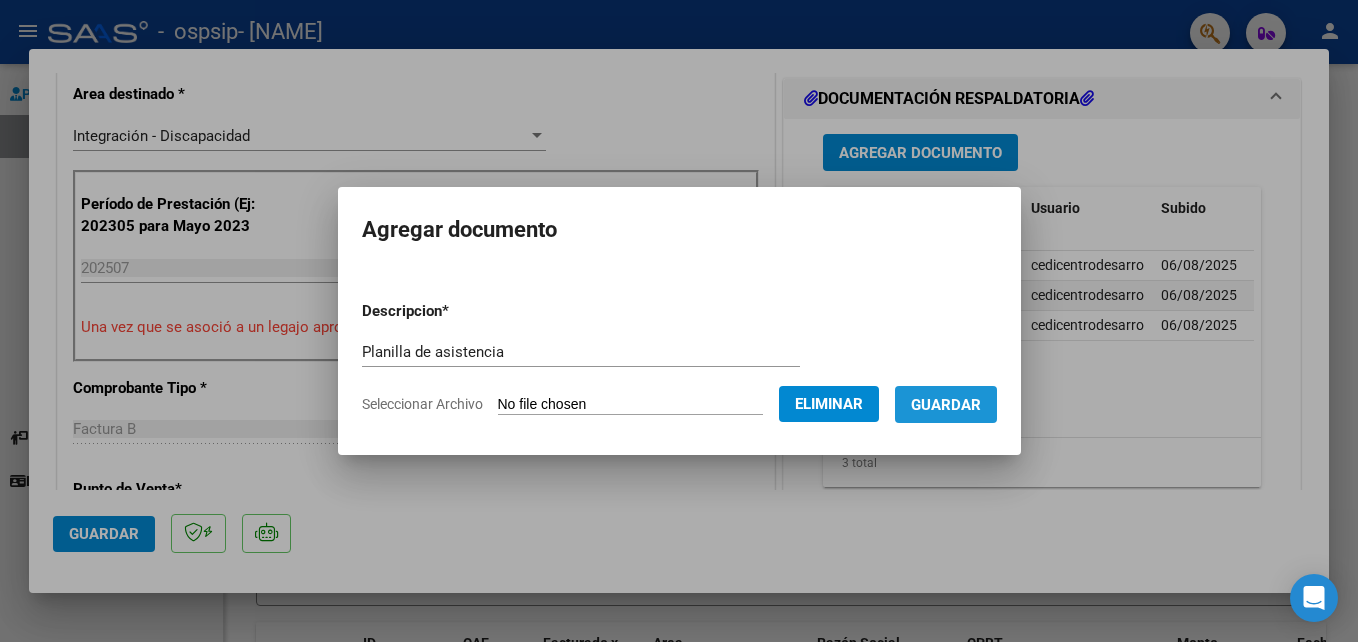 click on "Guardar" at bounding box center [946, 404] 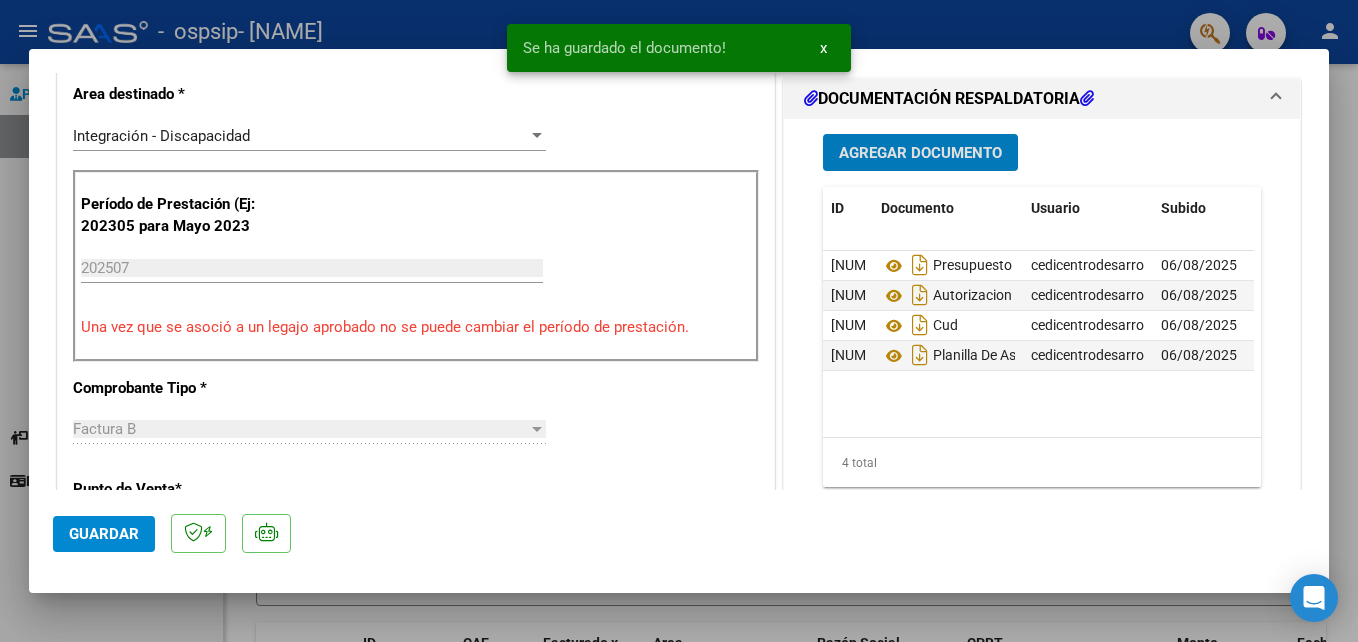 click on "Guardar" 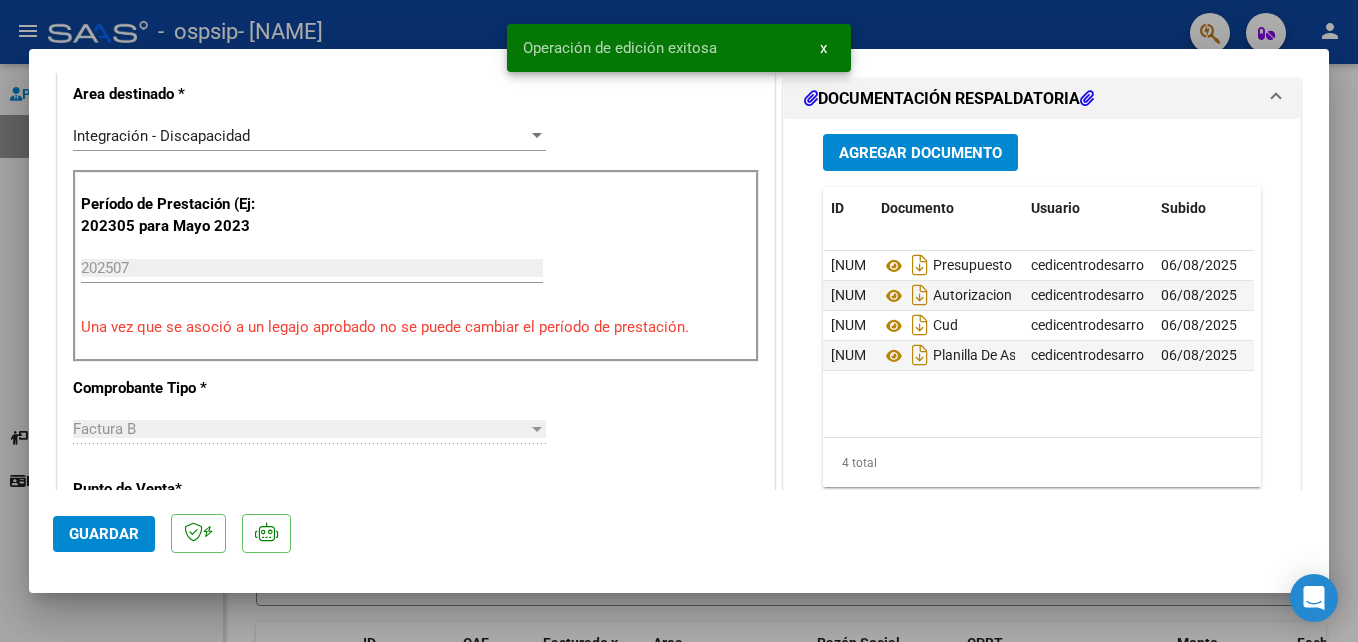 click on "x" at bounding box center [823, 48] 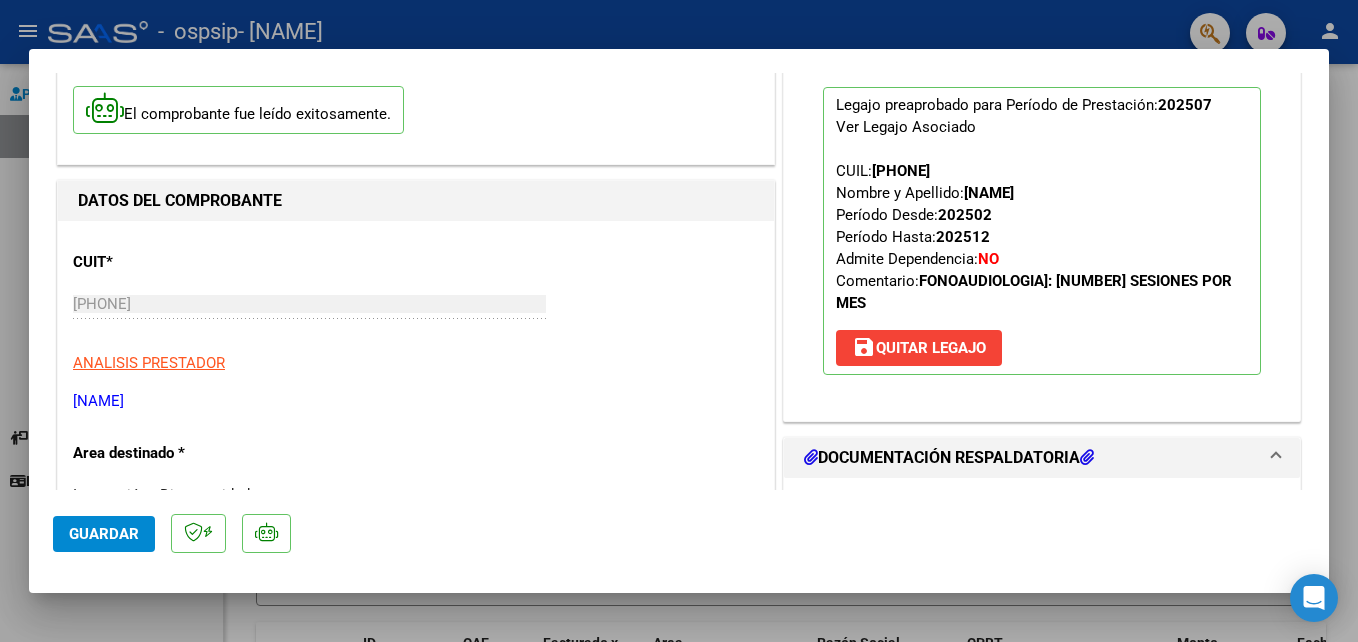 scroll, scrollTop: 100, scrollLeft: 0, axis: vertical 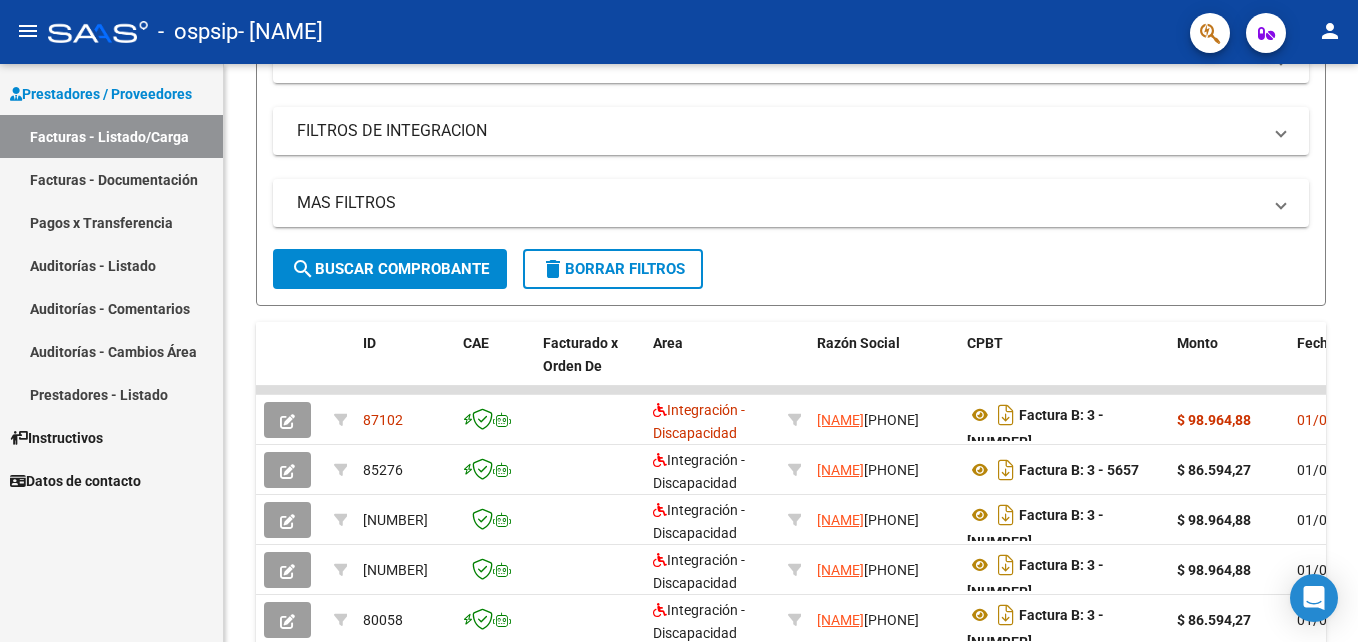 click on "person" 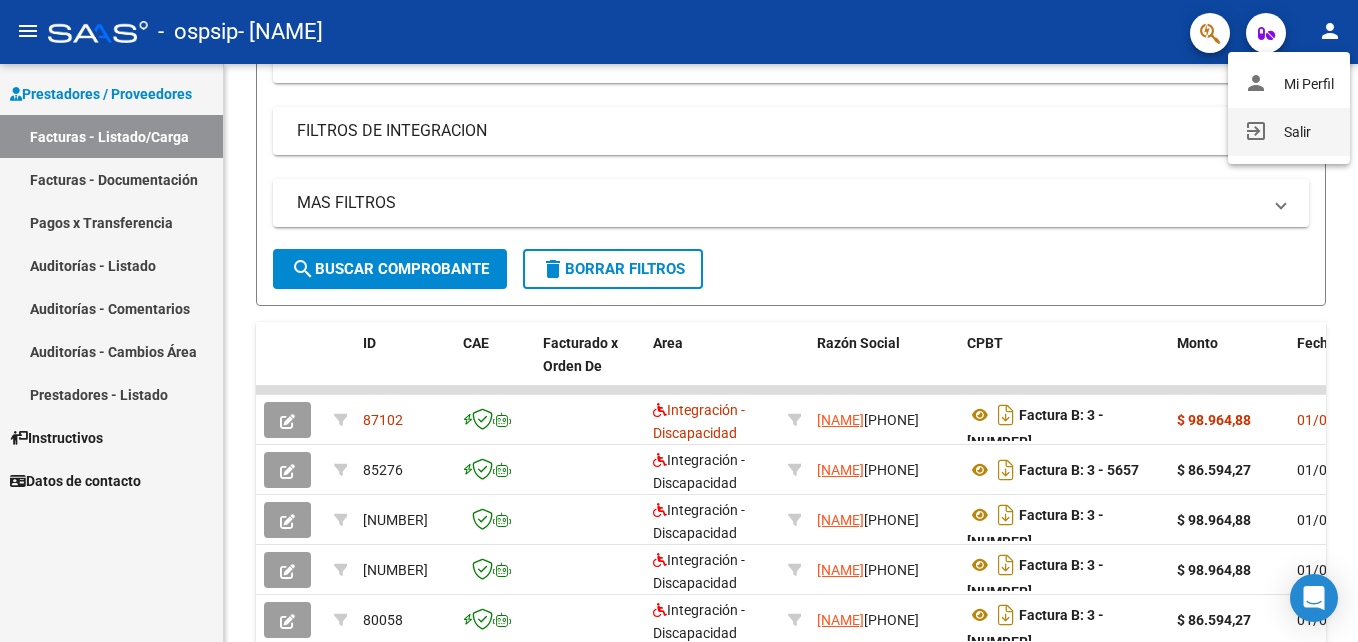 click on "exit_to_app  Salir" at bounding box center (1289, 132) 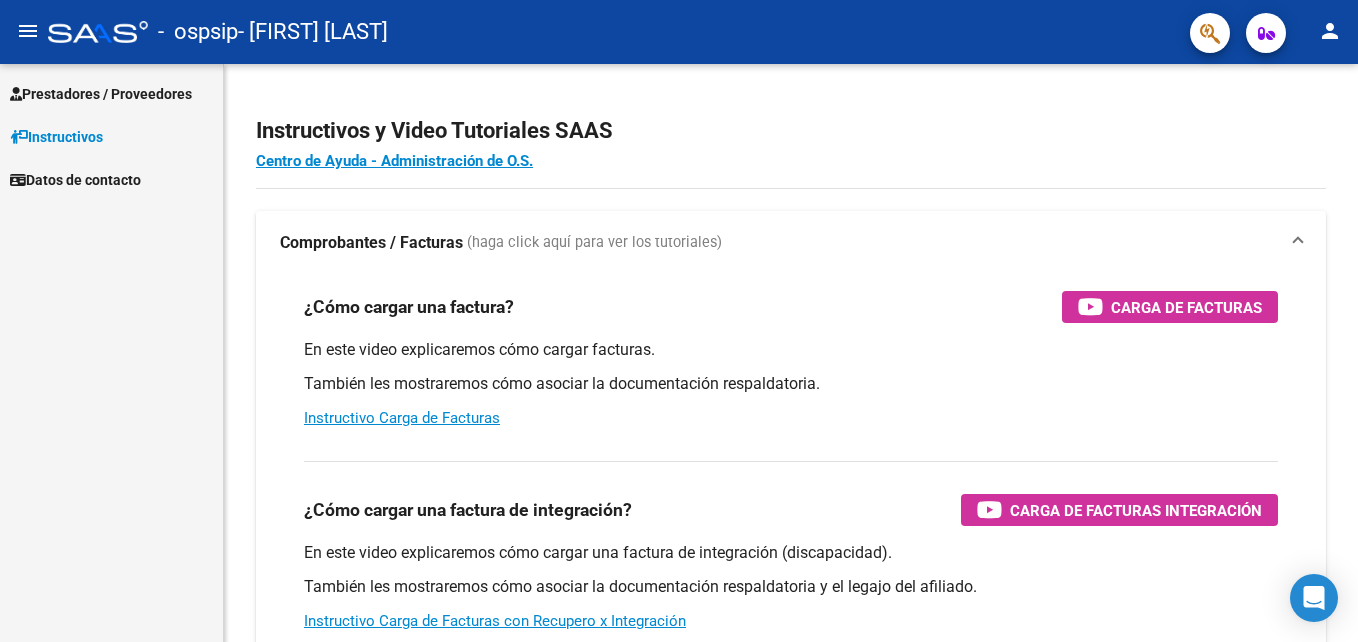 scroll, scrollTop: 0, scrollLeft: 0, axis: both 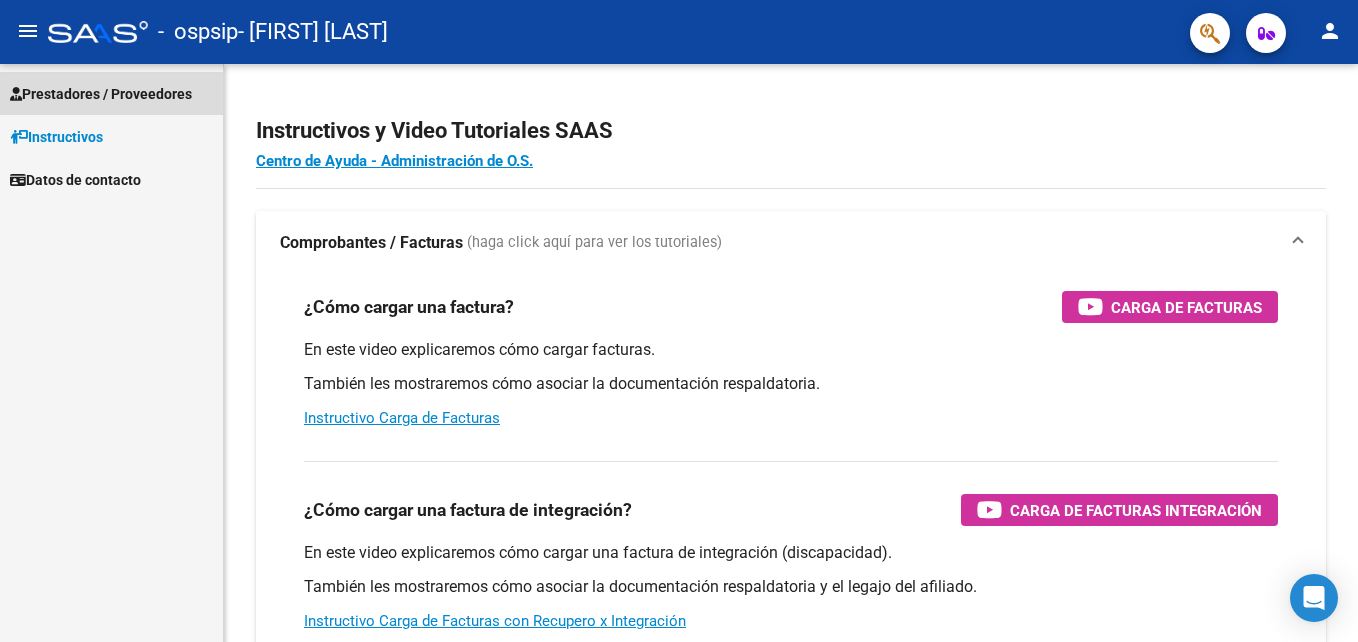 drag, startPoint x: 93, startPoint y: 95, endPoint x: 131, endPoint y: 125, distance: 48.414875 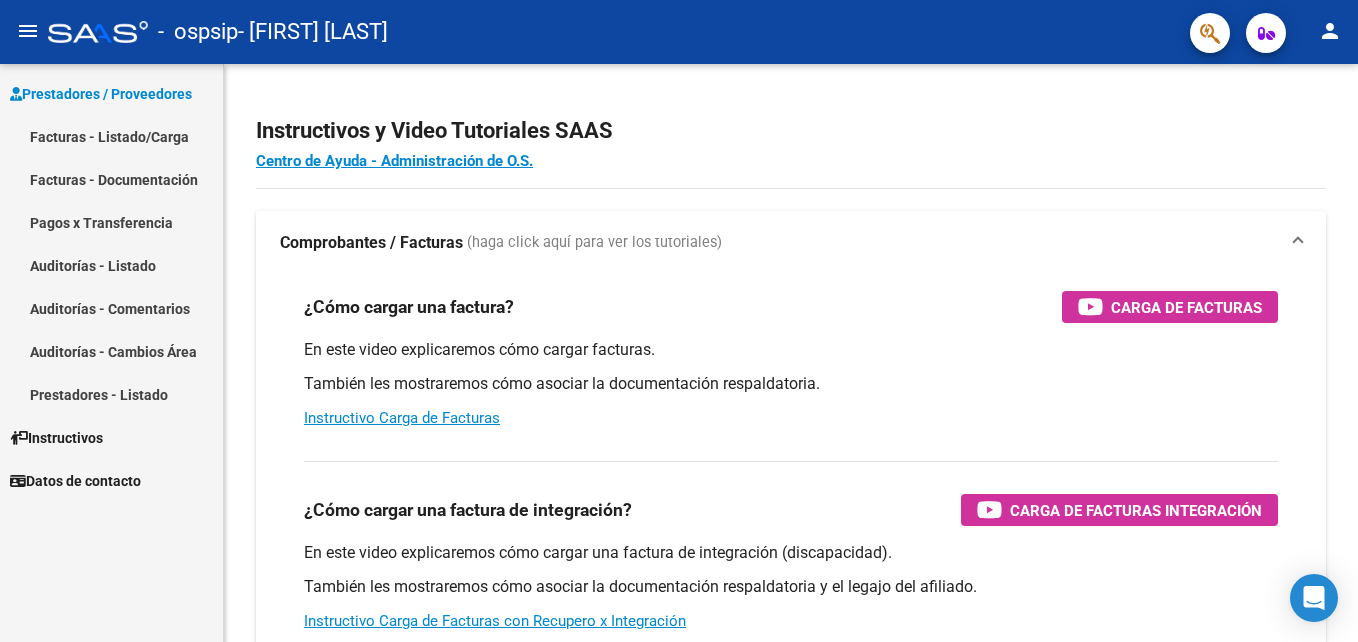 click on "Facturas - Listado/Carga" at bounding box center [111, 136] 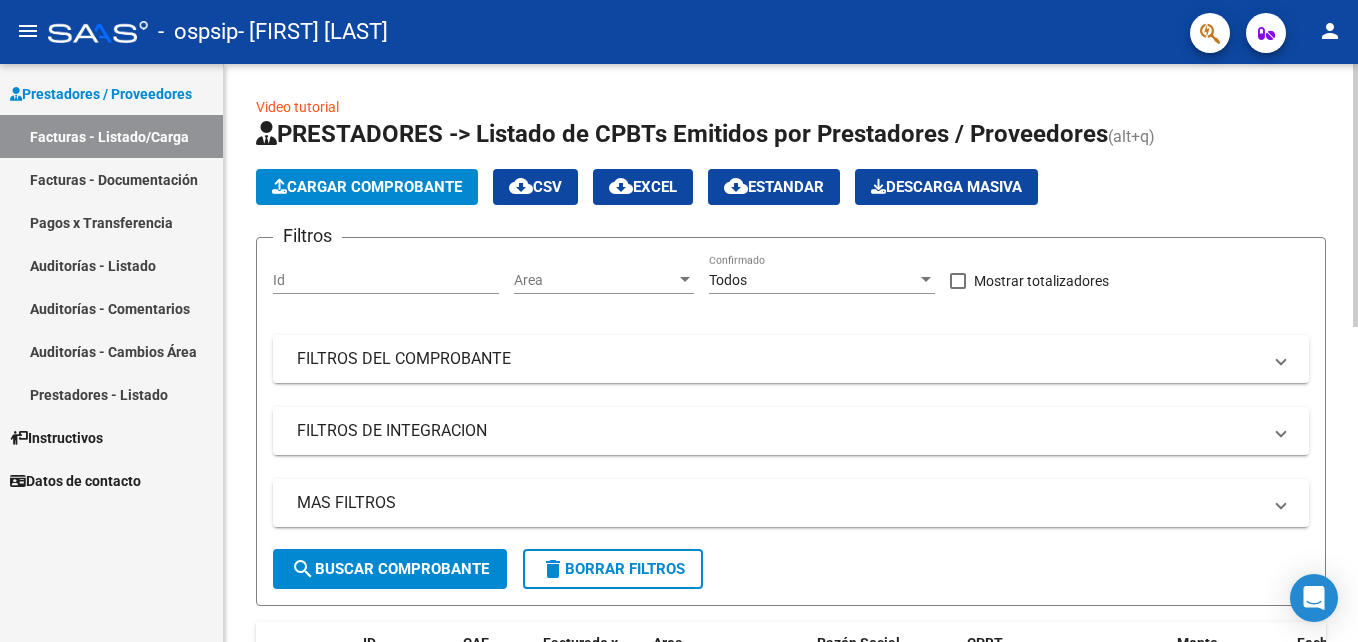 click on "Cargar Comprobante" 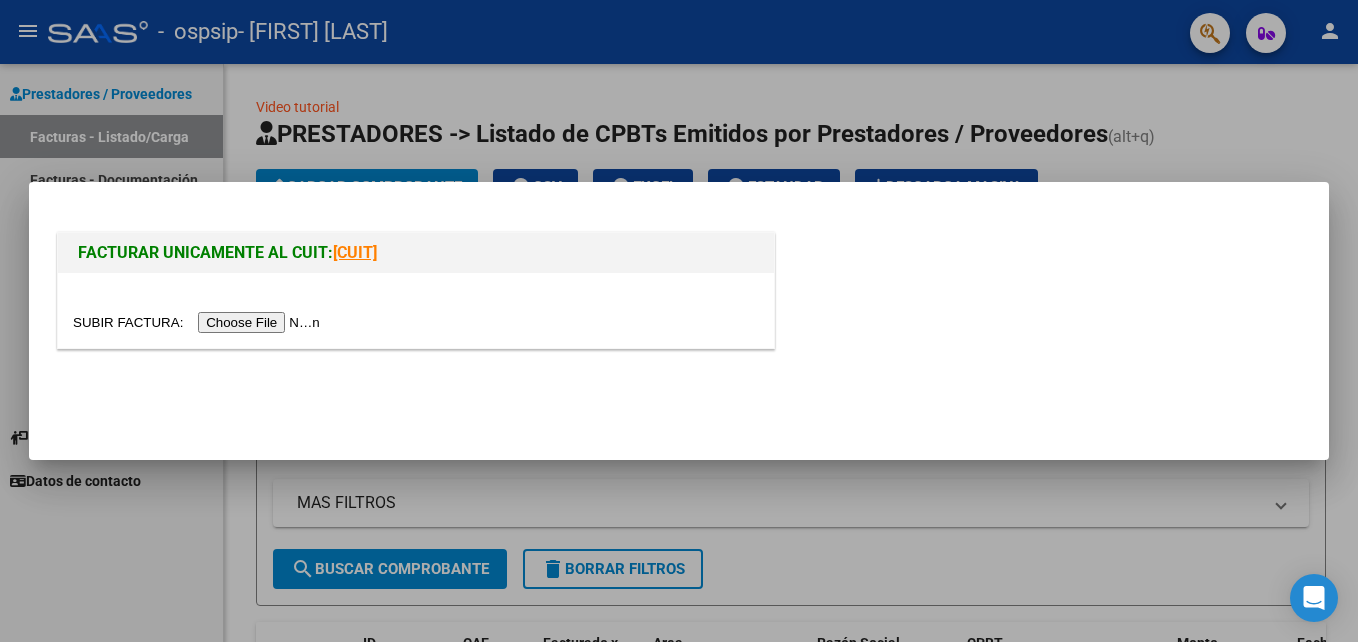 click at bounding box center [199, 322] 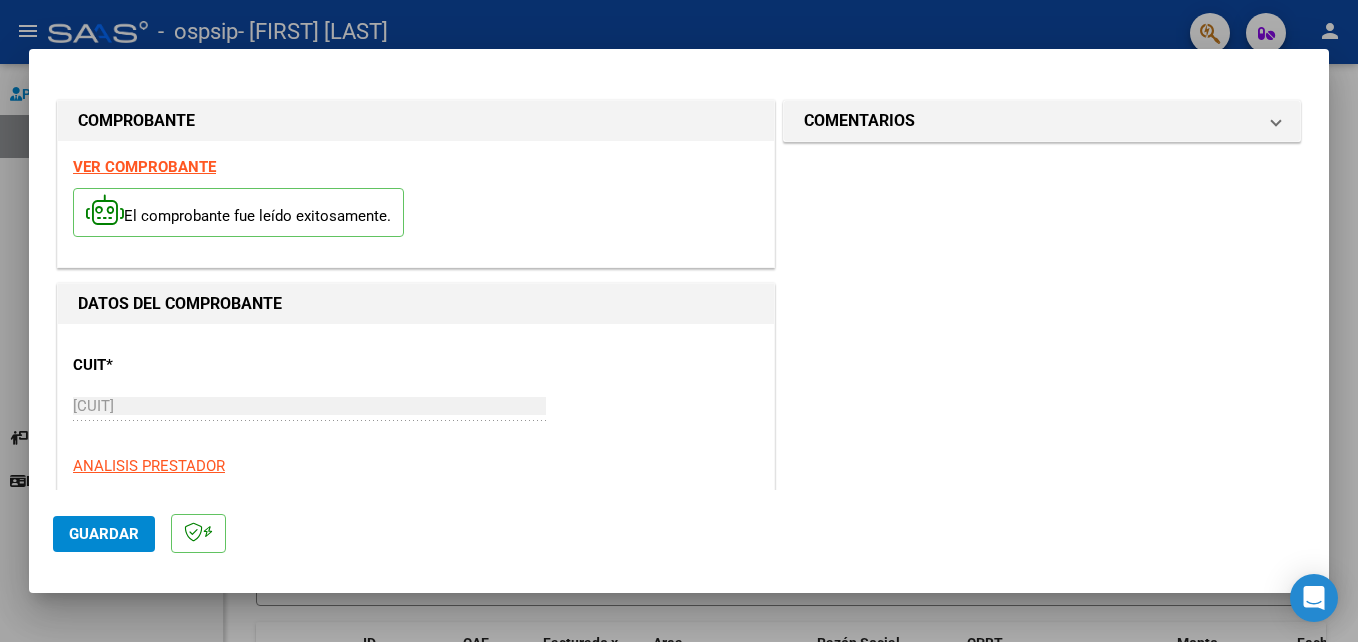 scroll, scrollTop: 300, scrollLeft: 0, axis: vertical 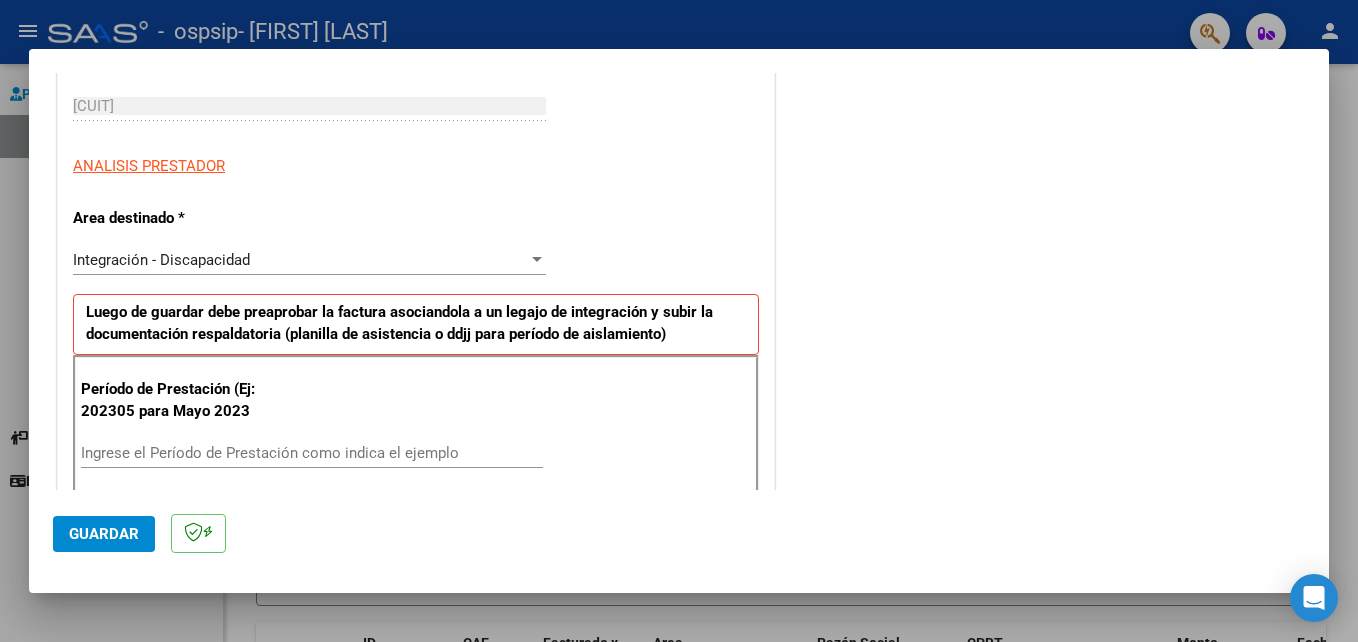 click on "Ingrese el Período de Prestación como indica el ejemplo" at bounding box center (312, 453) 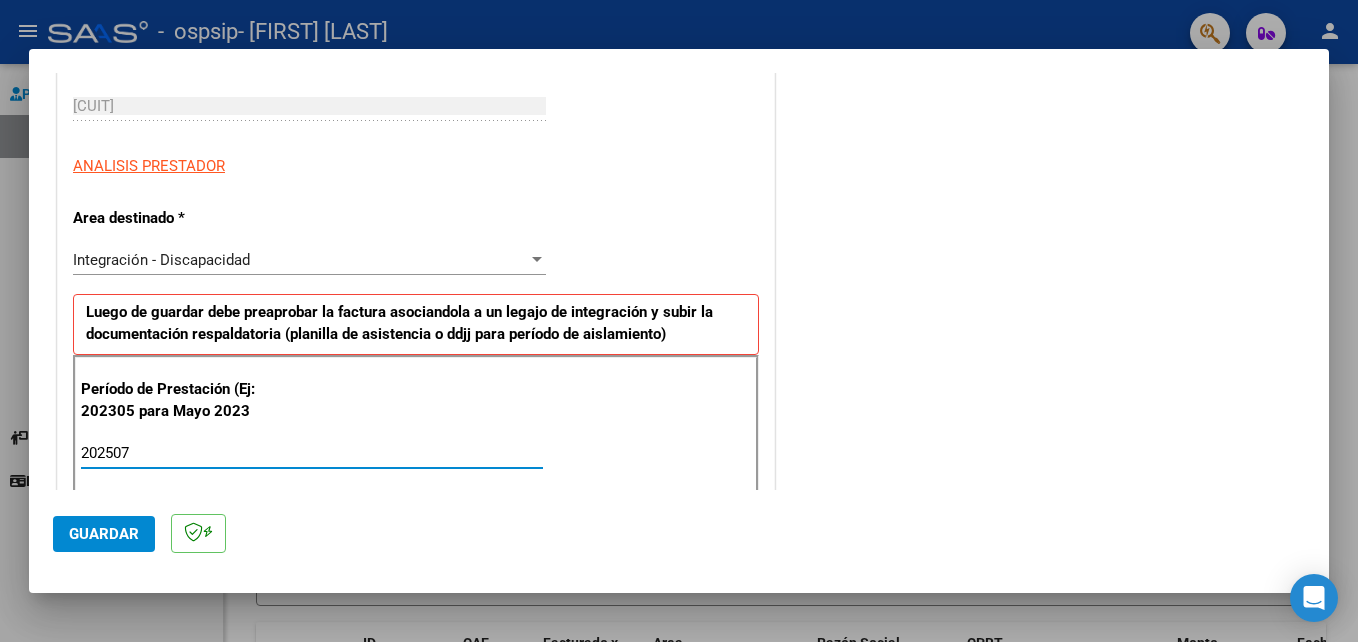 type on "202507" 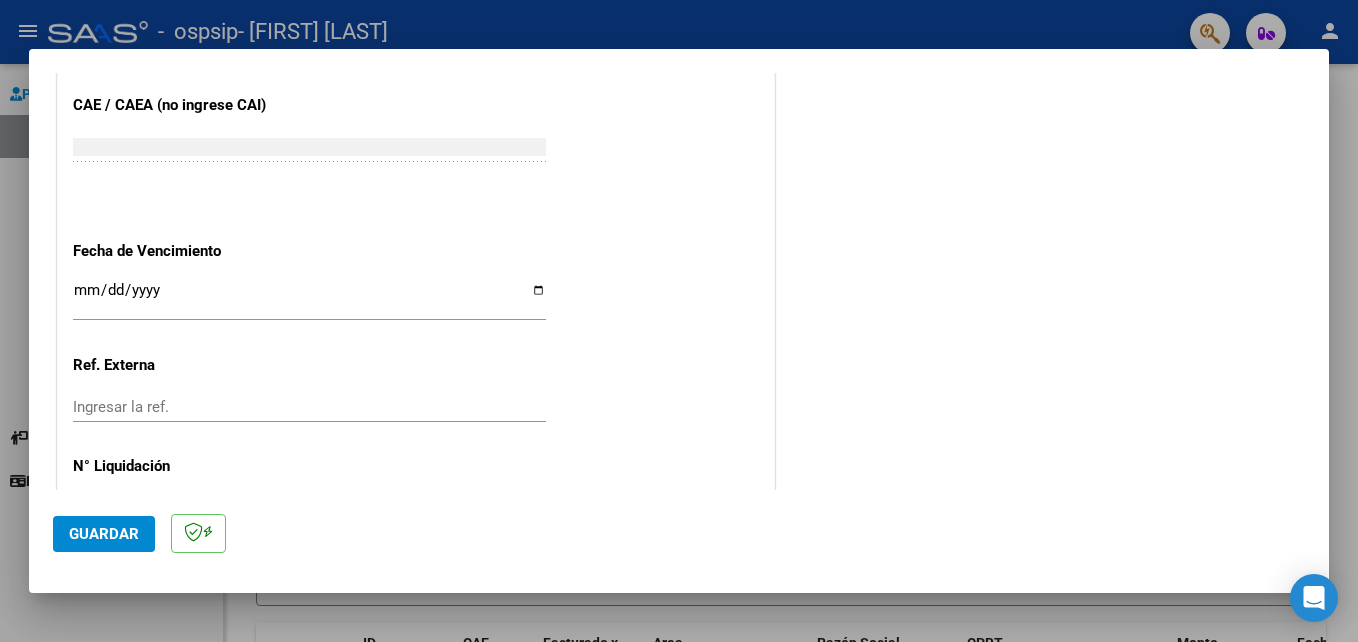 scroll, scrollTop: 1306, scrollLeft: 0, axis: vertical 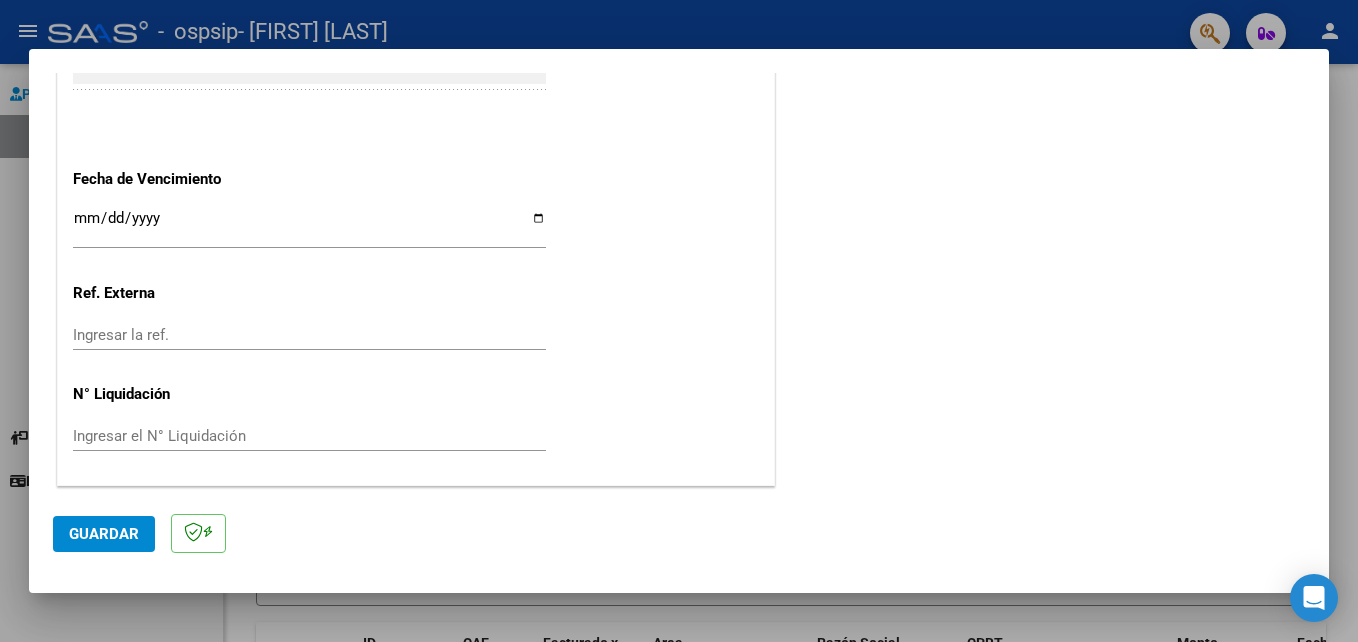 click on "Ingresar la fecha" at bounding box center (309, 226) 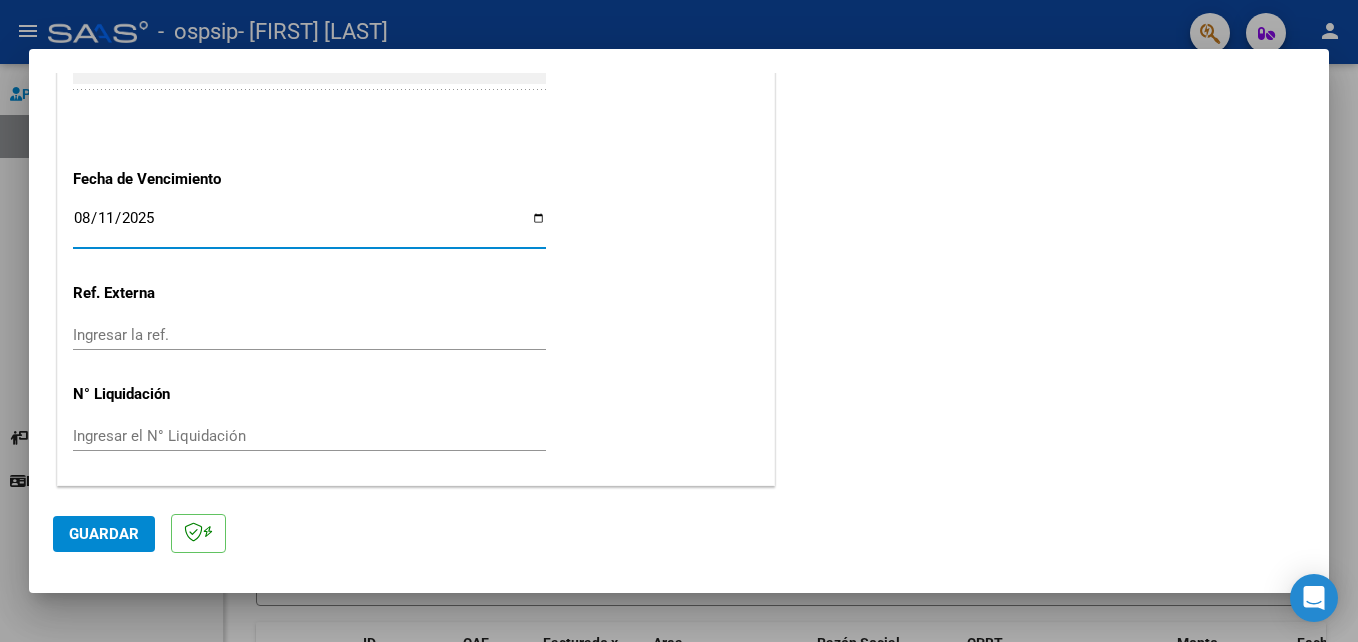 type on "2025-08-11" 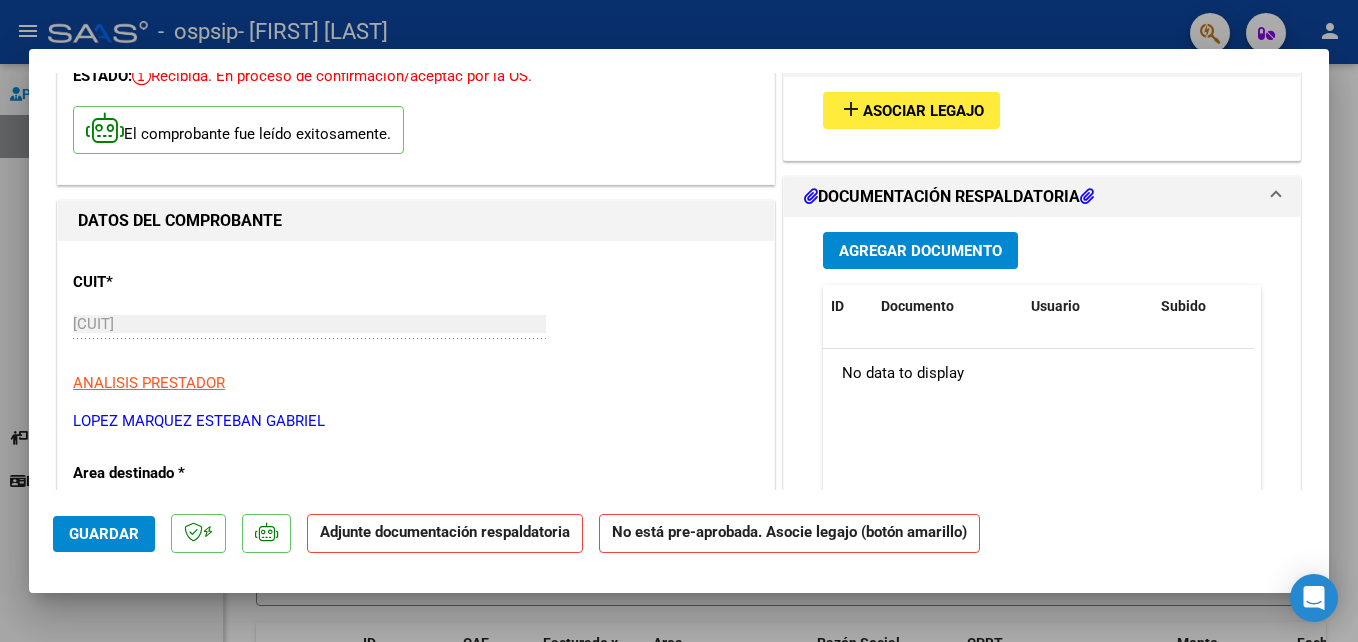 scroll, scrollTop: 0, scrollLeft: 0, axis: both 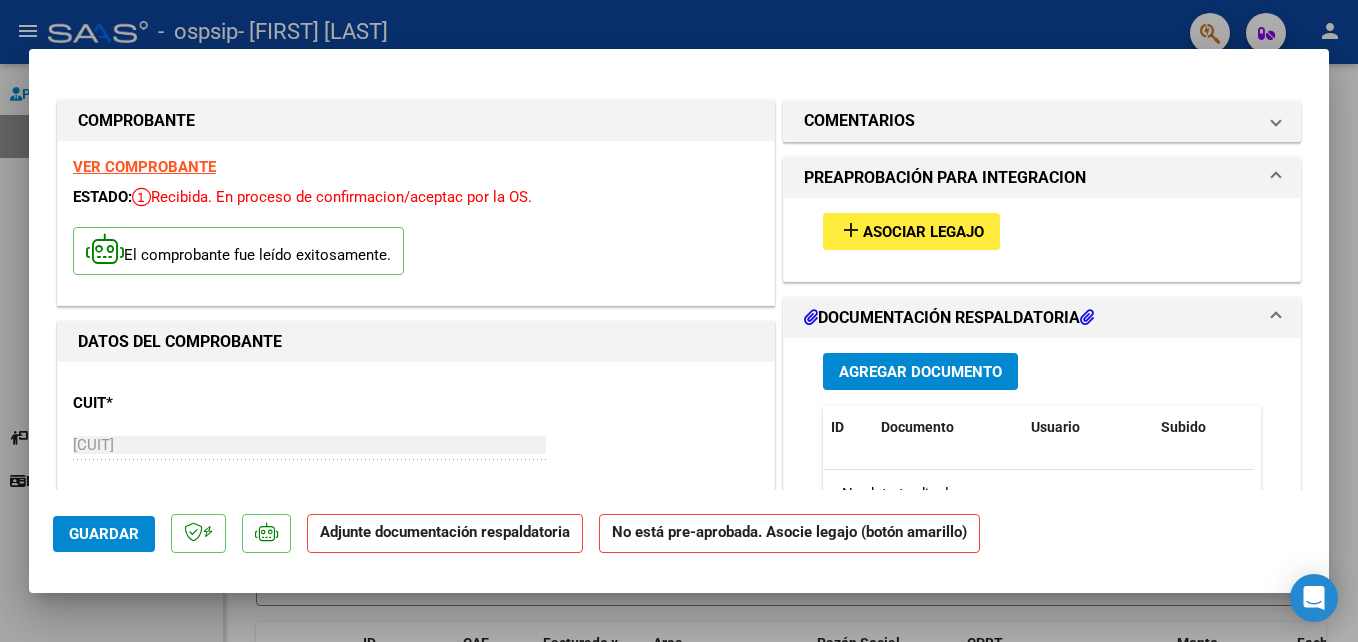 click on "Asociar Legajo" at bounding box center [923, 232] 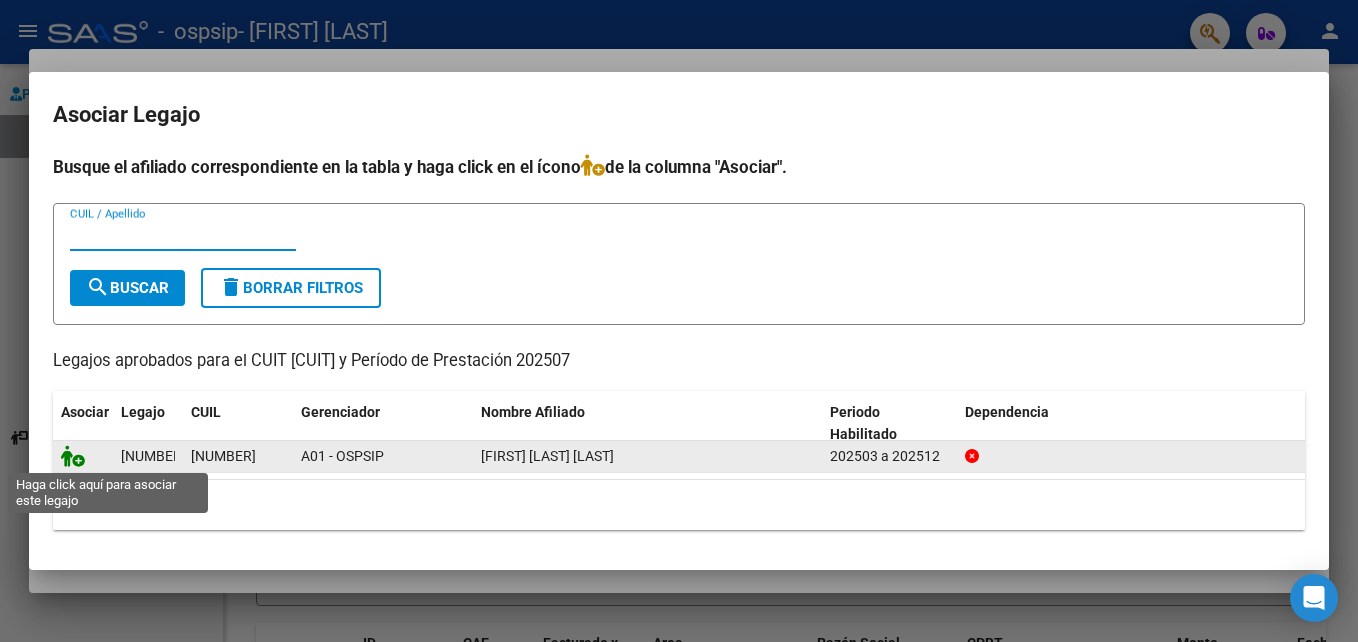 click 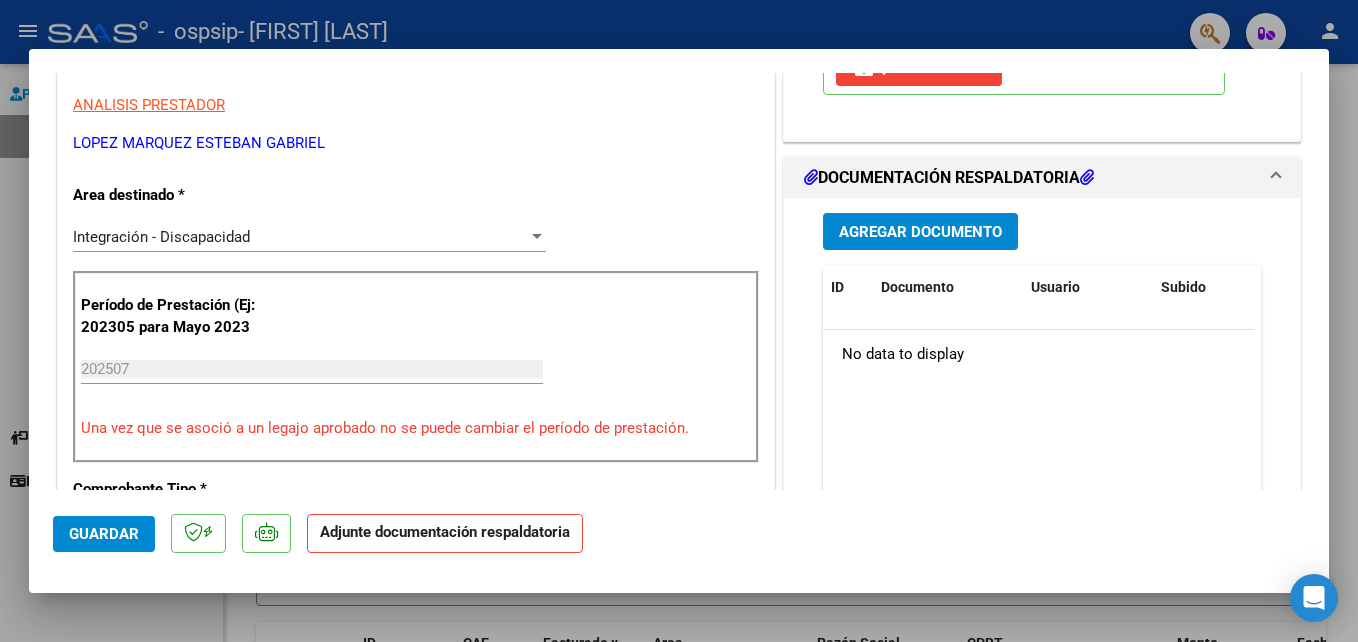 scroll, scrollTop: 400, scrollLeft: 0, axis: vertical 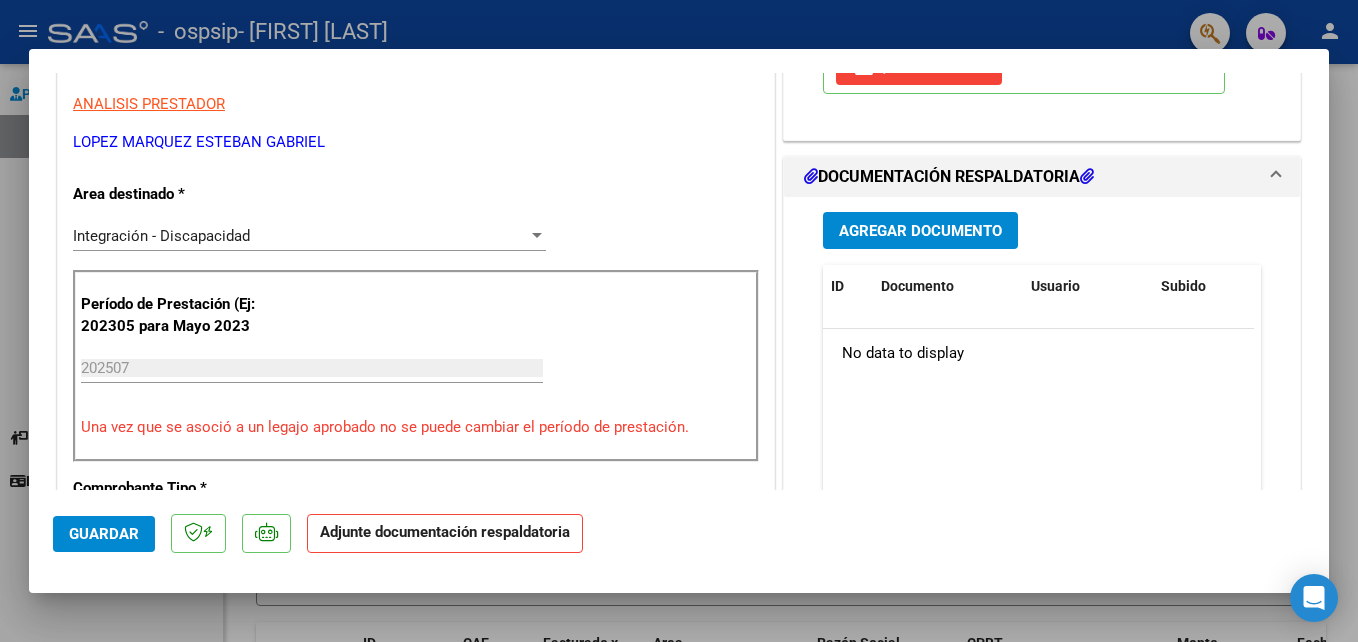click on "Agregar Documento" at bounding box center (920, 231) 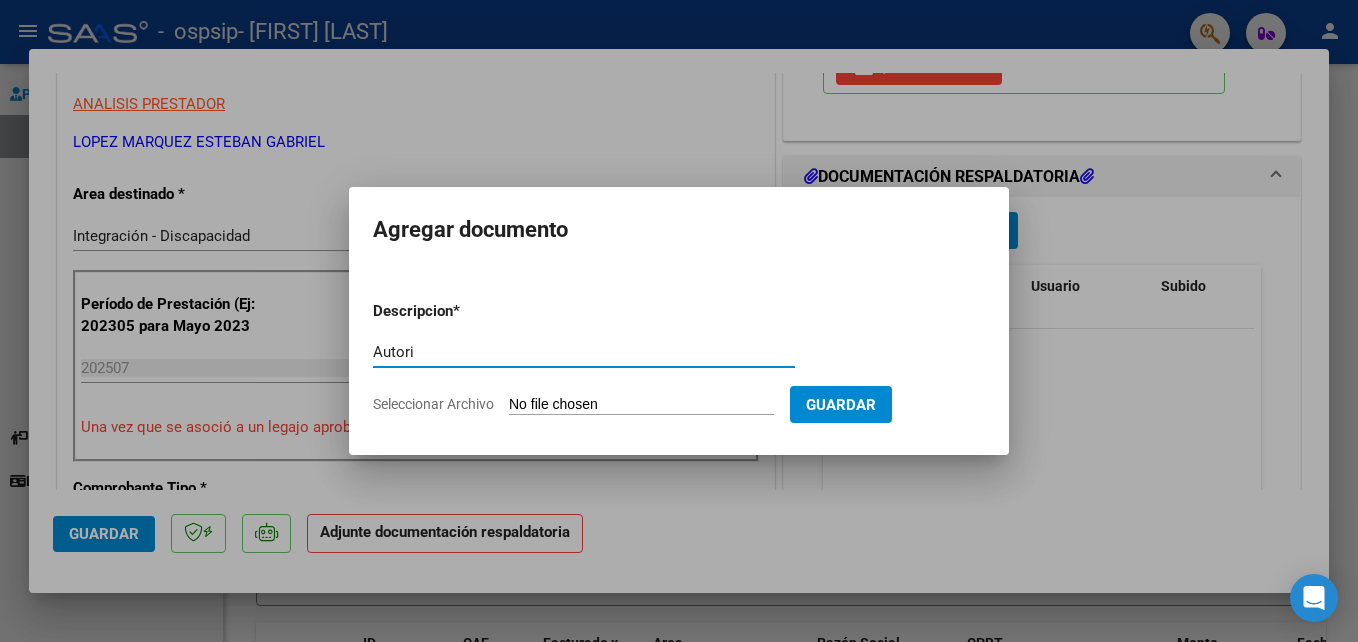 type on "Autorizacion" 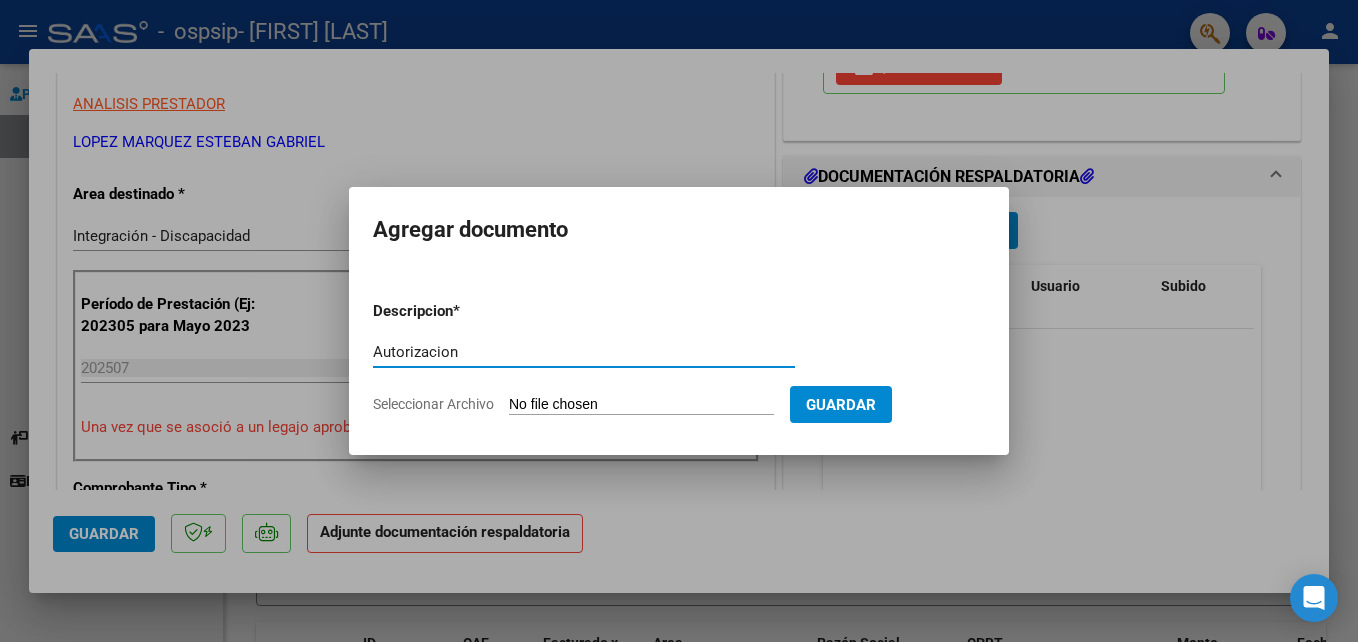 click on "Seleccionar Archivo" at bounding box center (641, 405) 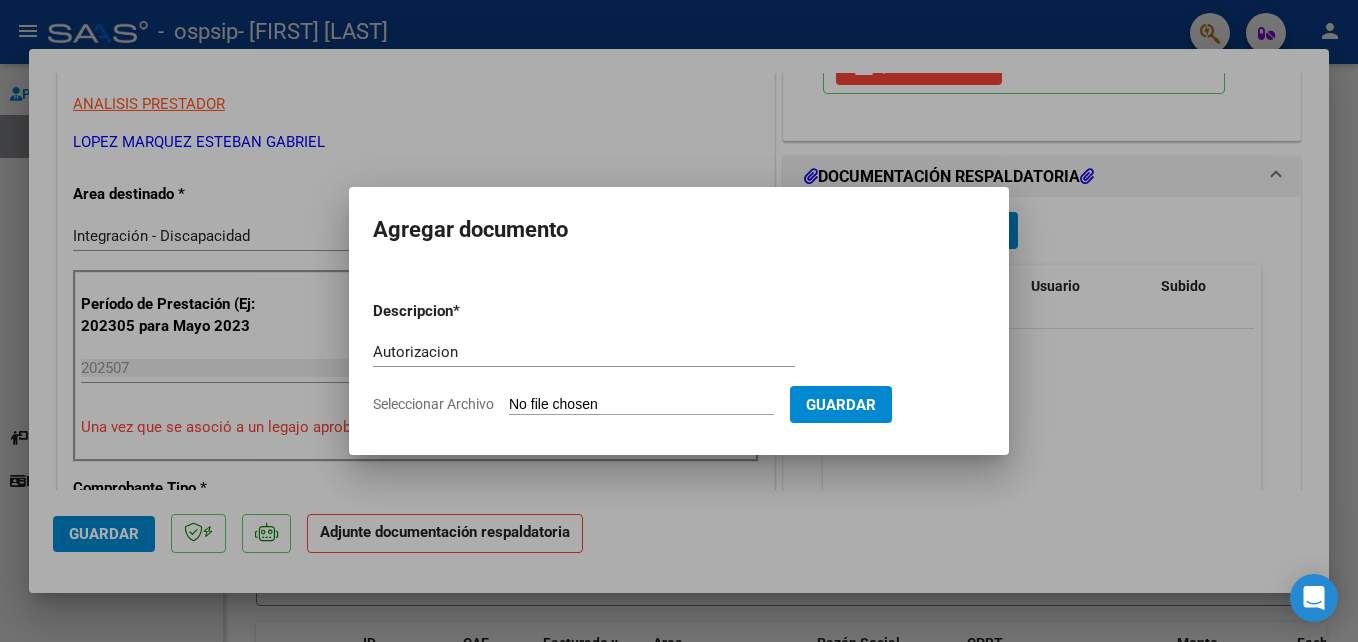 type on "C:\fakepath\FLORES MILAGRO PSICO AUTORIZACION 2025 SEGUN RESOLUCION 360 22_firmado.pdf" 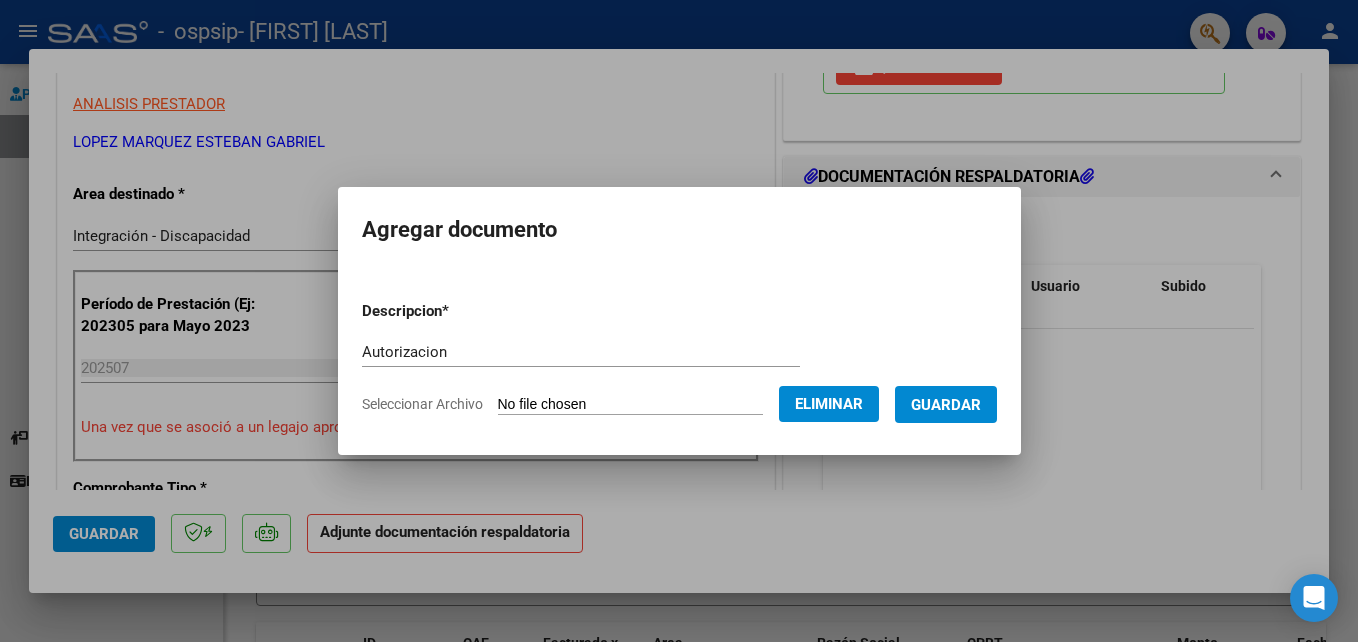 click on "Guardar" at bounding box center (946, 405) 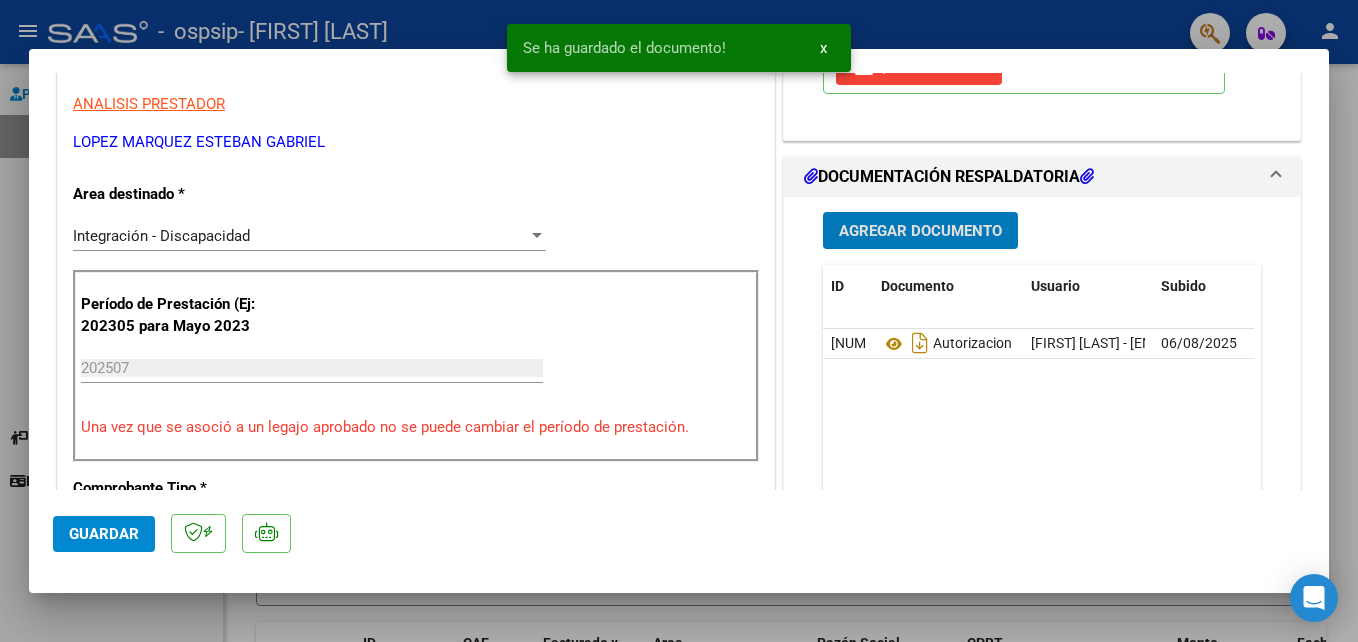 click on "Agregar Documento" at bounding box center (920, 231) 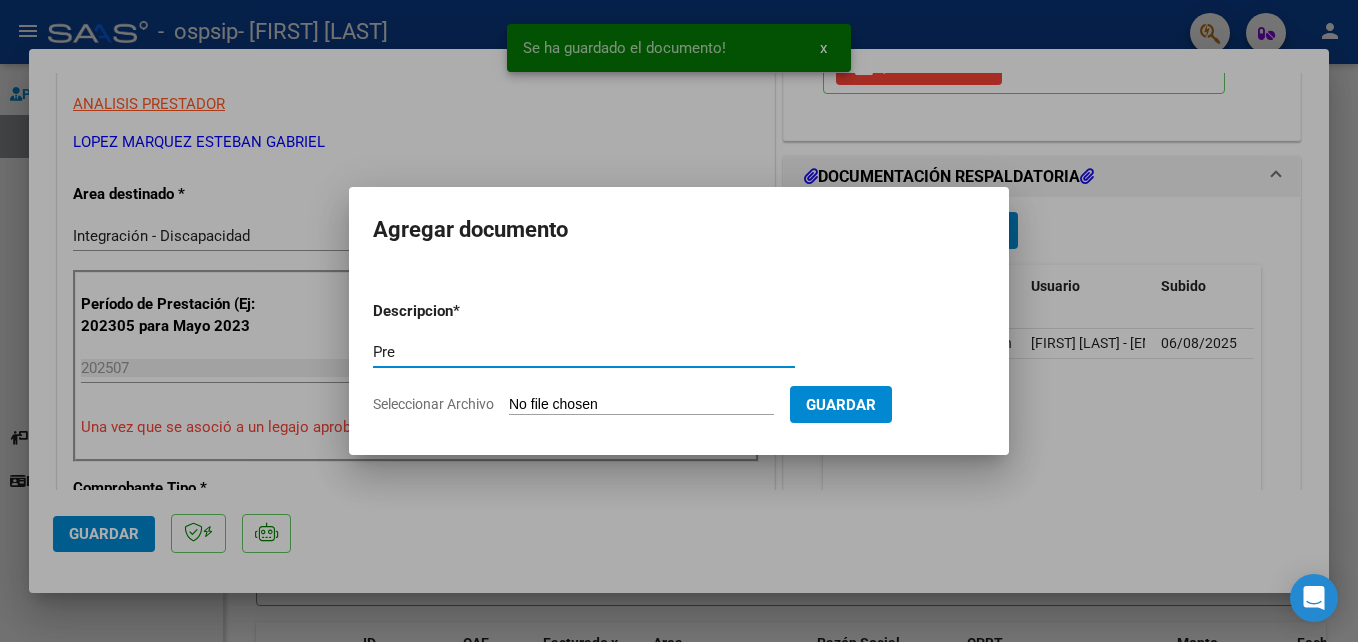 type on "Presupuesto" 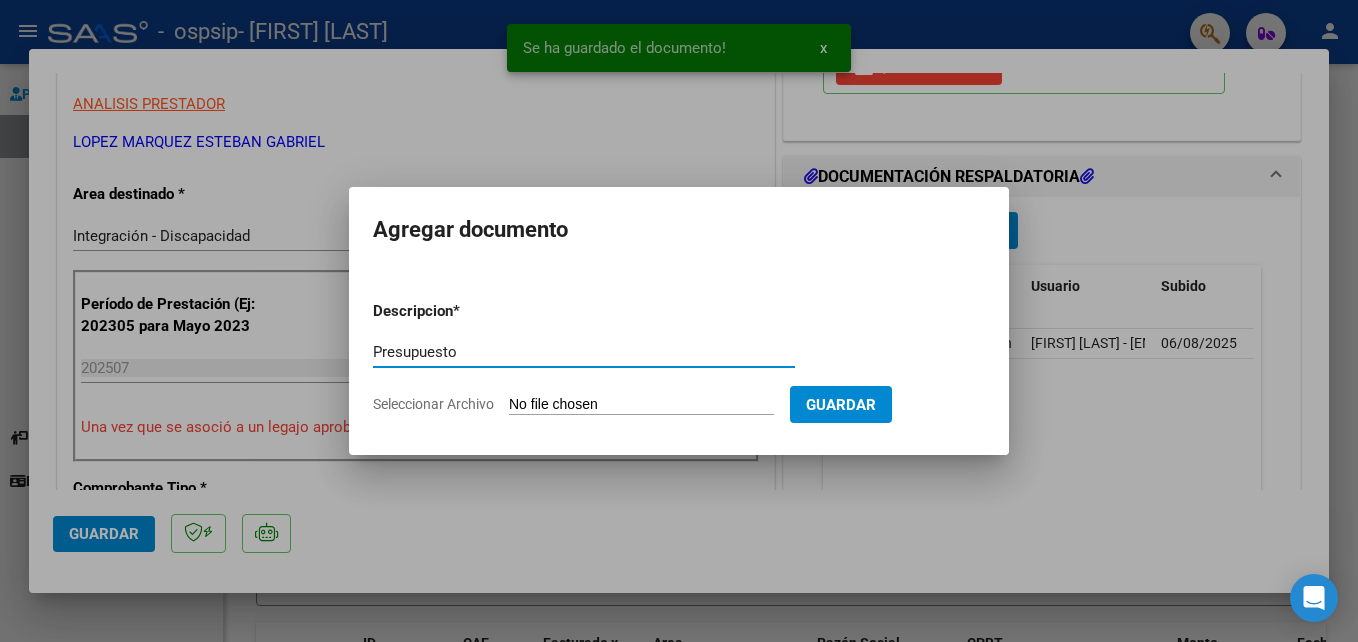 click on "Seleccionar Archivo" at bounding box center (641, 405) 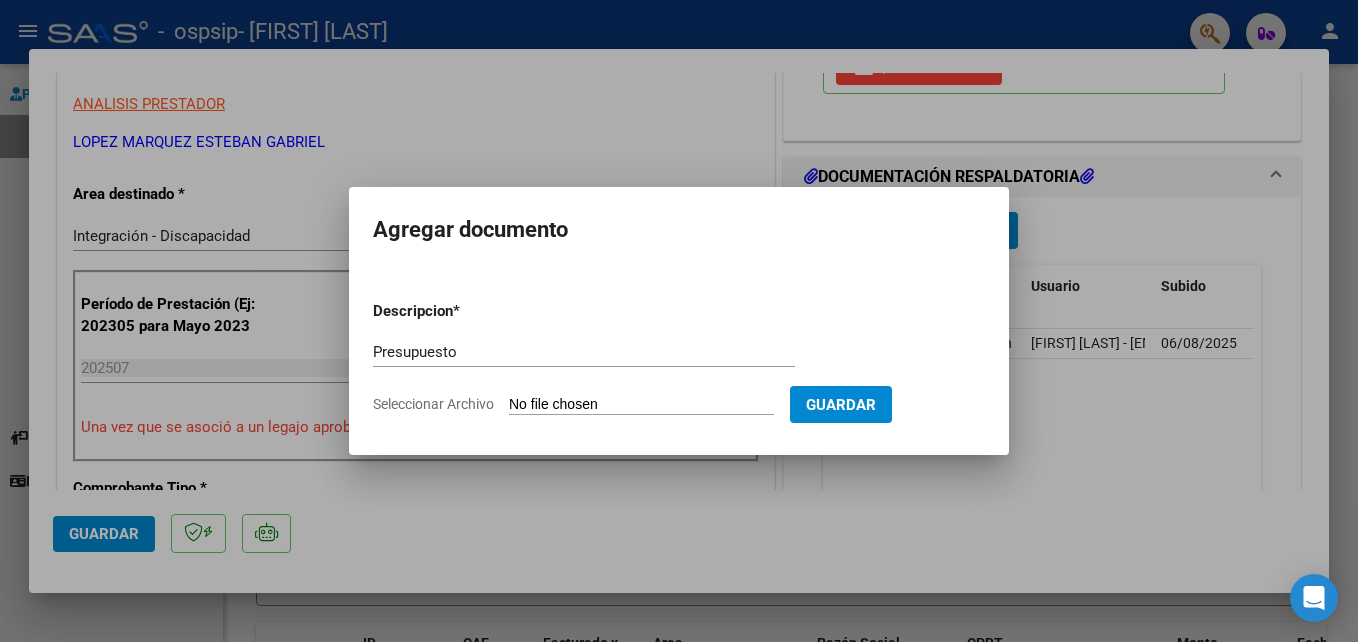 type on "C:\fakepath\pto ps [LAST] milagro.pdf" 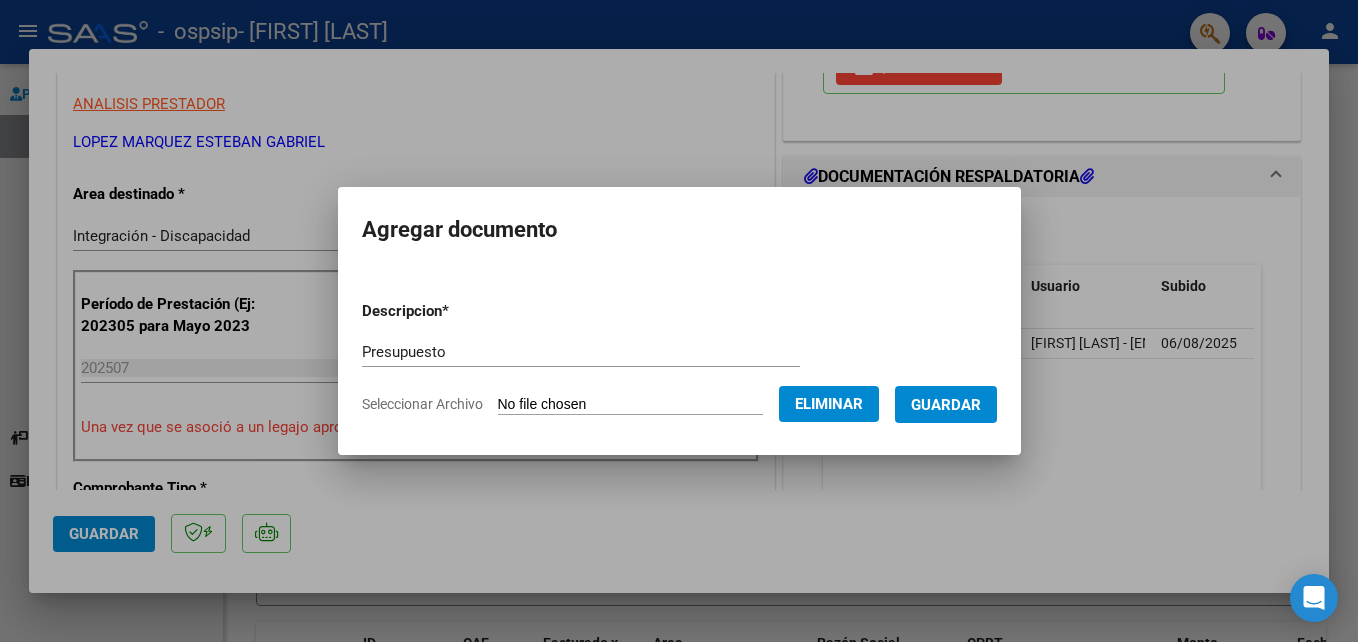 click on "Guardar" at bounding box center (946, 404) 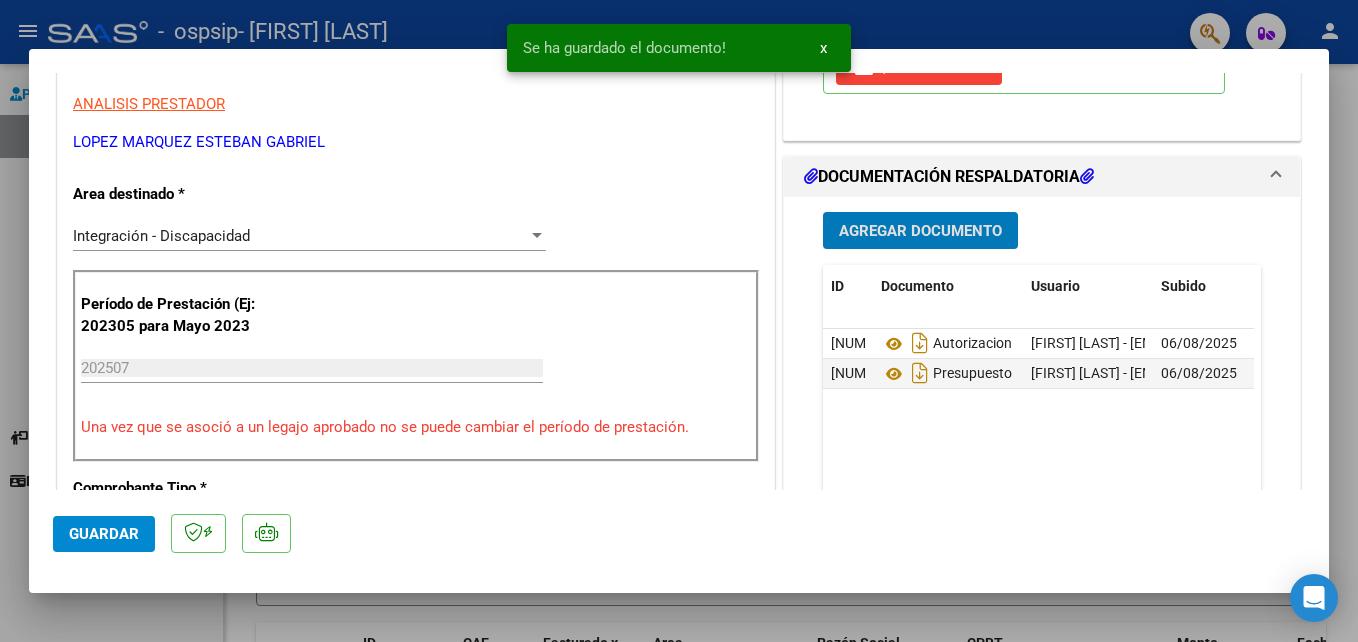 click on "Agregar Documento" at bounding box center [920, 231] 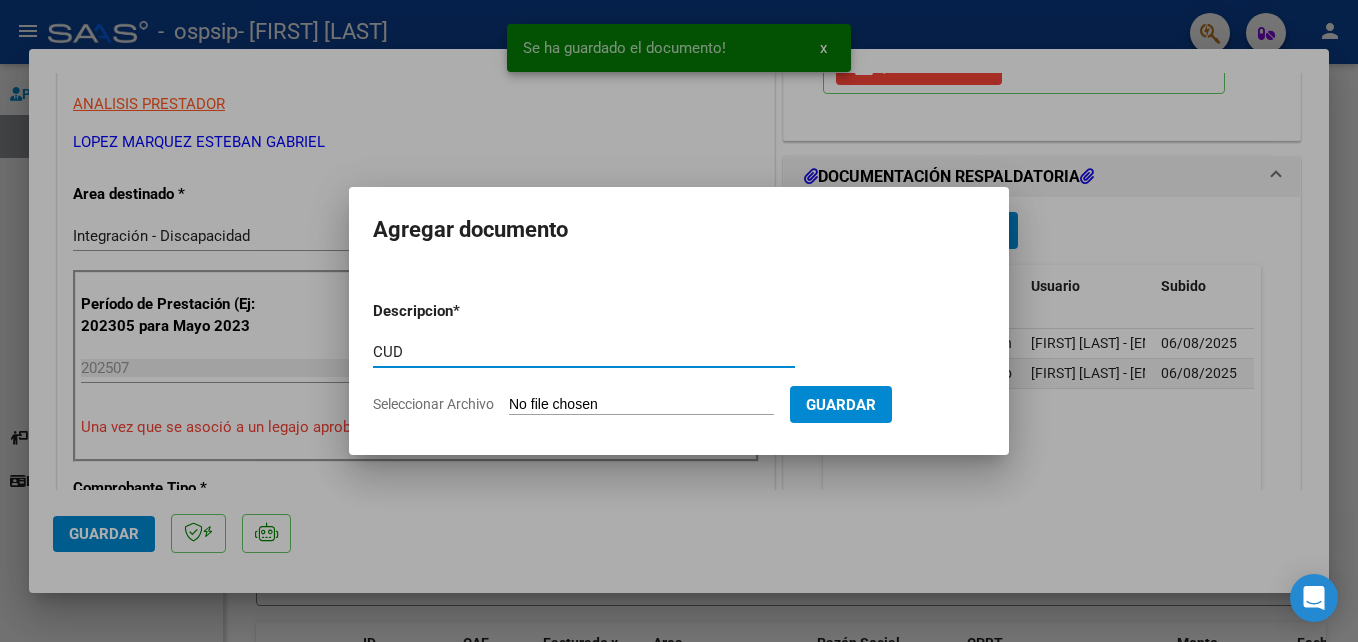 type on "CUD" 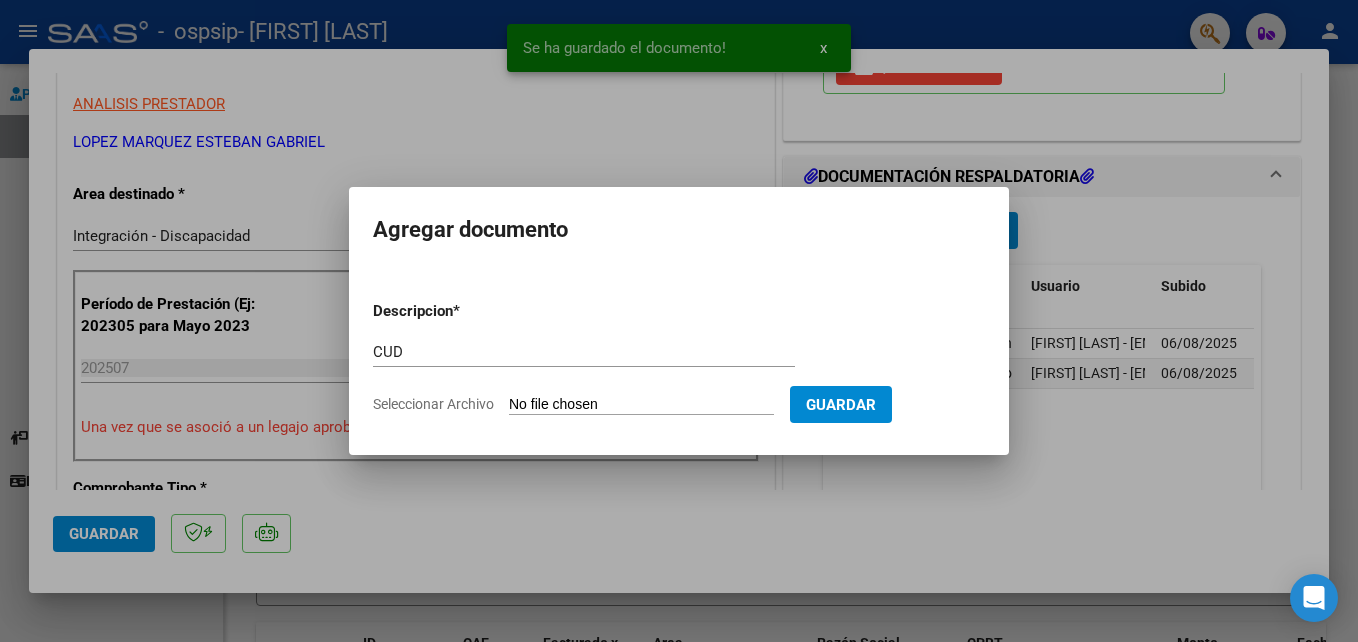 type on "C:\fakepath\CUD [LAST].pdf" 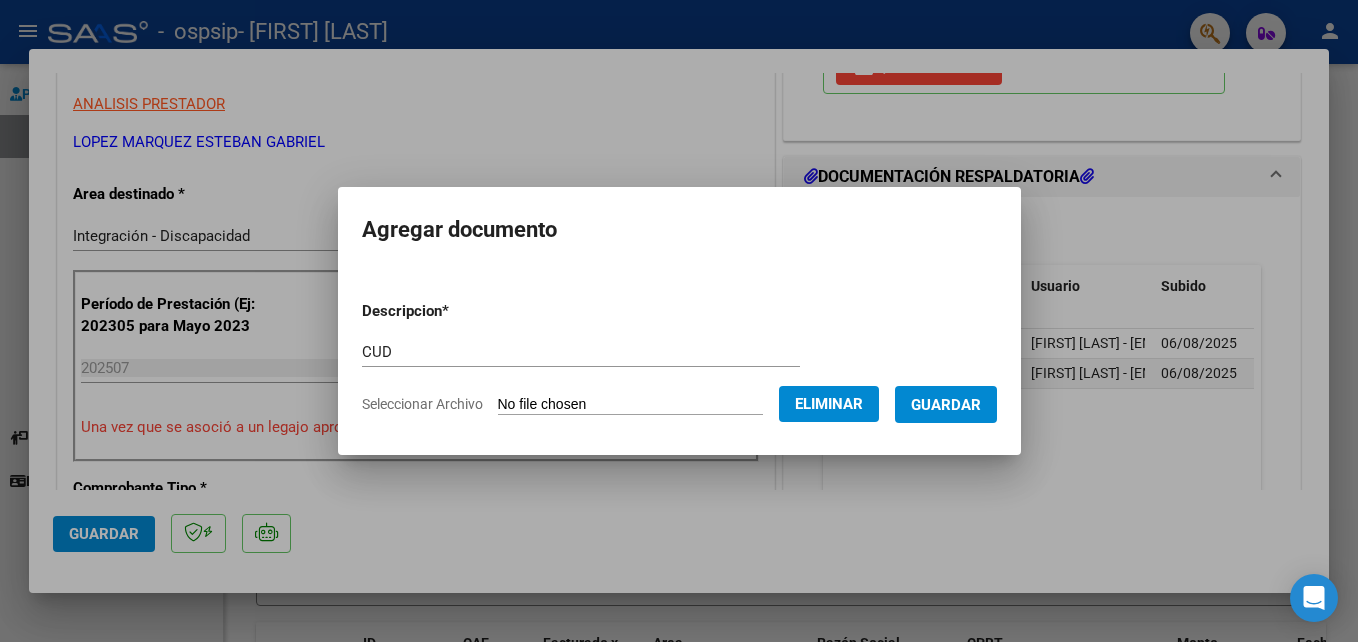 click on "Guardar" at bounding box center [946, 405] 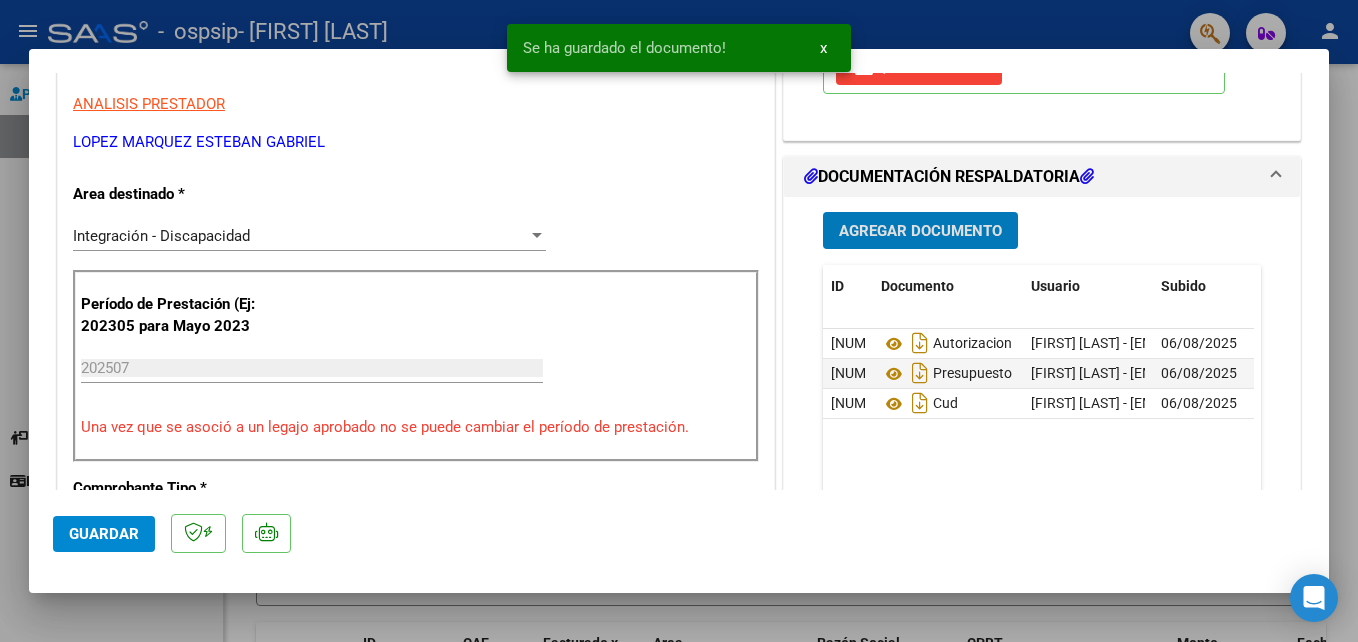 click on "Agregar Documento" at bounding box center (920, 231) 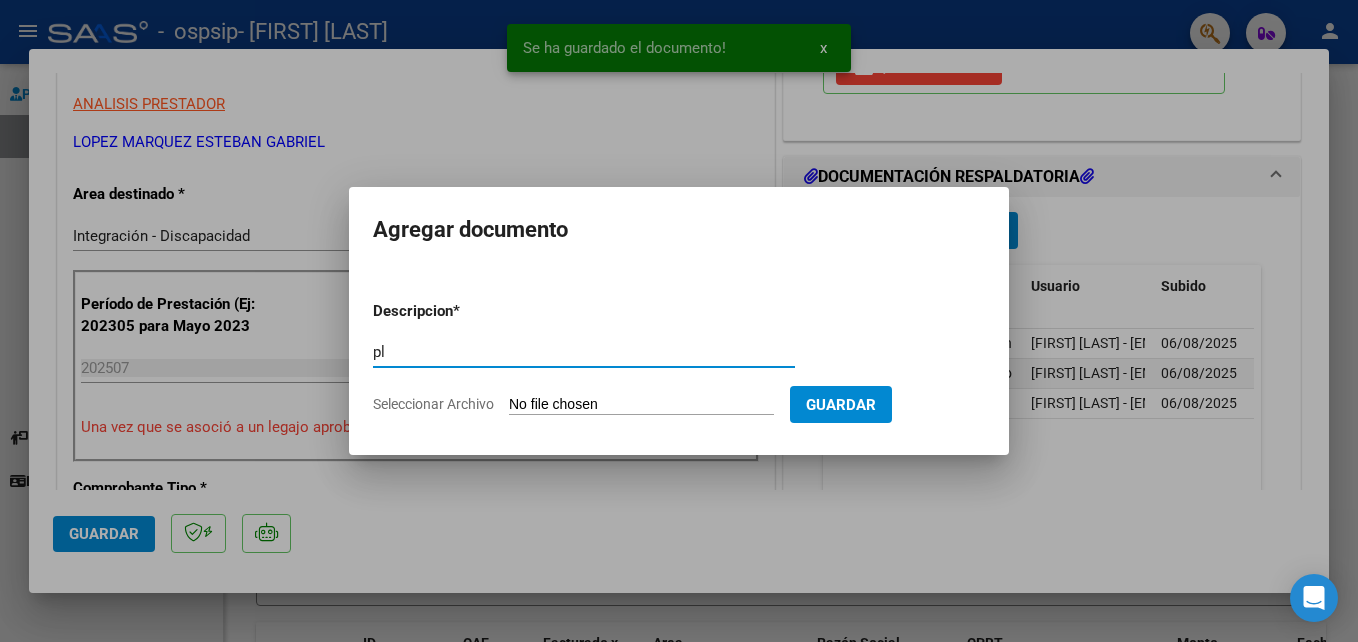 type on "Planilla de asistencia" 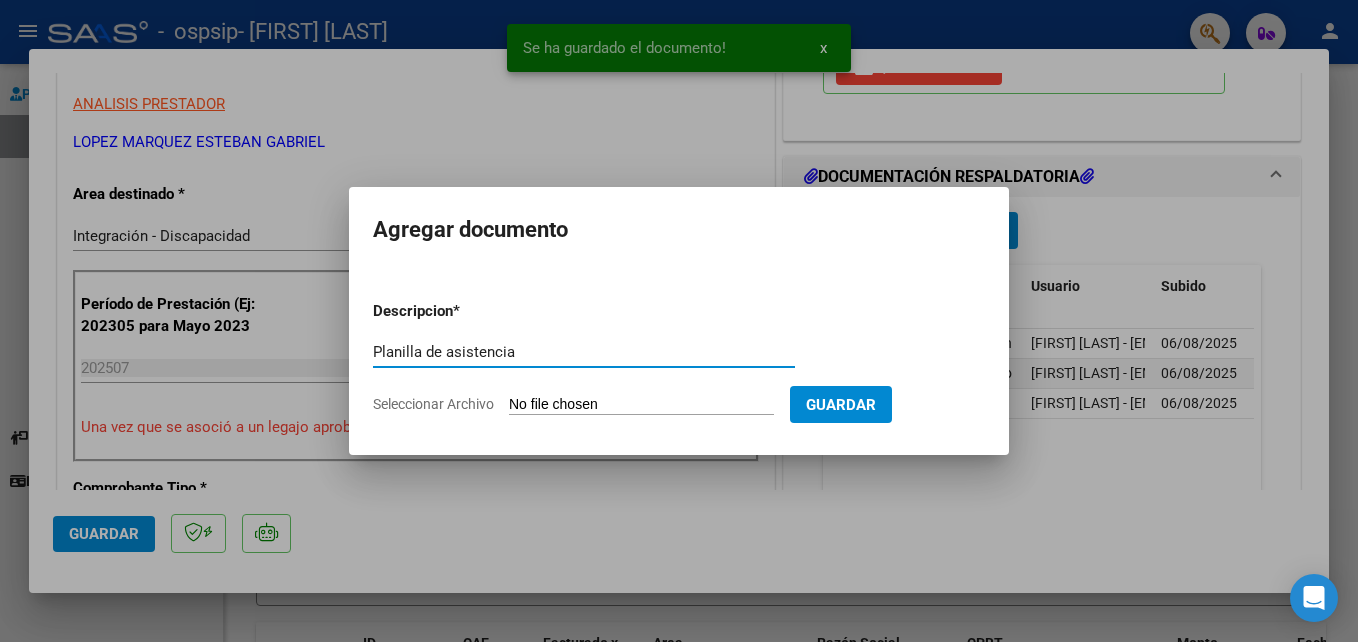 click on "Seleccionar Archivo" at bounding box center [641, 405] 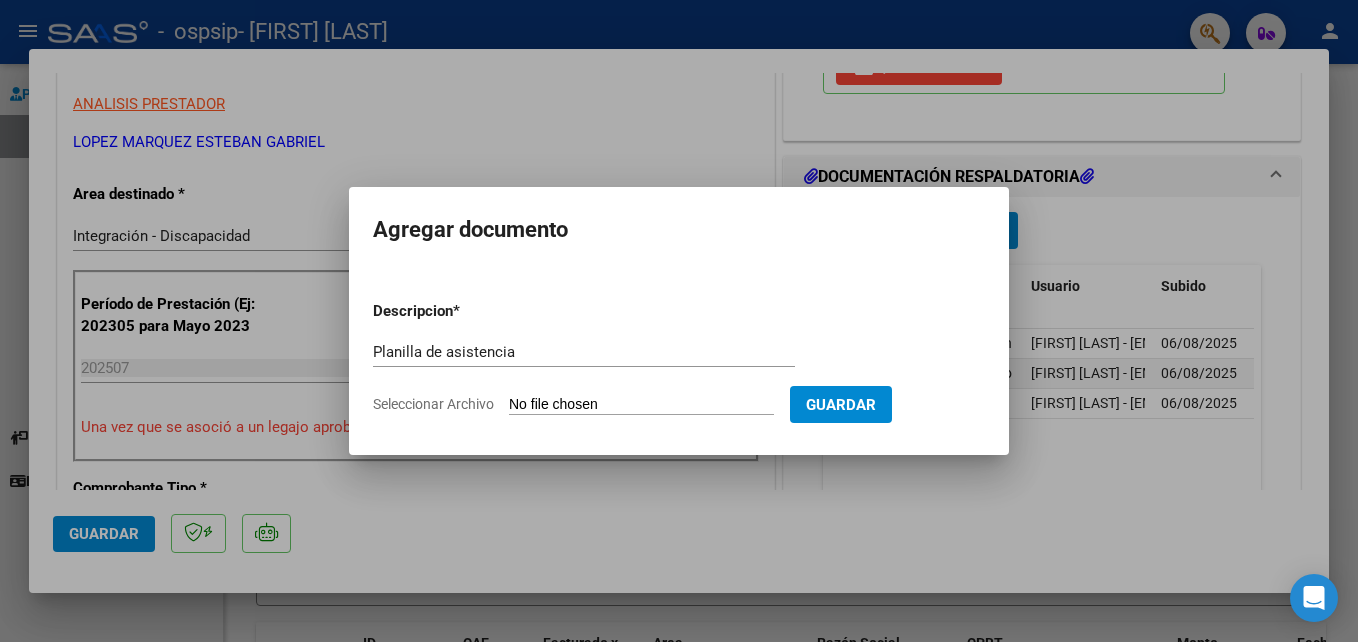 type on "C:\fakepath\Flores PS Julio.pdf" 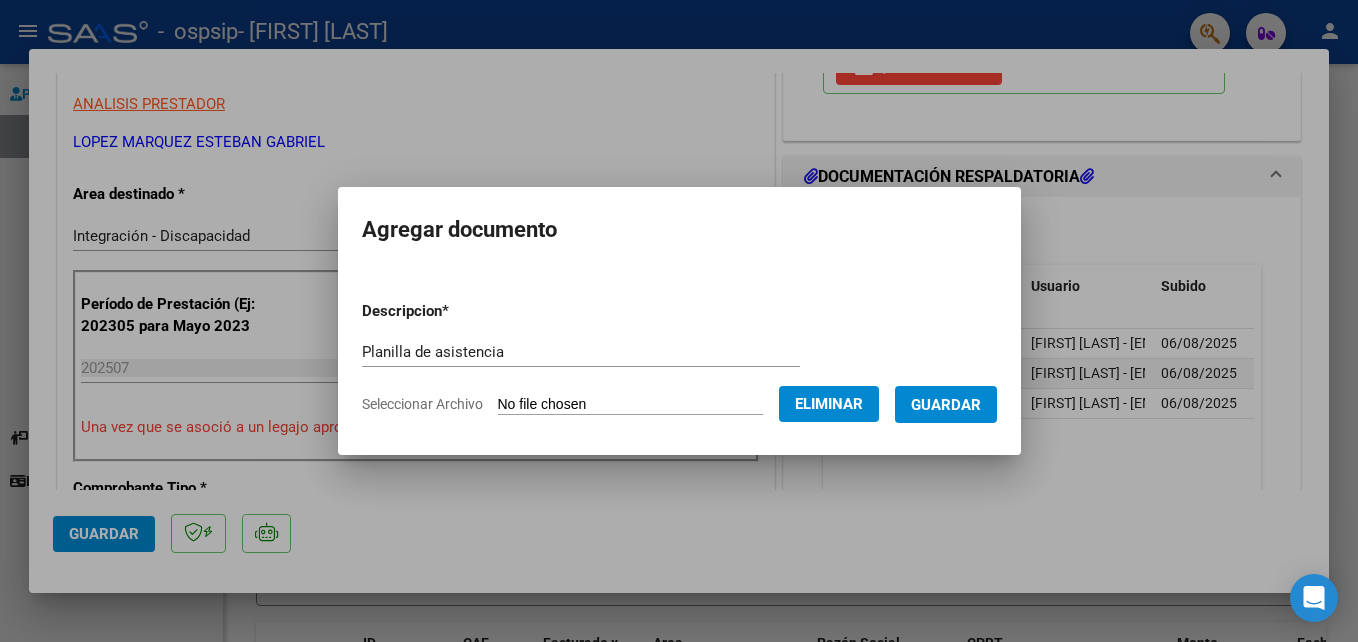 click on "Guardar" at bounding box center [946, 405] 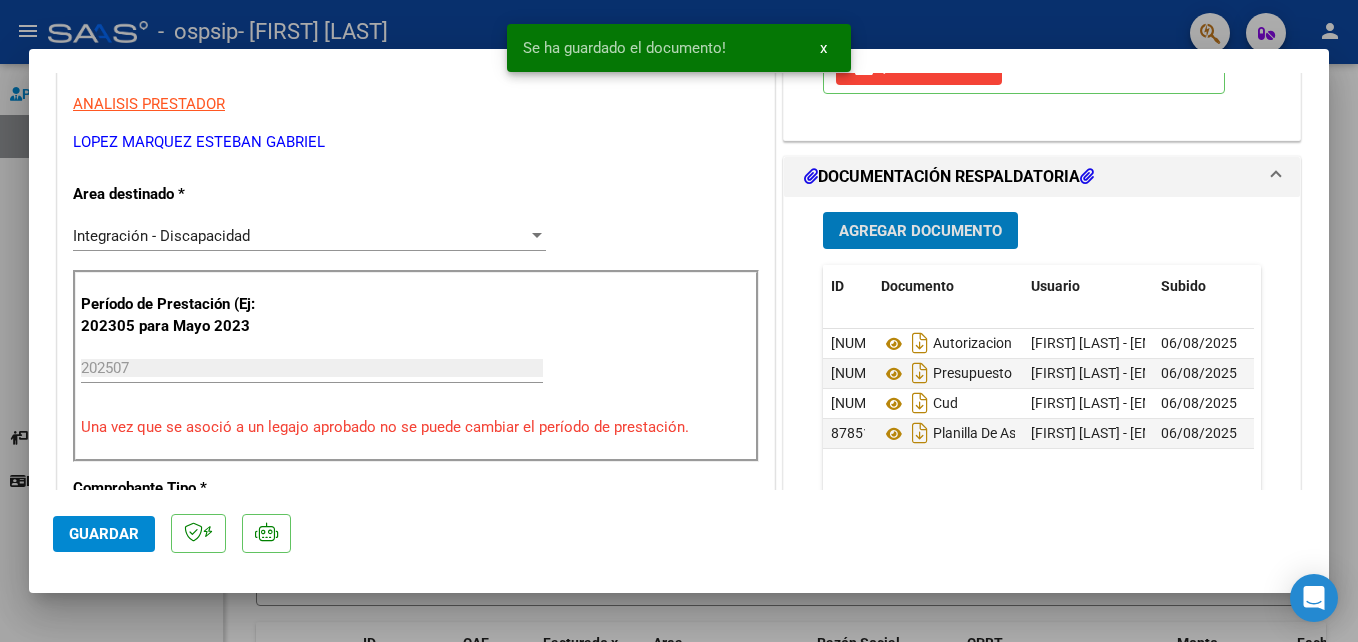click on "Guardar" 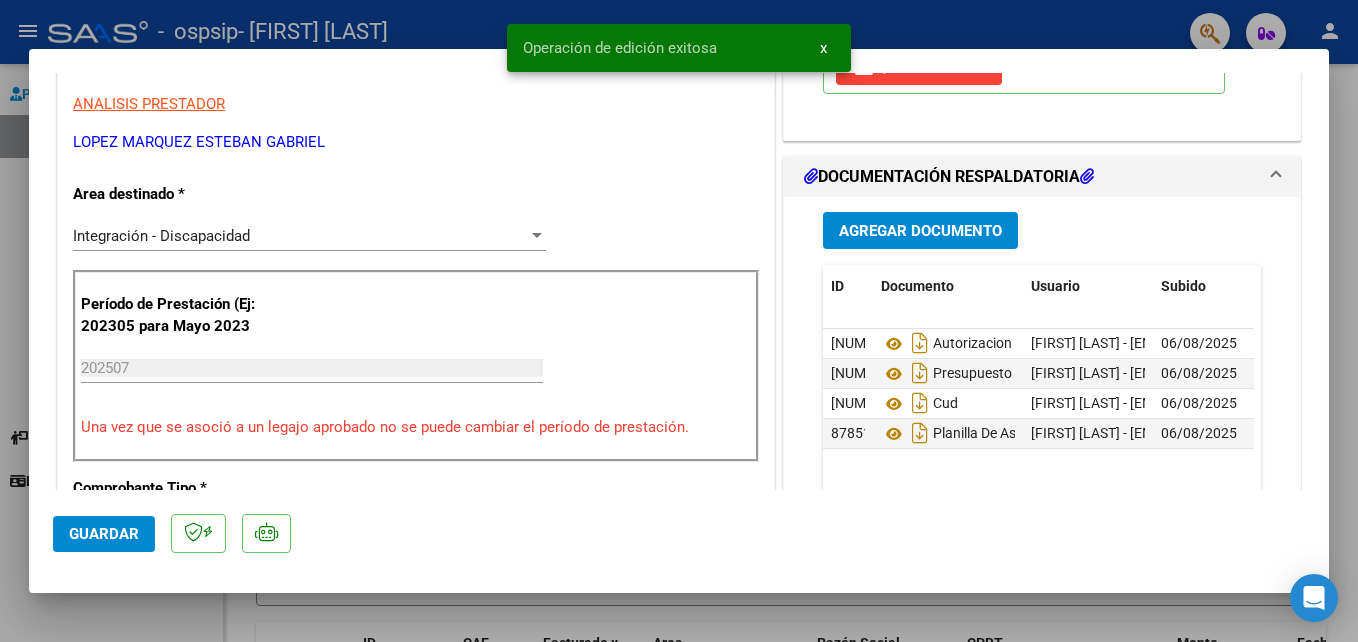 click on "x" at bounding box center (823, 48) 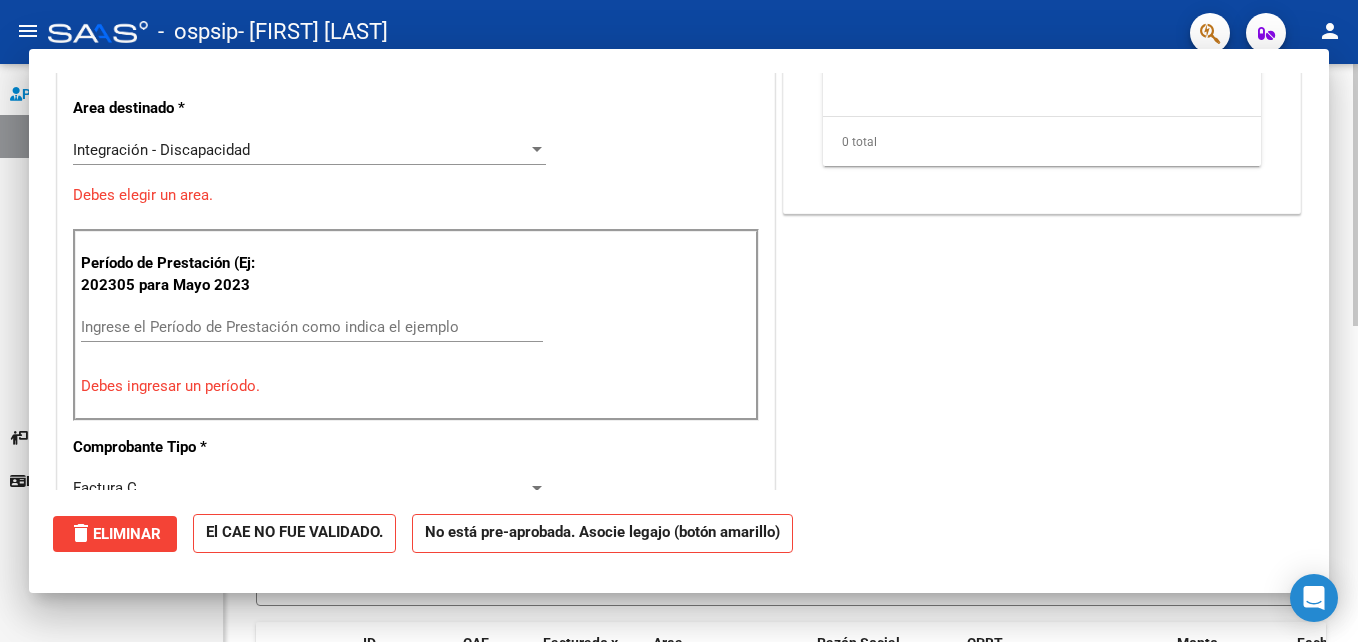 scroll, scrollTop: 0, scrollLeft: 0, axis: both 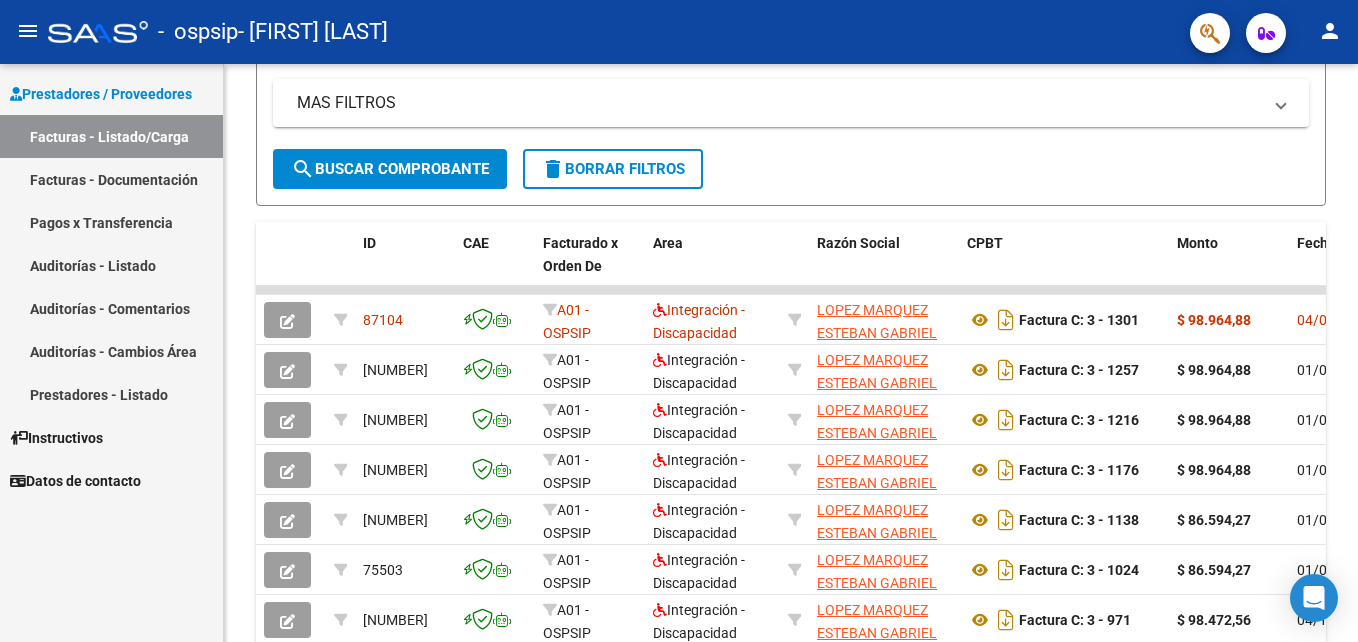 click on "person" 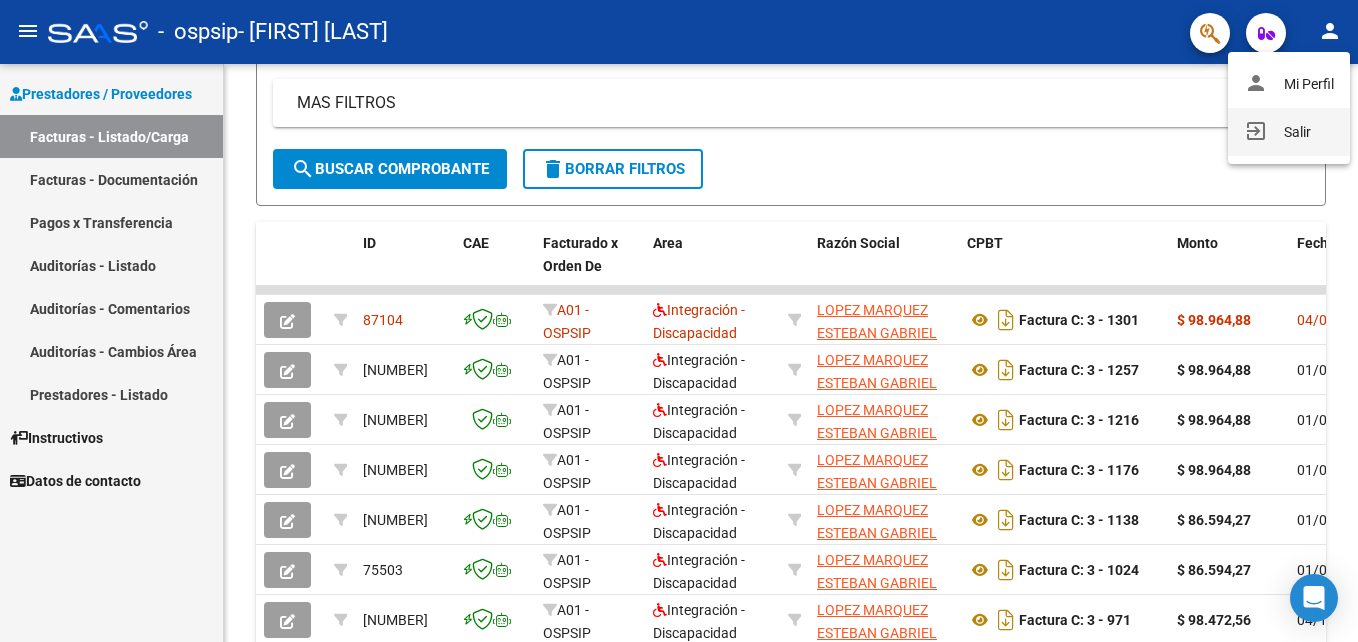 click on "exit_to_app  Salir" at bounding box center (1289, 132) 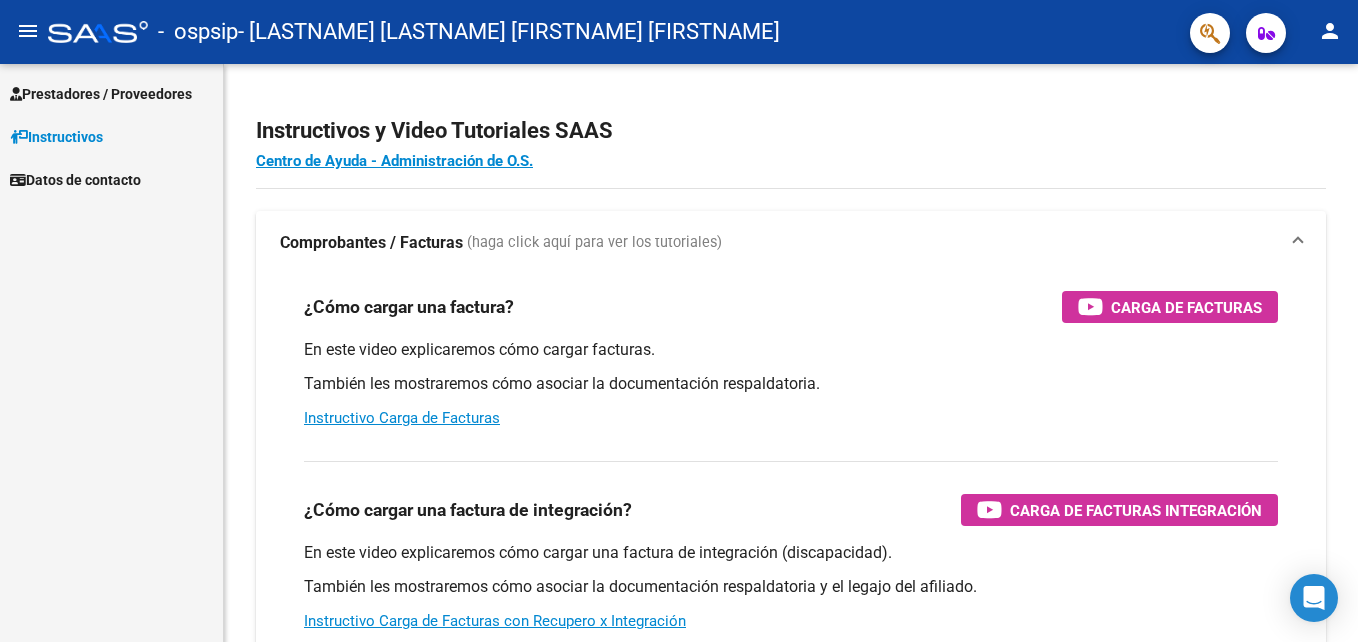 scroll, scrollTop: 0, scrollLeft: 0, axis: both 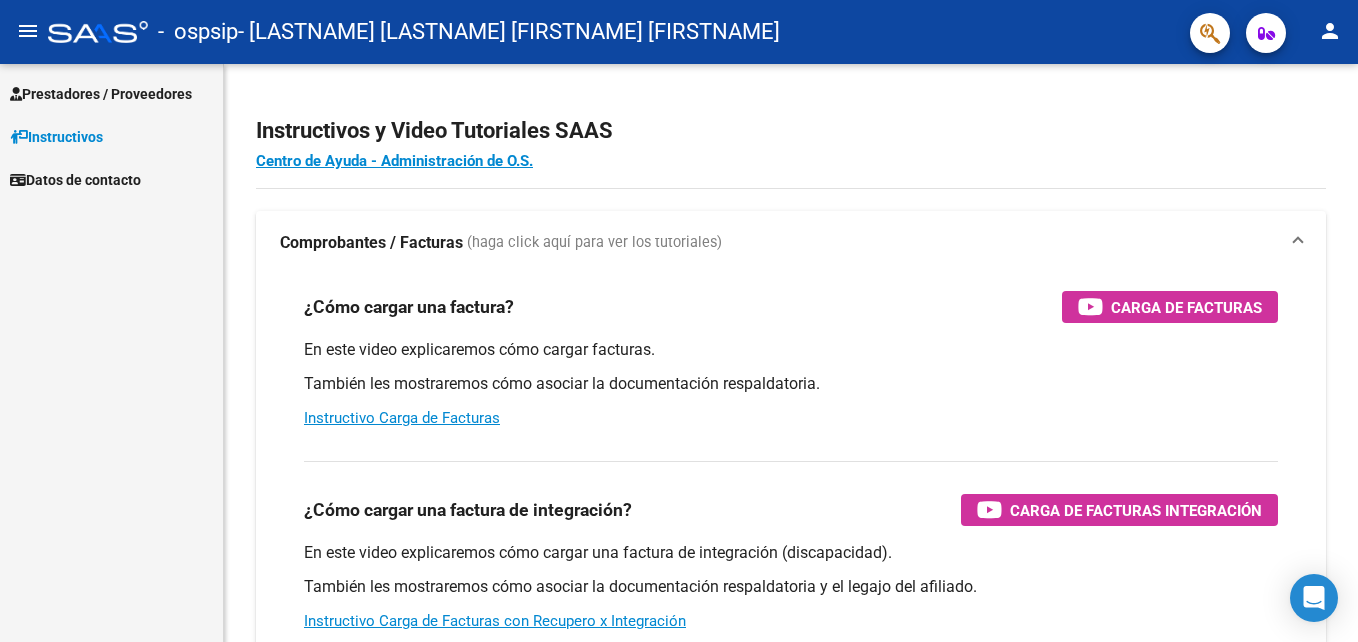 click on "Prestadores / Proveedores" at bounding box center [101, 94] 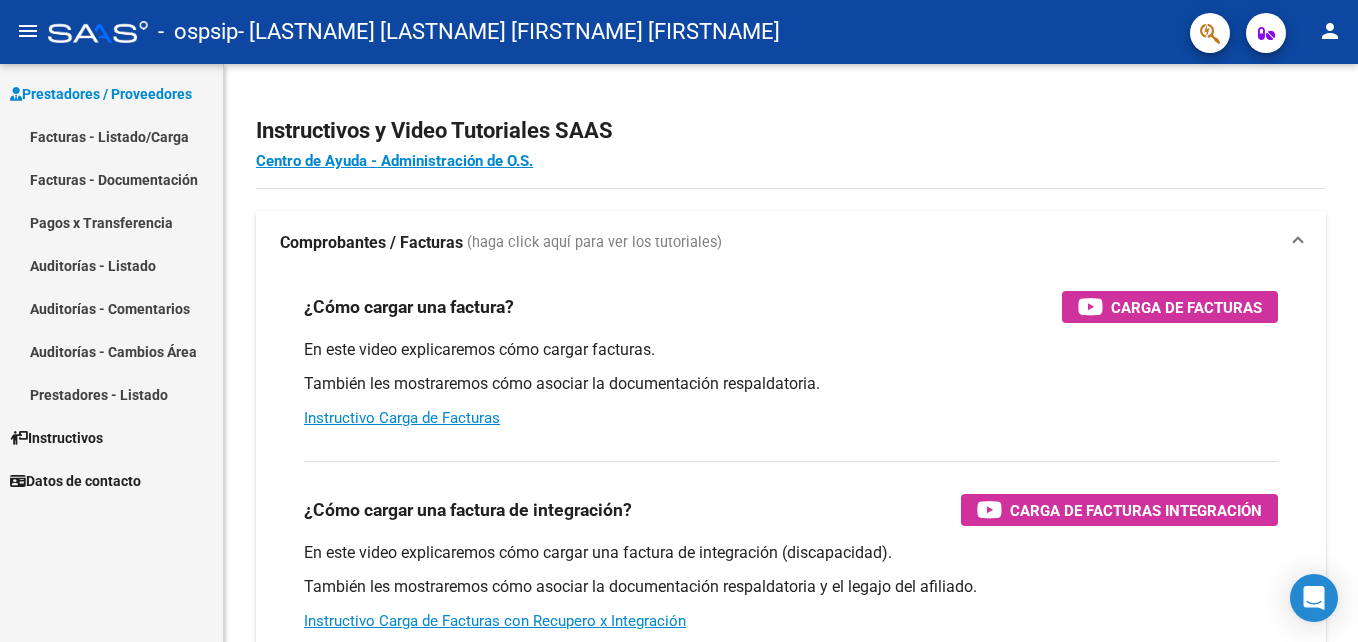 click on "Facturas - Listado/Carga" at bounding box center [111, 136] 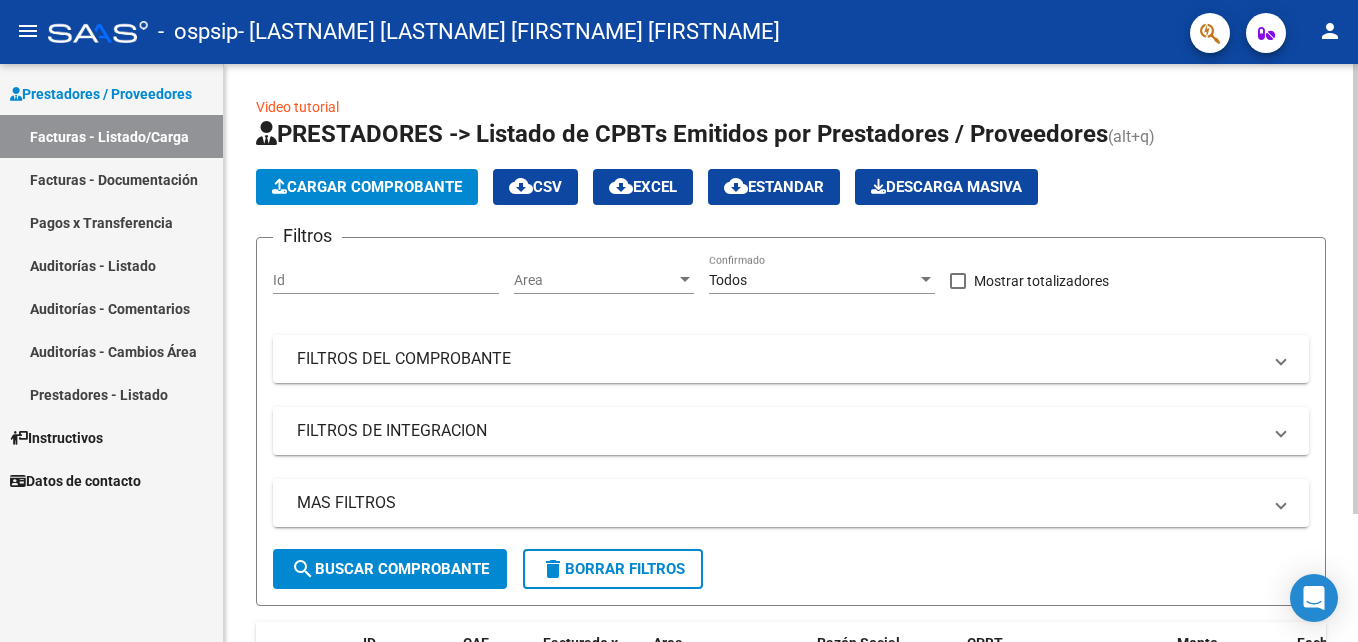 click on "Cargar Comprobante" 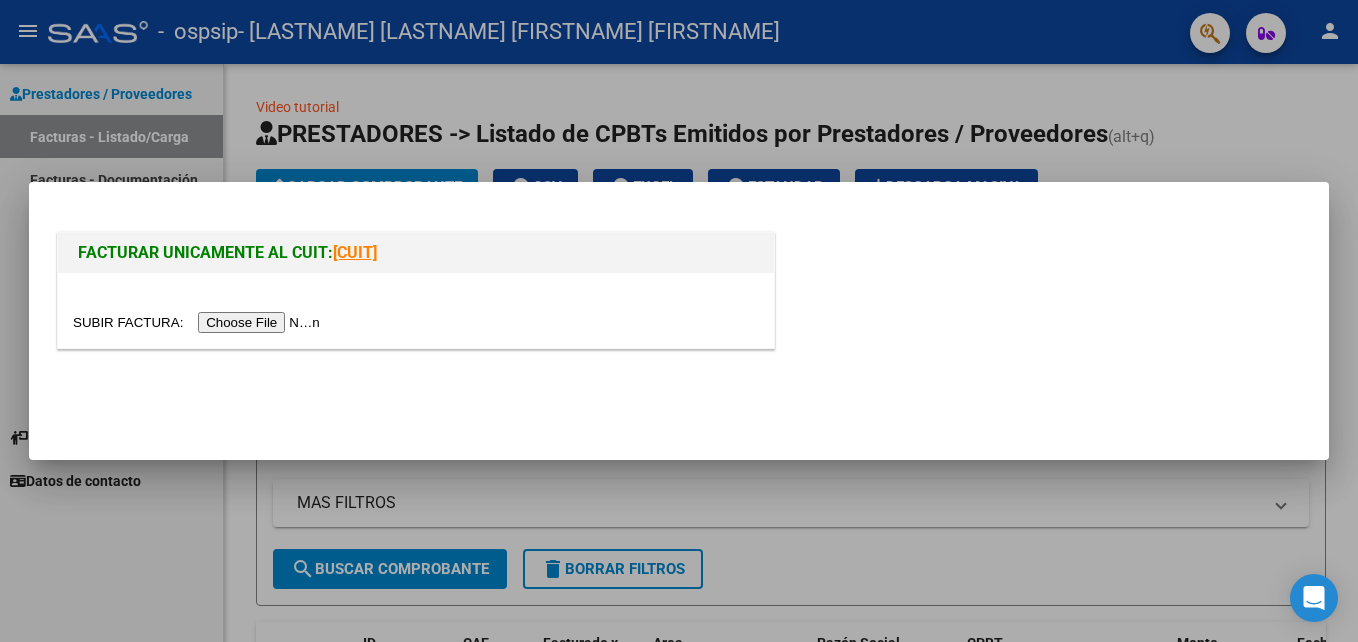 click at bounding box center (199, 322) 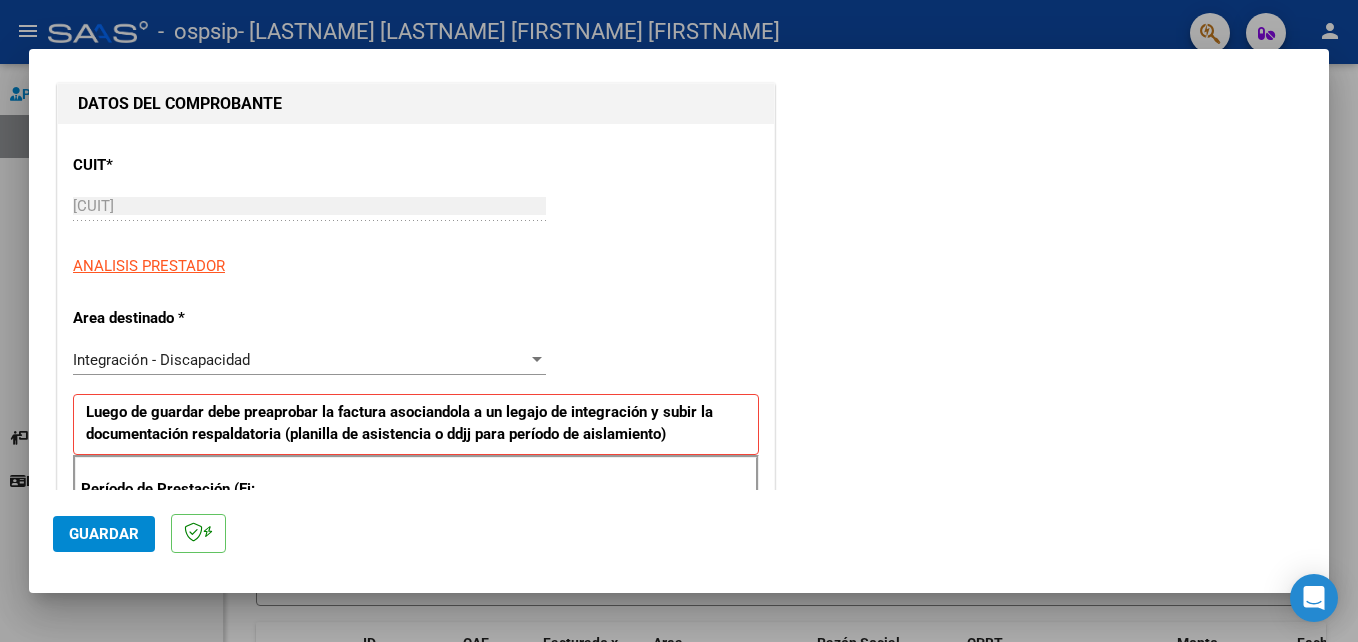 scroll, scrollTop: 300, scrollLeft: 0, axis: vertical 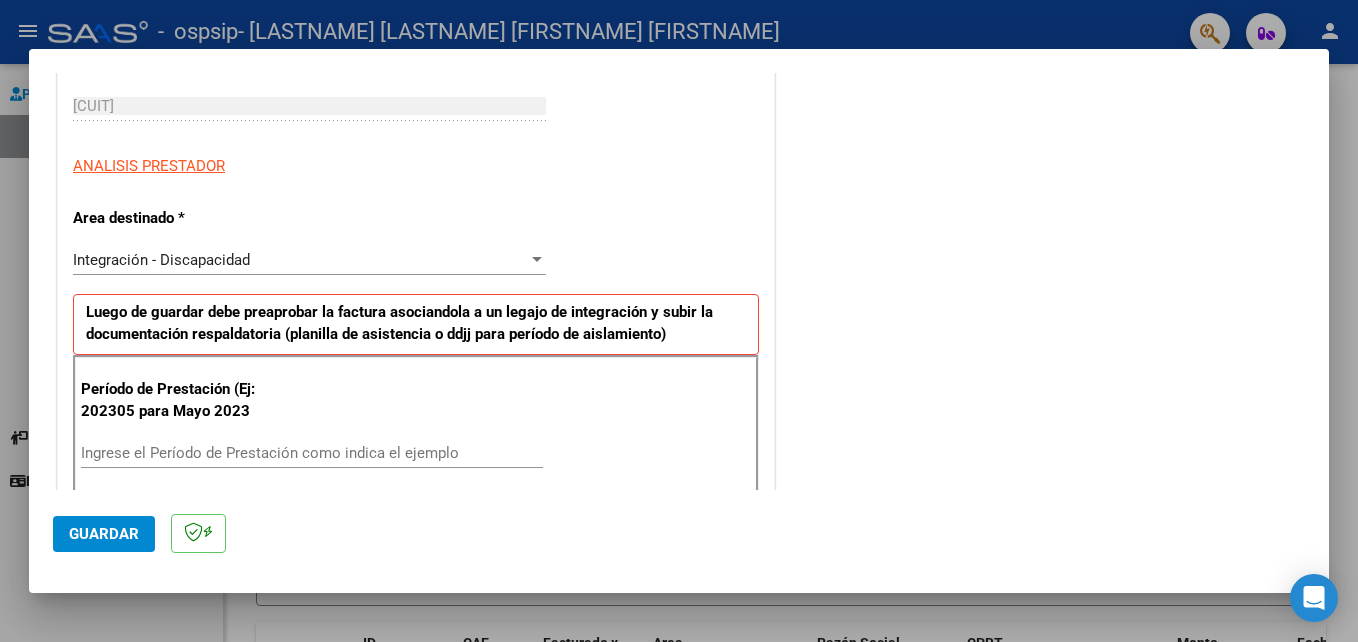 click on "Período de Prestación (Ej: 202305 para Mayo 2023    Ingrese el Período de Prestación como indica el ejemplo" at bounding box center [416, 425] 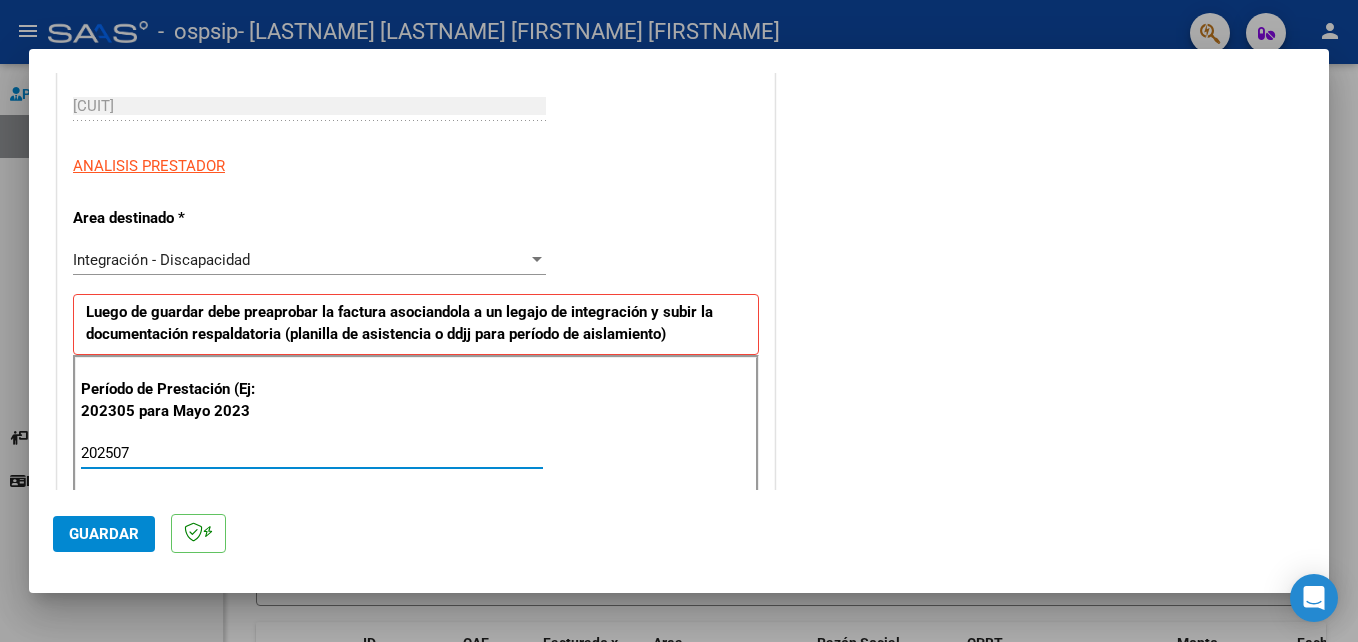 click on "202507" at bounding box center (312, 453) 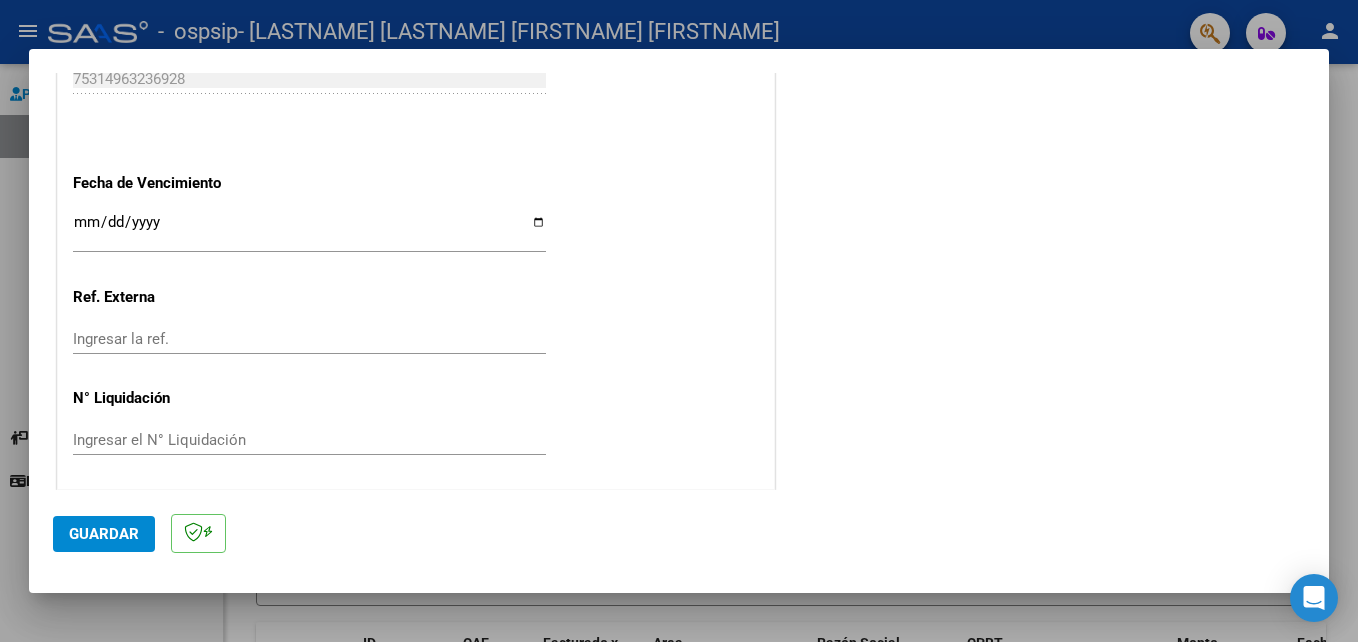 scroll, scrollTop: 1306, scrollLeft: 0, axis: vertical 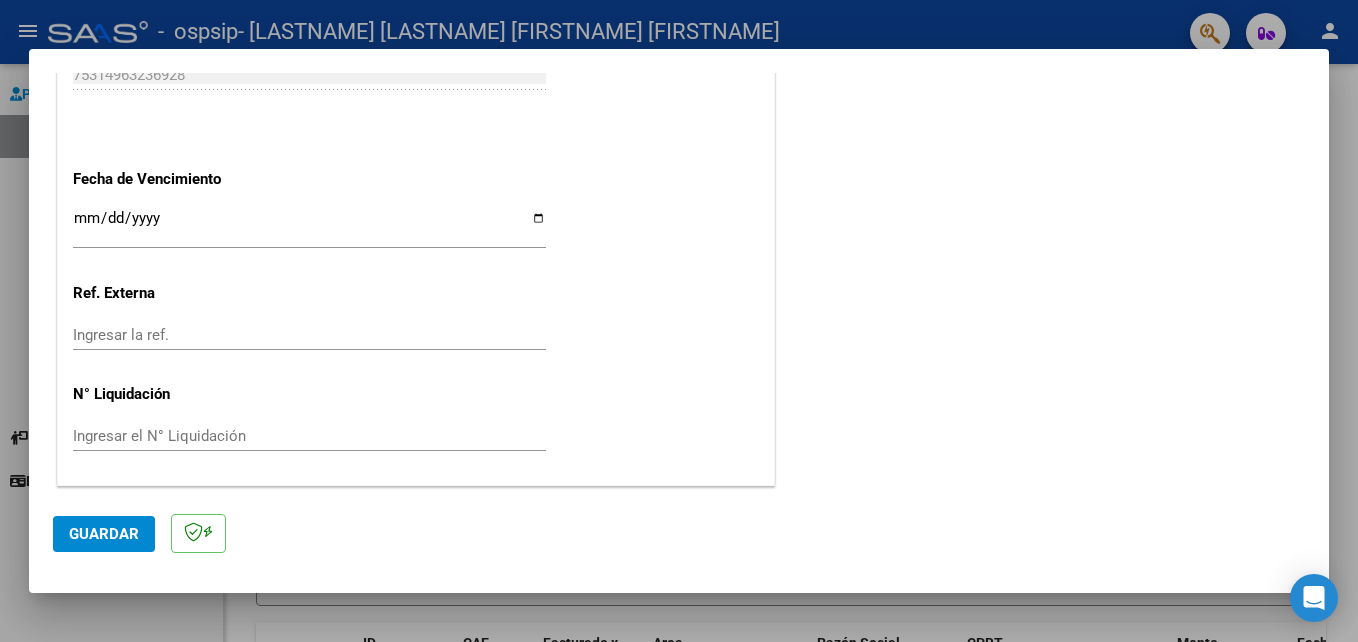 click on "Ingresar la fecha" at bounding box center [309, 226] 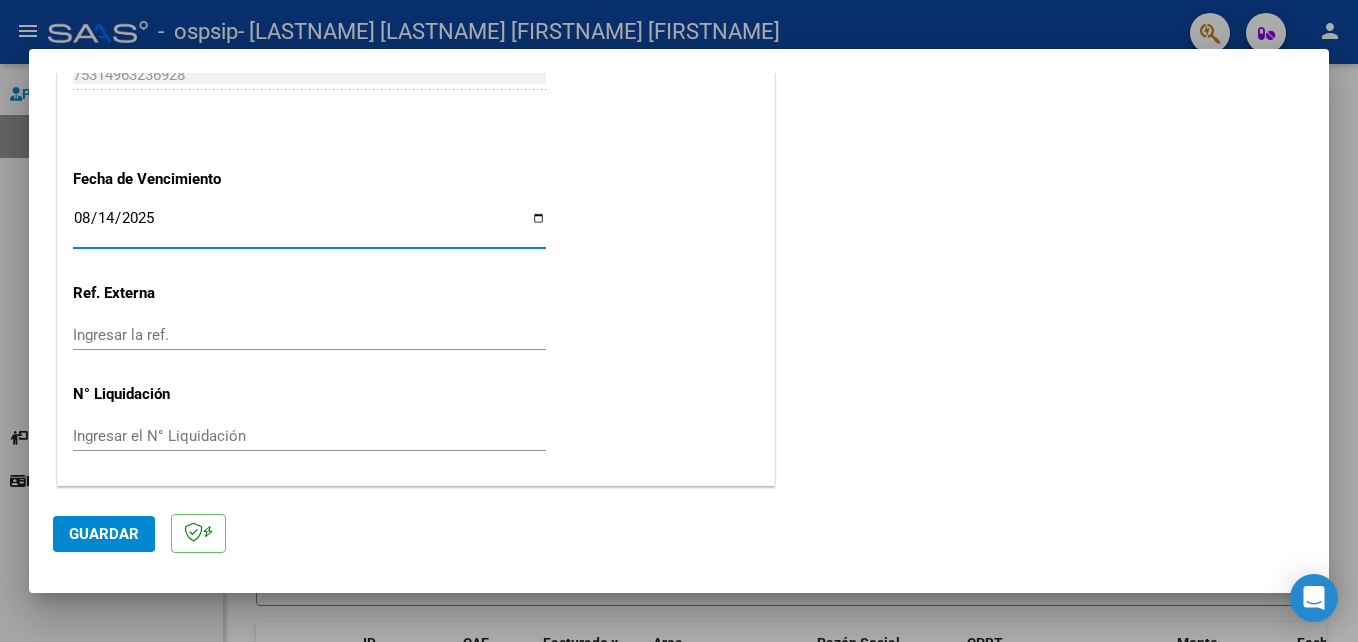 type on "2025-08-14" 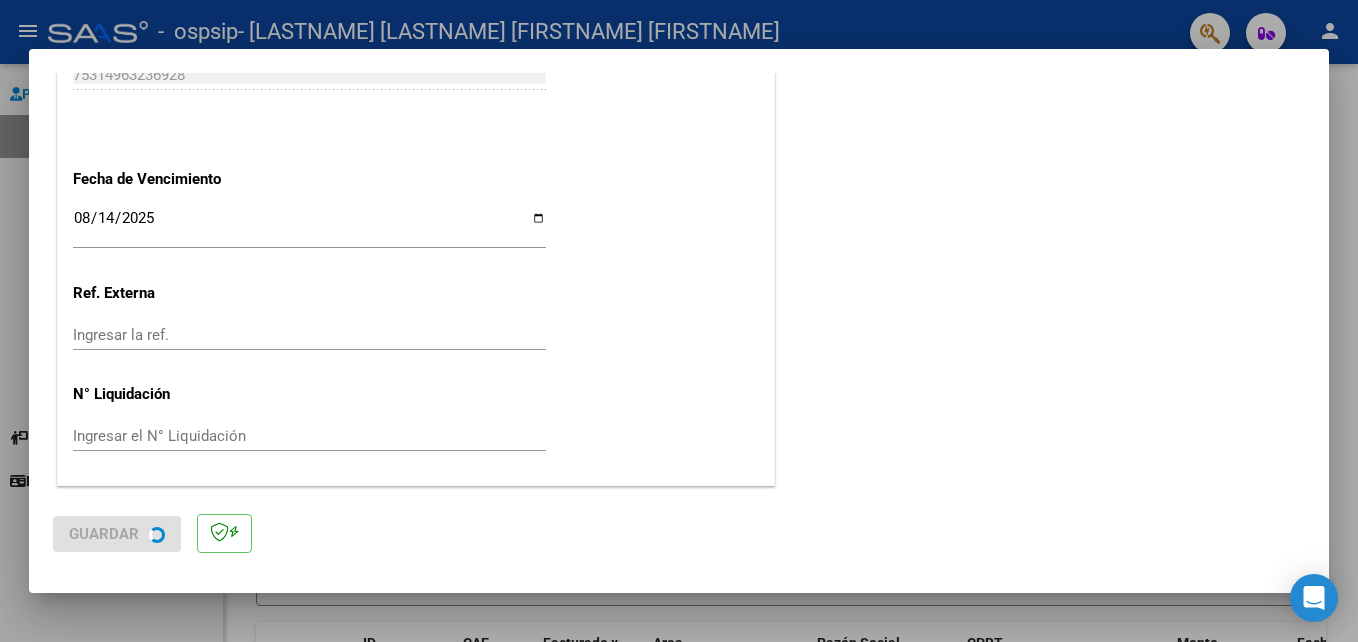 scroll, scrollTop: 0, scrollLeft: 0, axis: both 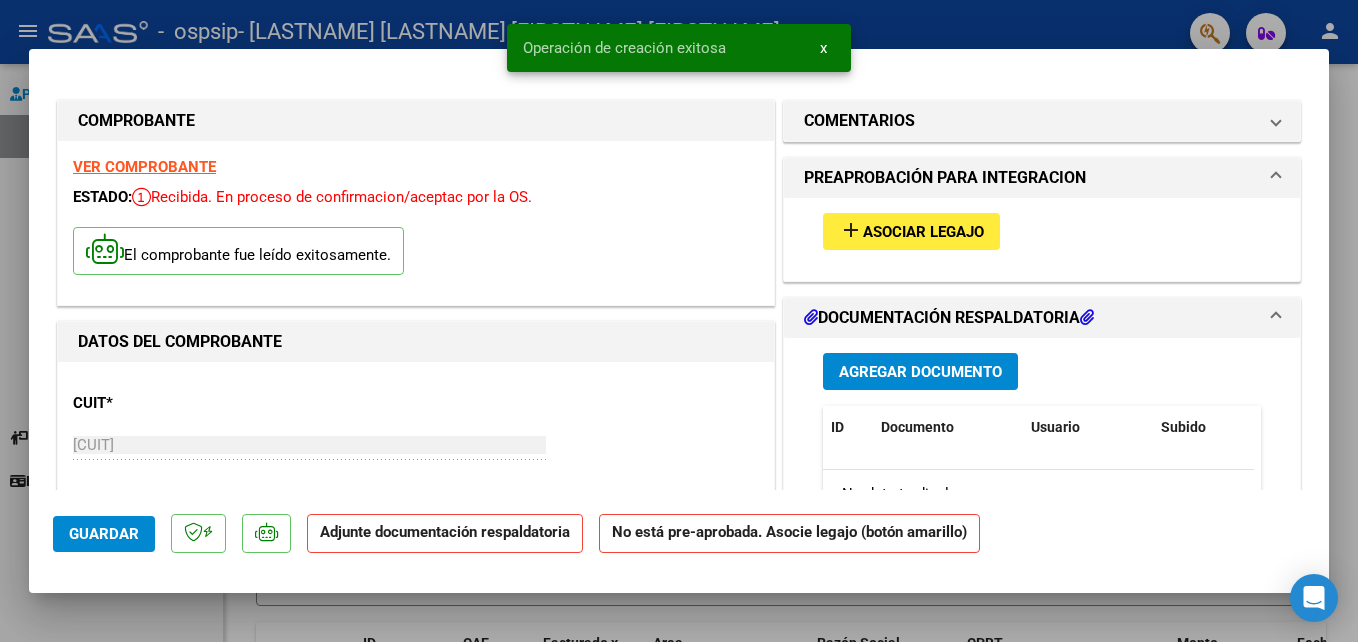 click on "Asociar Legajo" at bounding box center [923, 232] 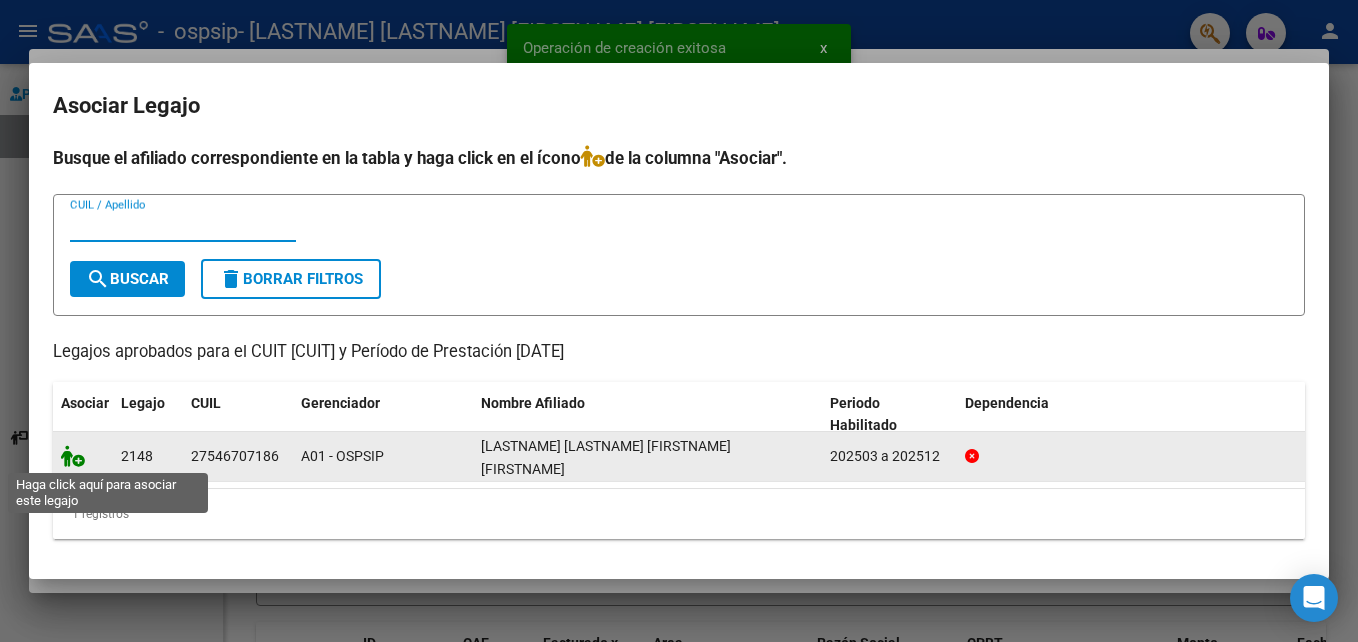 click 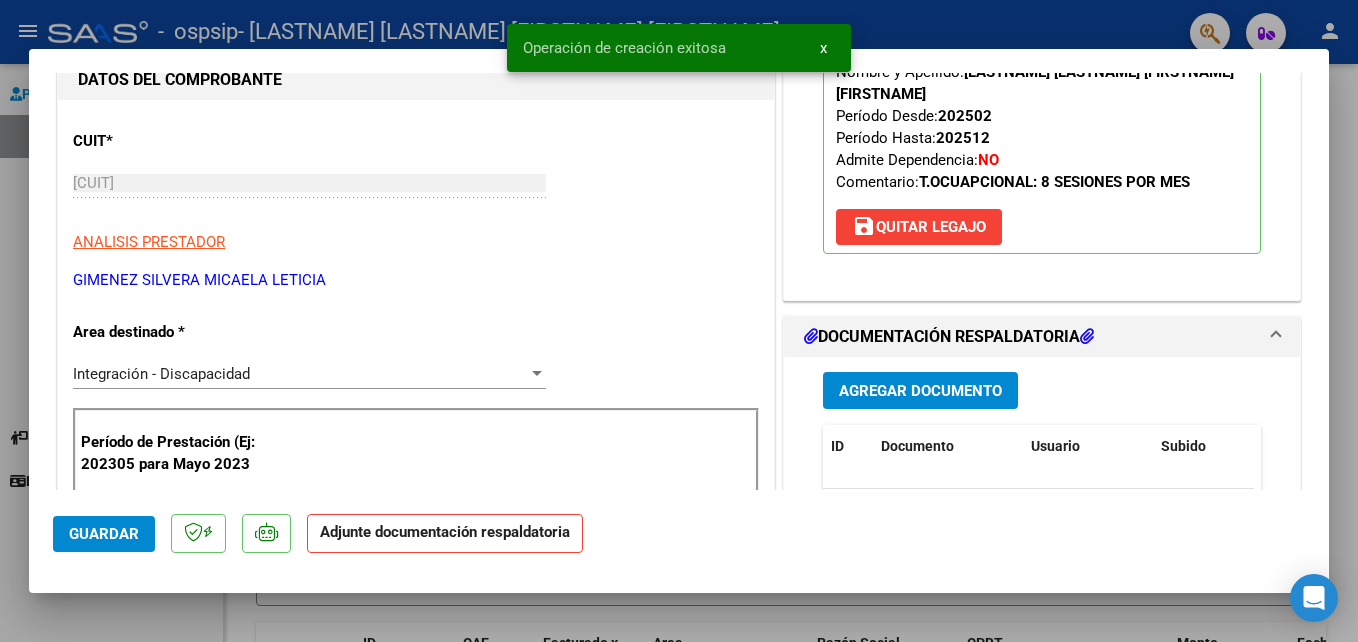 scroll, scrollTop: 300, scrollLeft: 0, axis: vertical 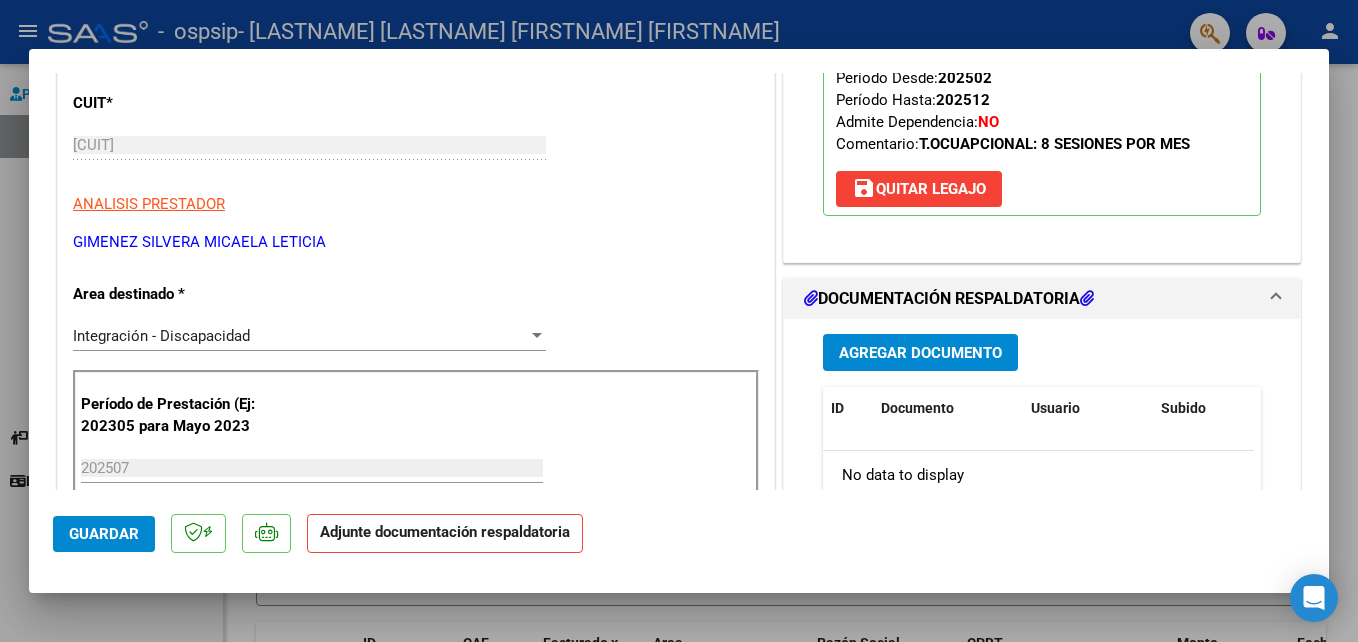 click on "Agregar Documento" at bounding box center [920, 353] 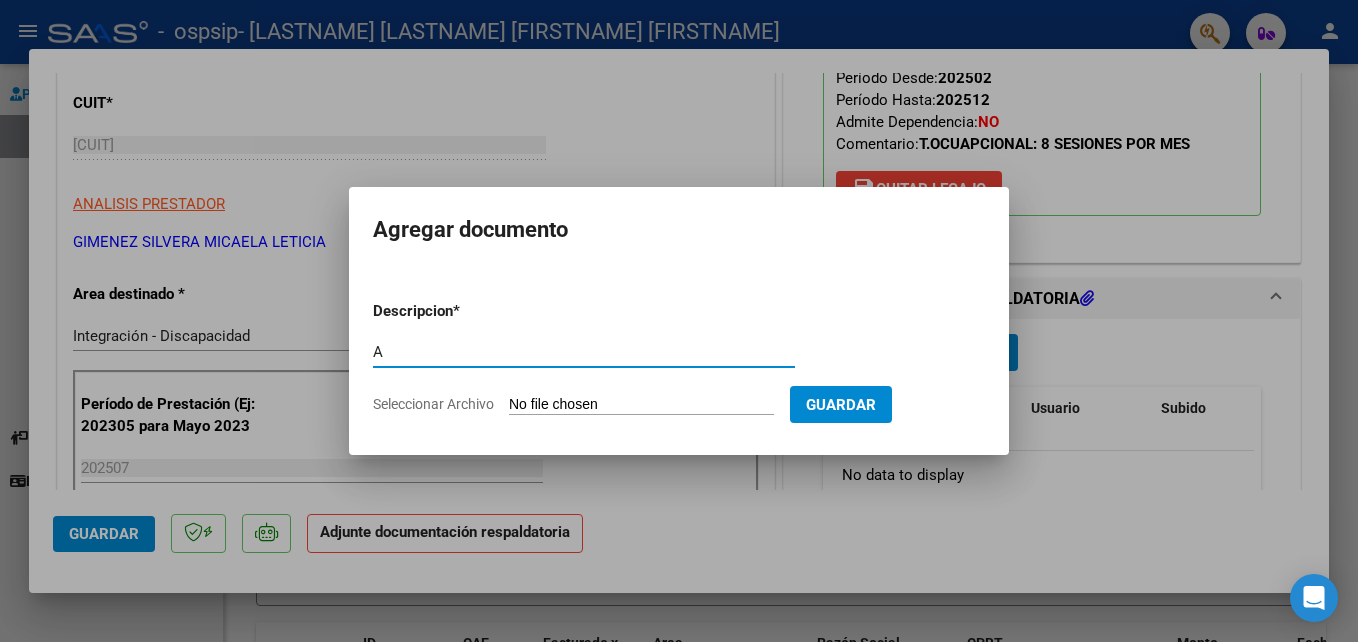 type on "Autorizacion" 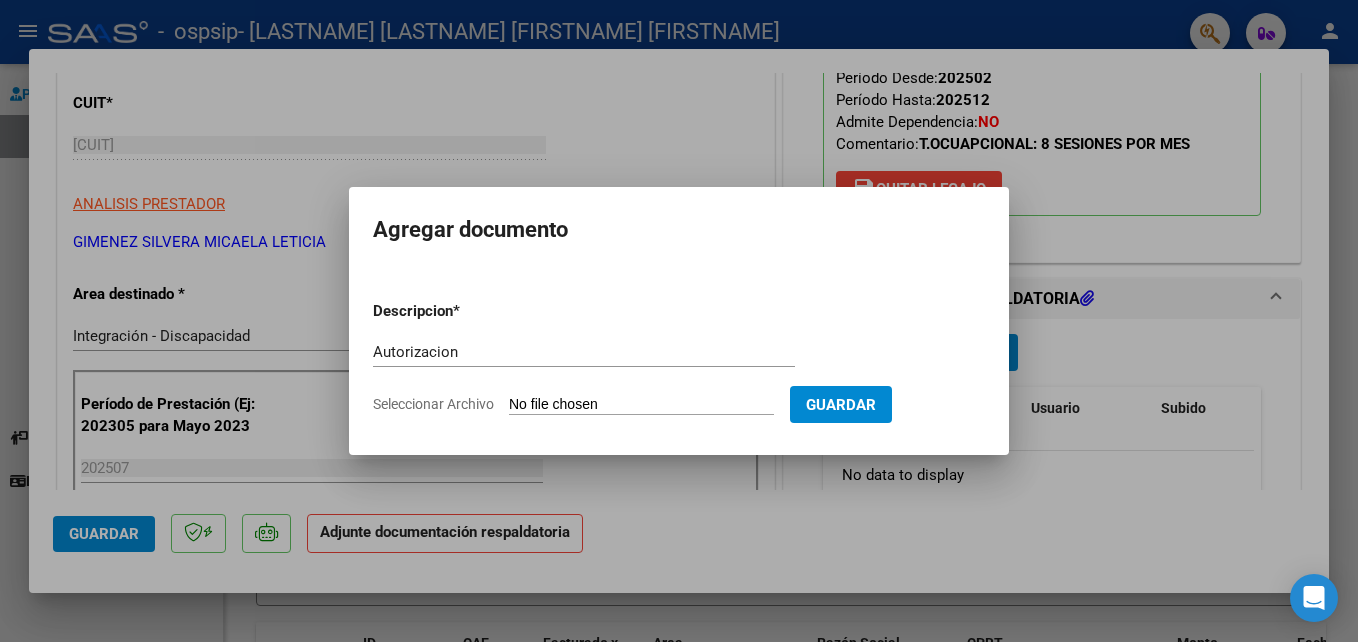 click on "Seleccionar Archivo" at bounding box center [641, 405] 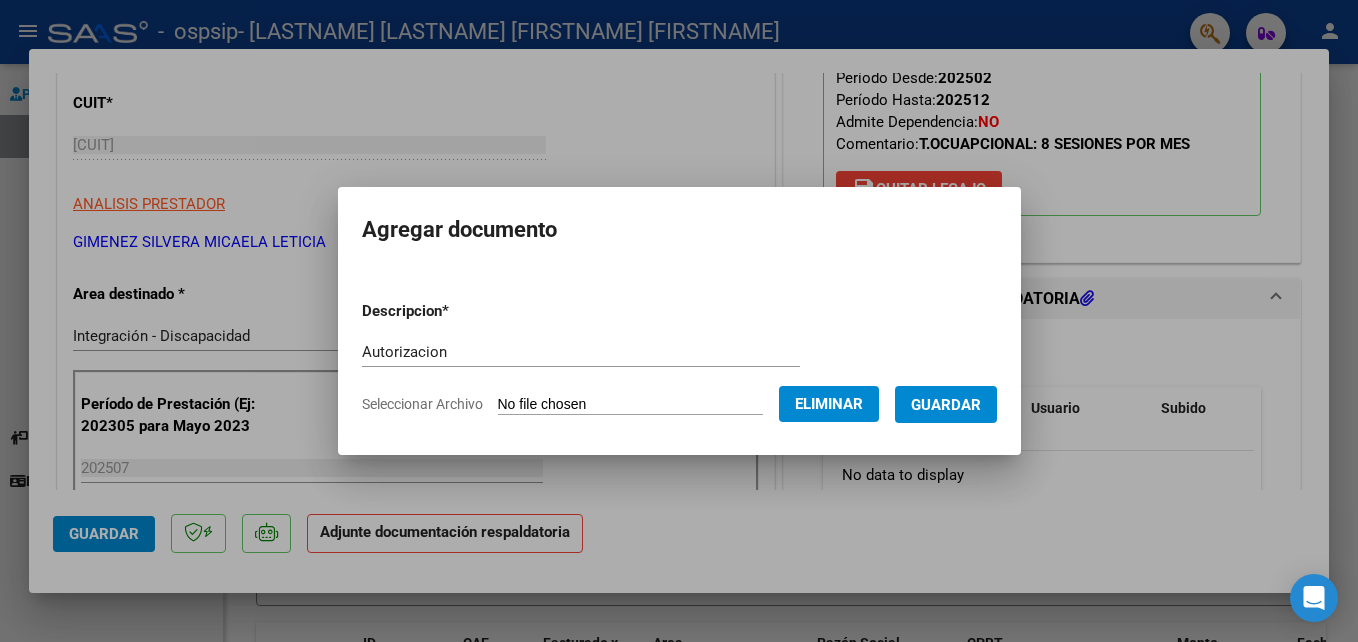 click on "Guardar" at bounding box center [946, 405] 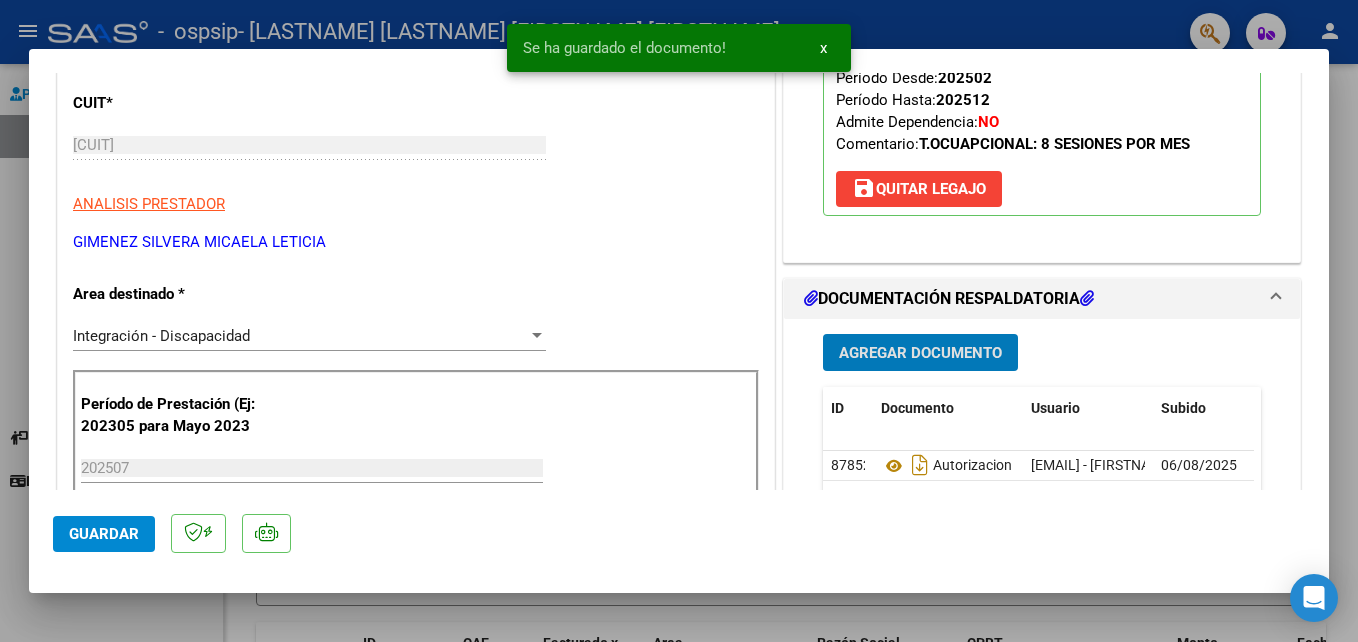 click on "Agregar Documento" at bounding box center (920, 353) 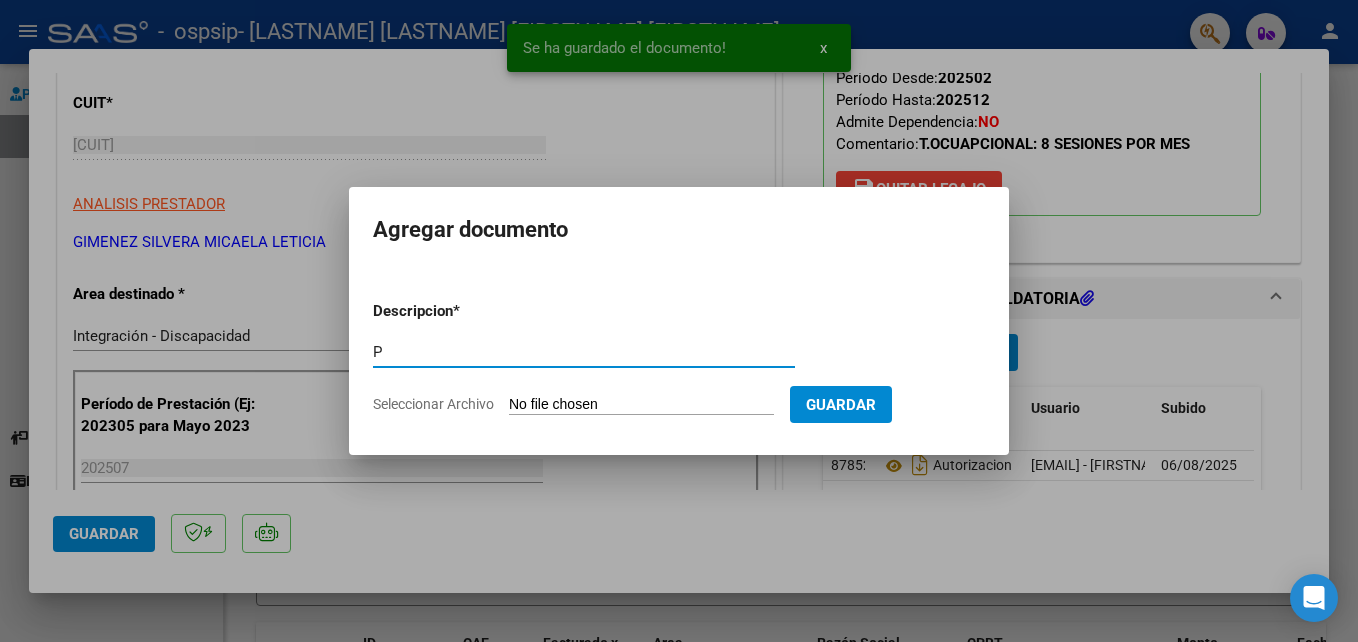 type on "Presupuesto" 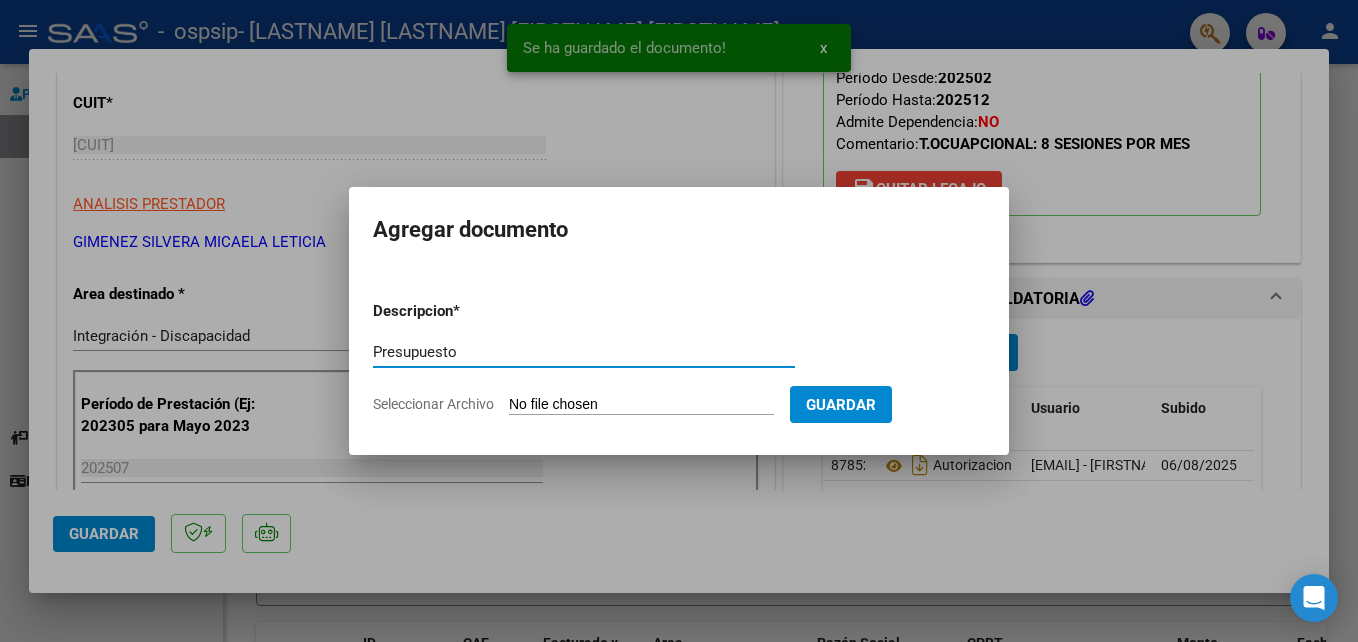 click on "Seleccionar Archivo" at bounding box center (641, 405) 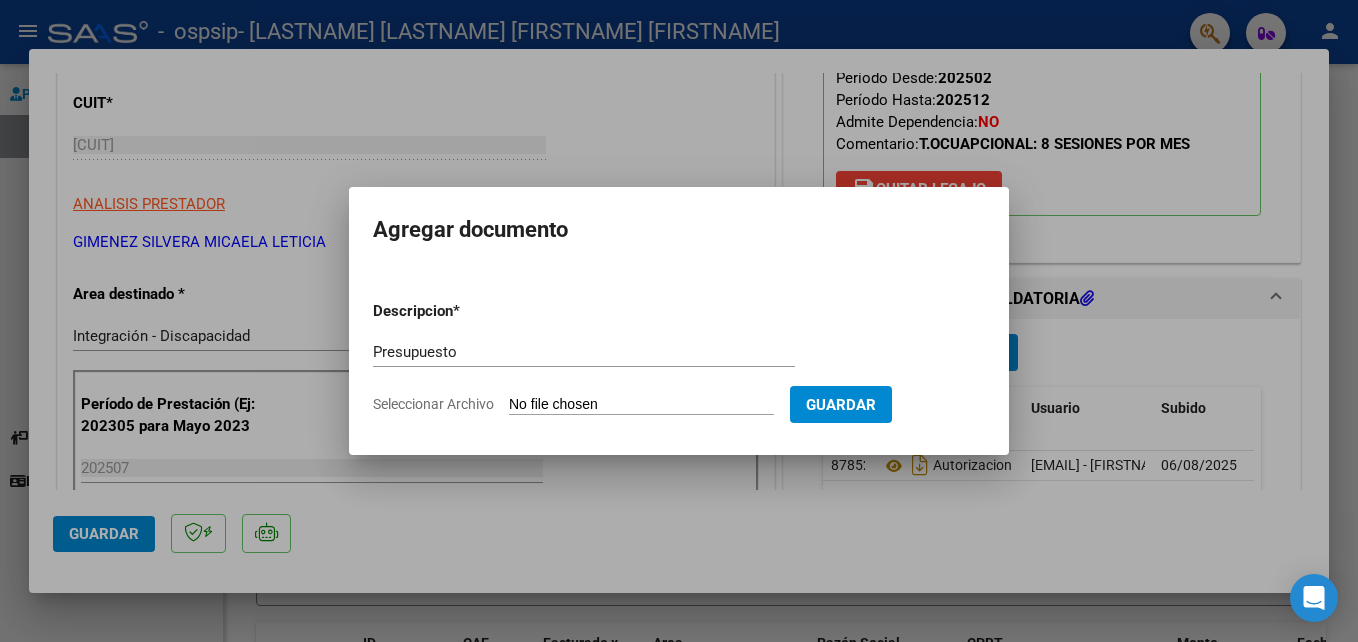 type on "C:\fakepath\pto to flores.pdf" 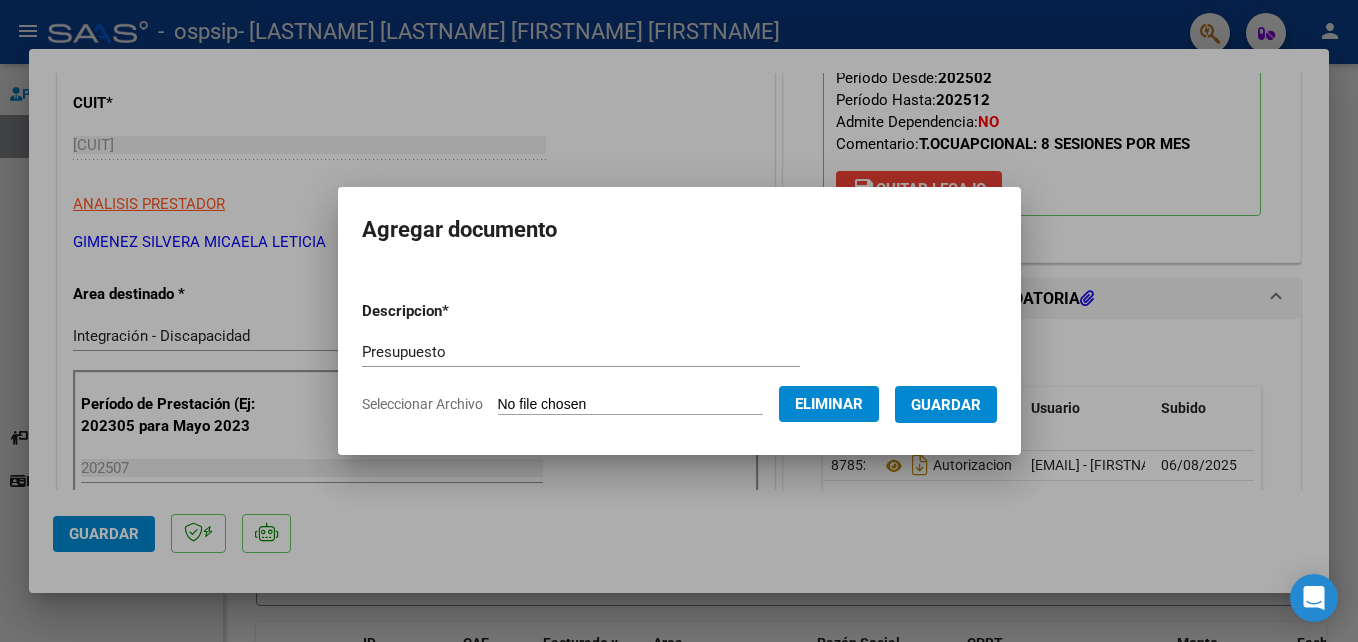click on "Guardar" at bounding box center [946, 405] 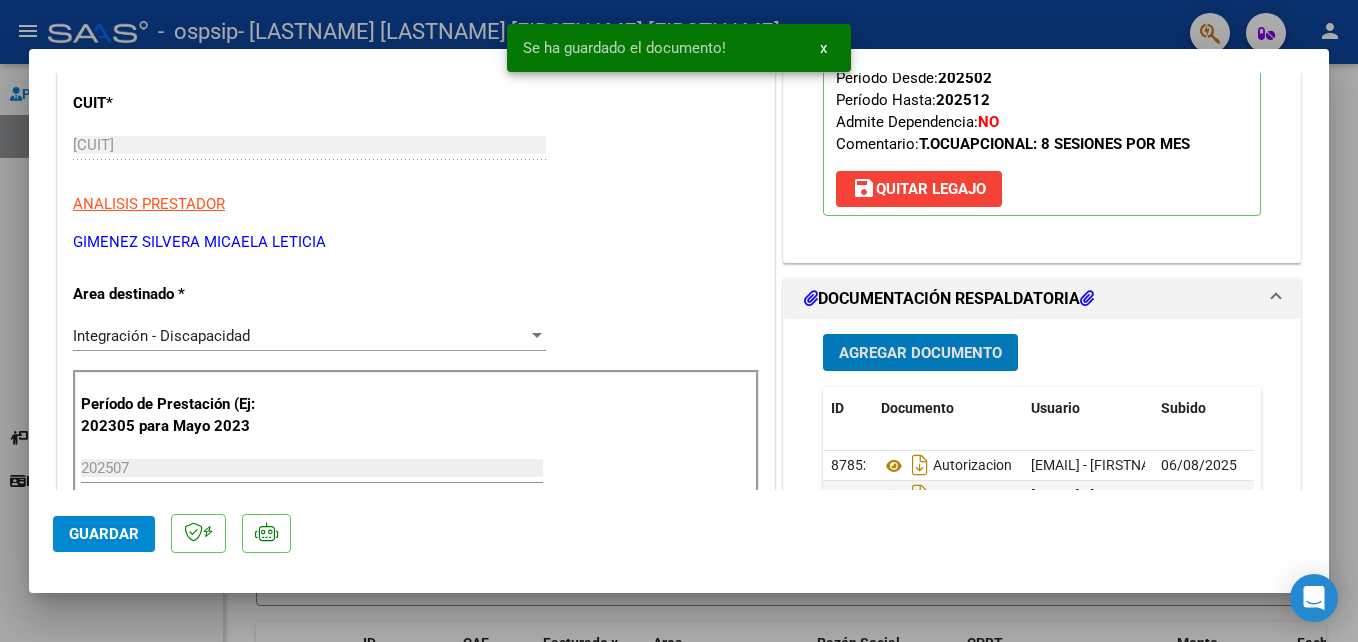 click on "Agregar Documento" at bounding box center (920, 353) 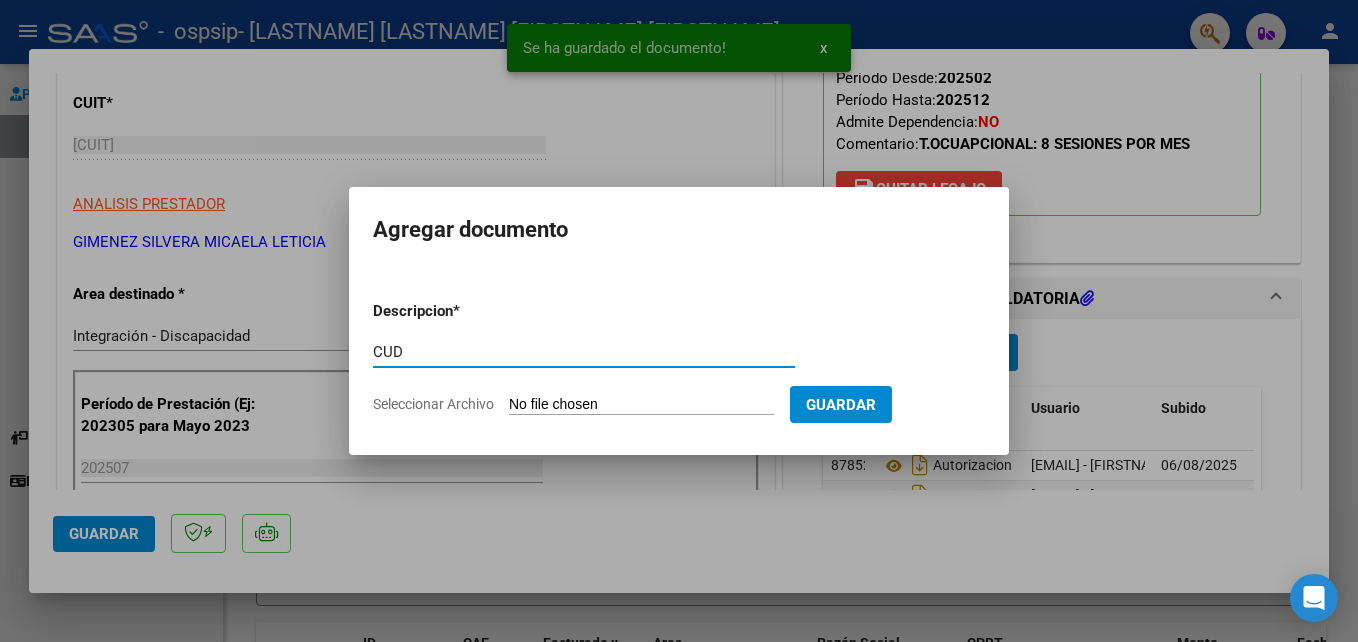 type on "CUD" 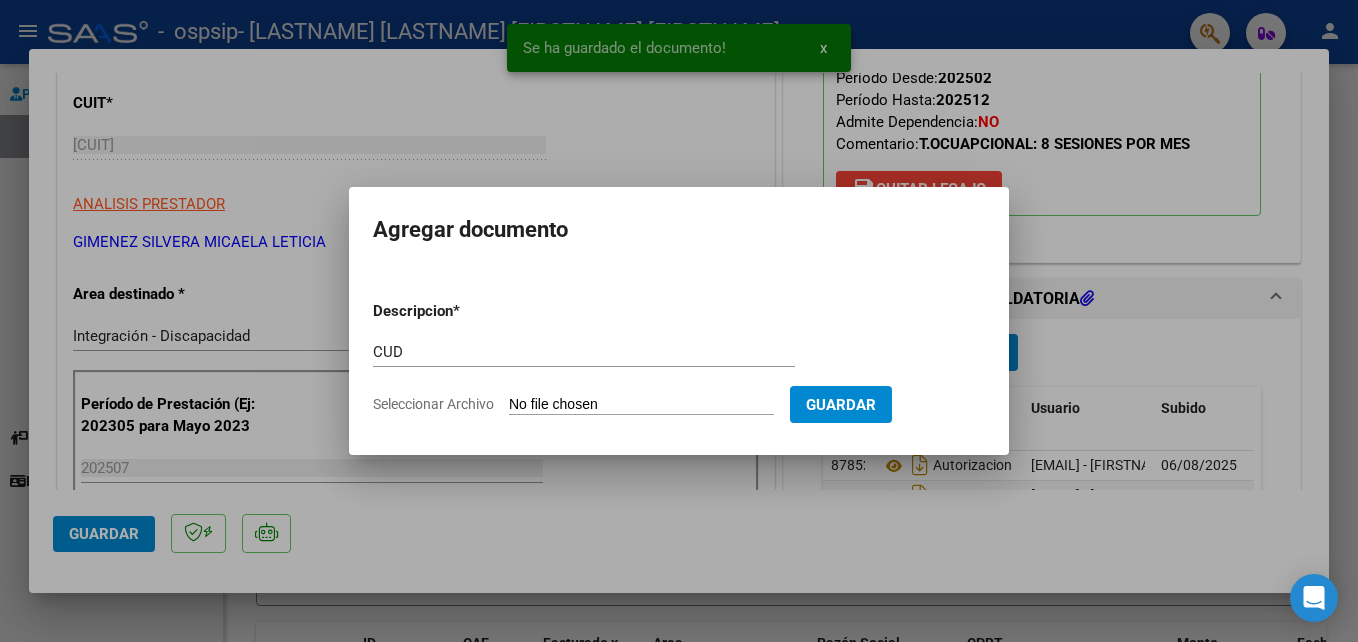 type on "C:\fakepath\CUD [LAST].pdf" 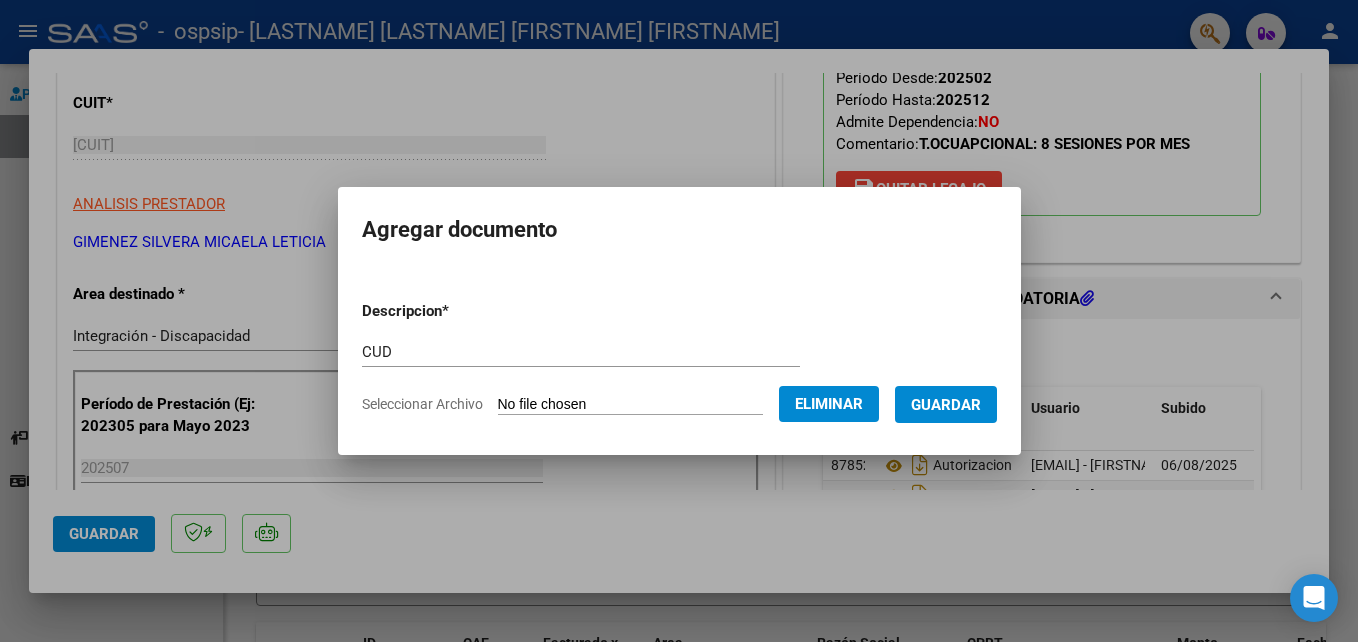 click on "Guardar" at bounding box center [946, 405] 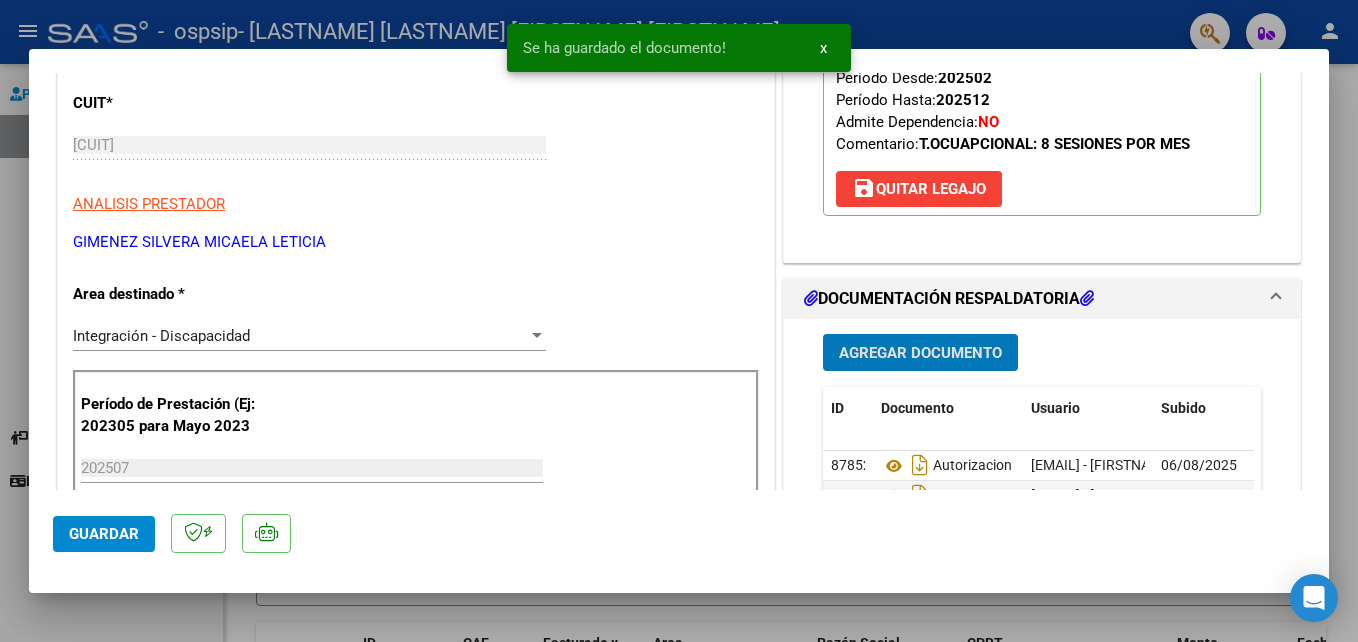 click on "Agregar Documento" at bounding box center [920, 353] 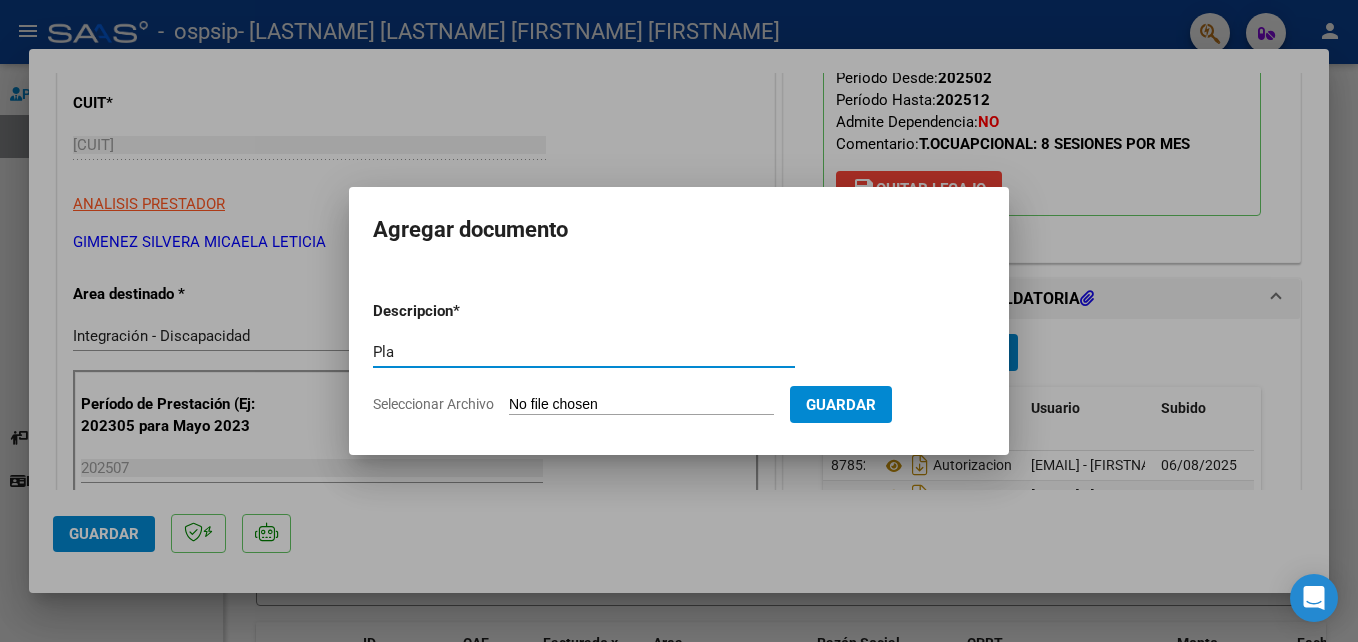 type on "Planilla de asistencia" 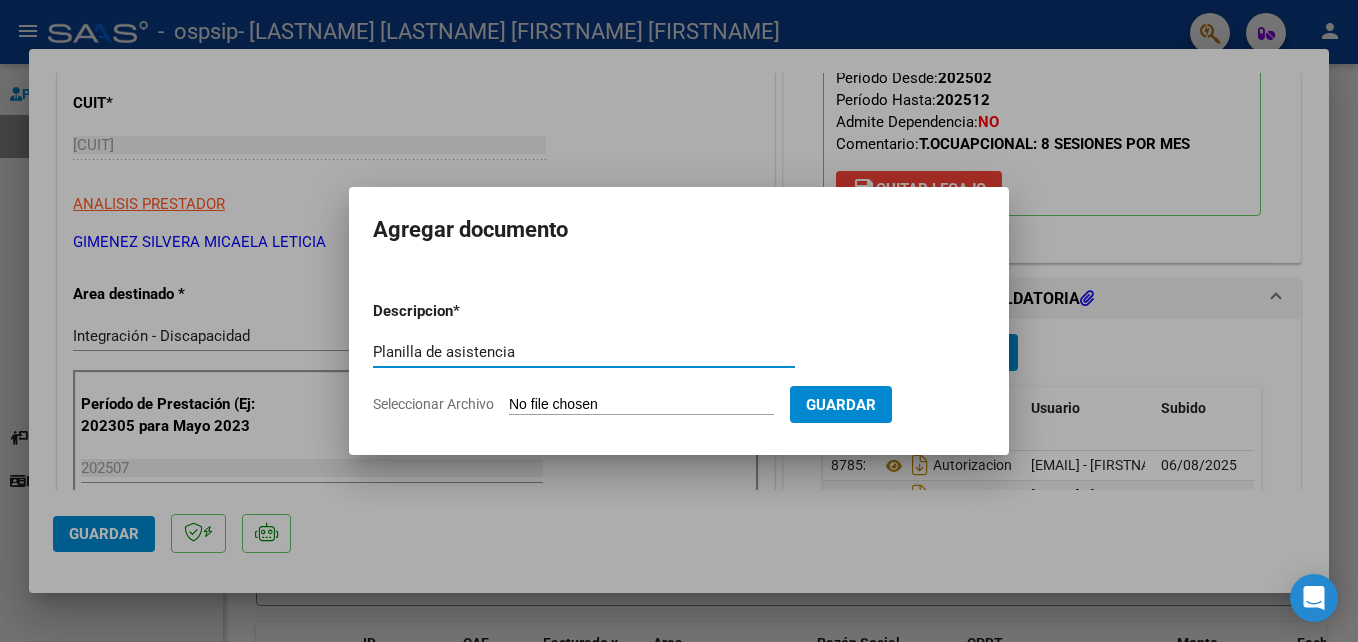 click on "Seleccionar Archivo" at bounding box center (641, 405) 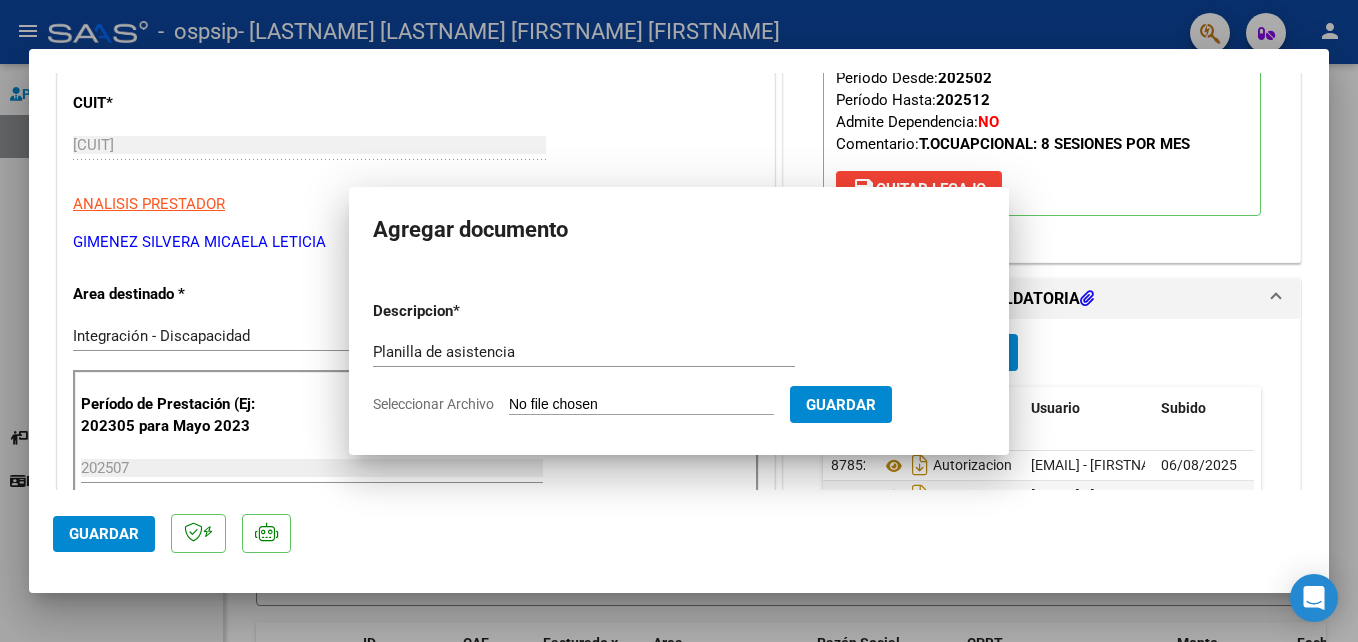 type 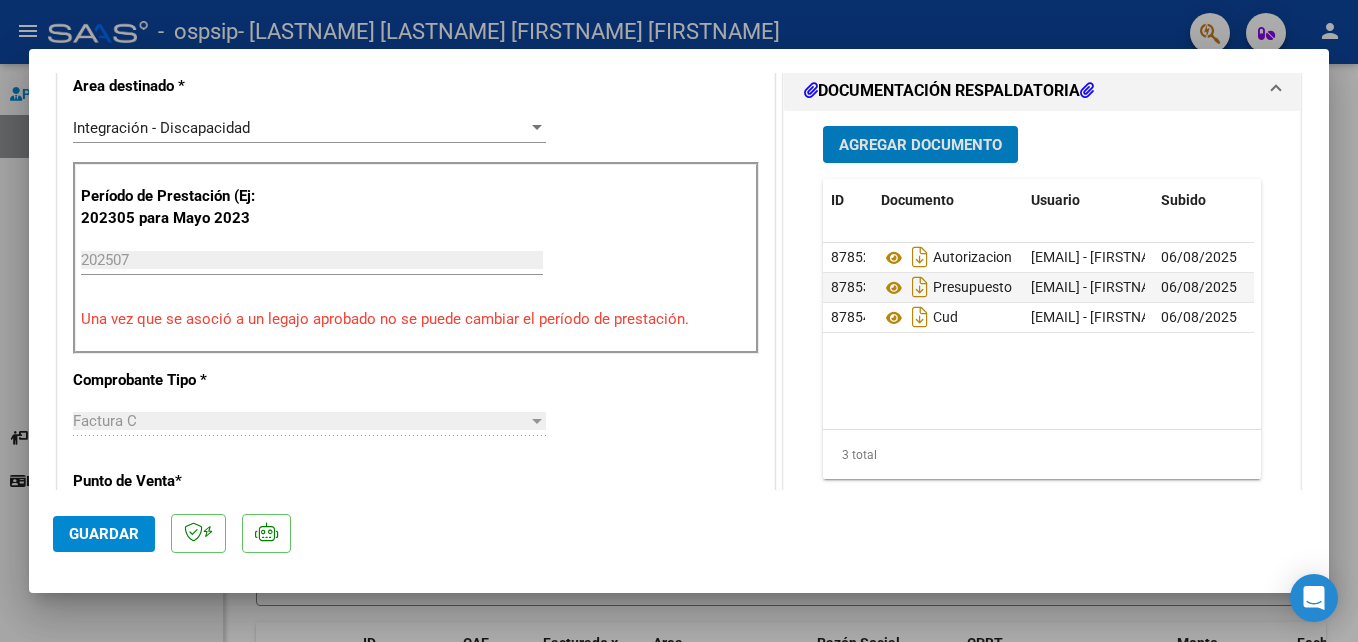 scroll, scrollTop: 500, scrollLeft: 0, axis: vertical 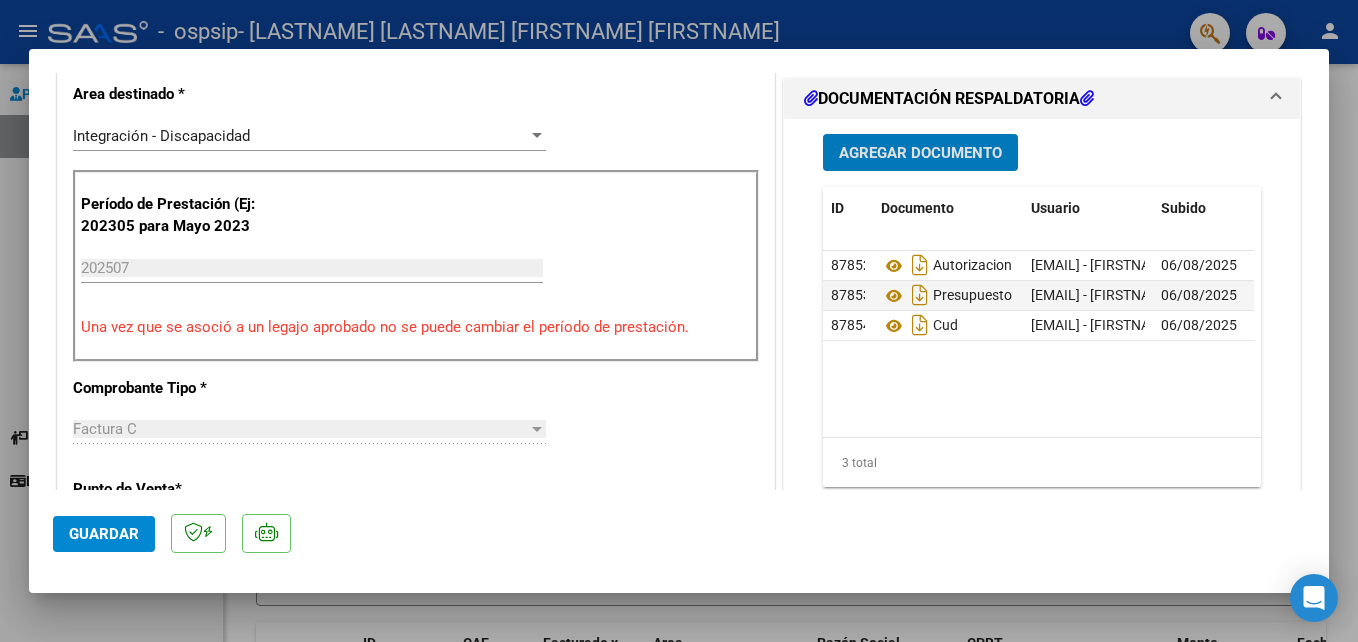 click on "Agregar Documento" at bounding box center (920, 152) 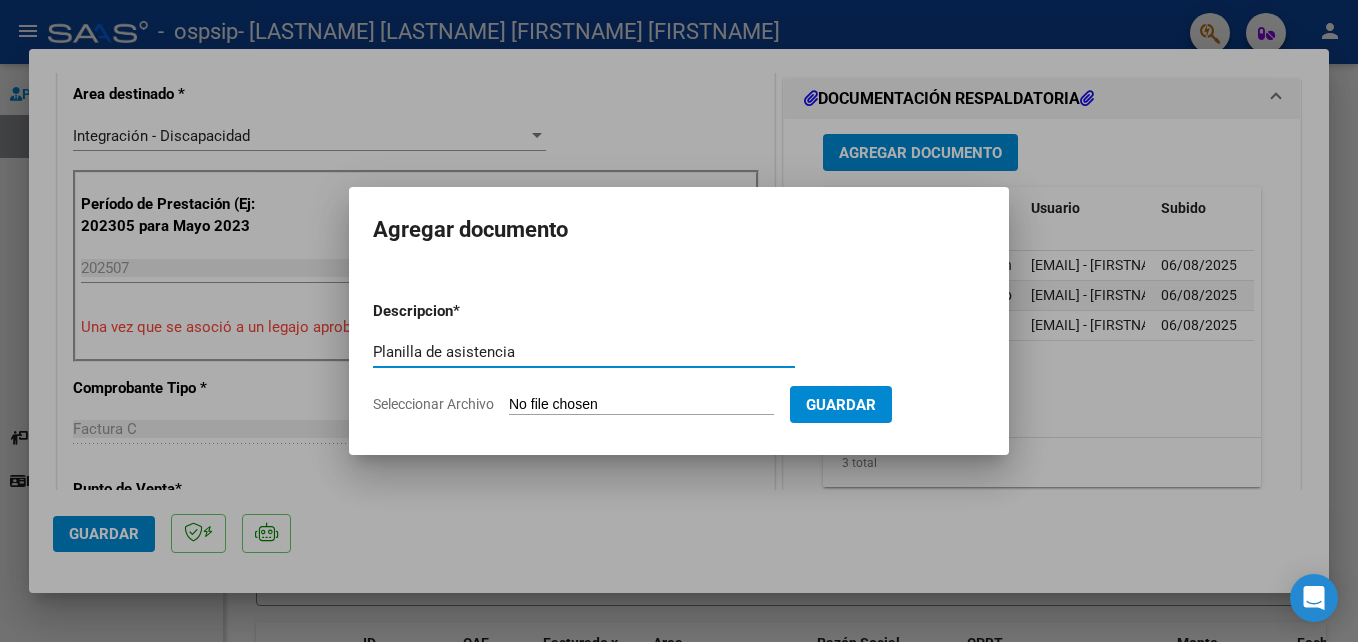 type on "Planilla de asistencia" 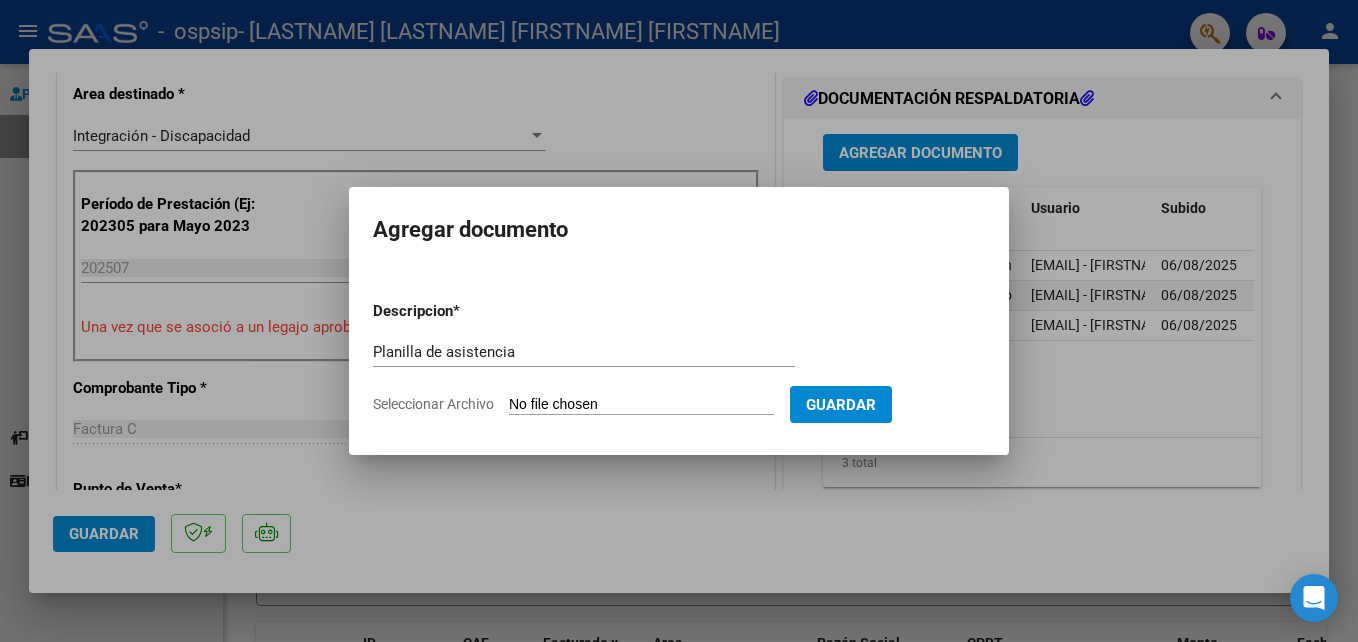 type on "C:\fakepath\Flores TO Julio.pdf" 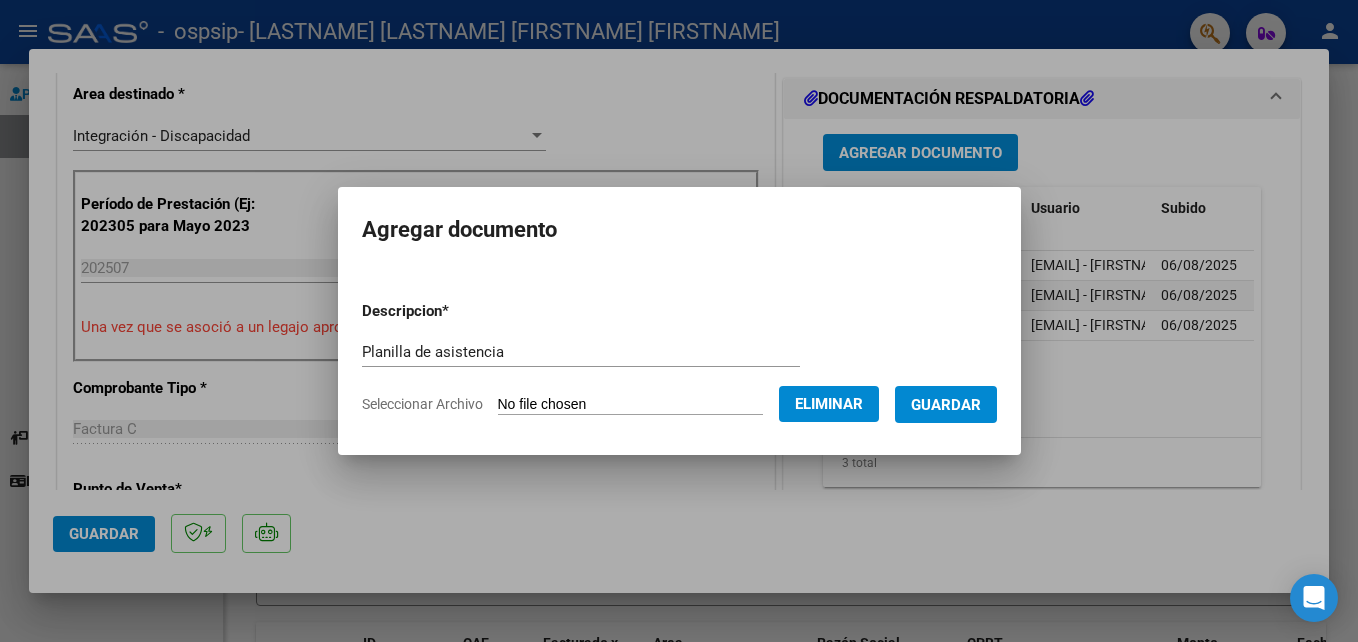 click on "Guardar" at bounding box center (946, 405) 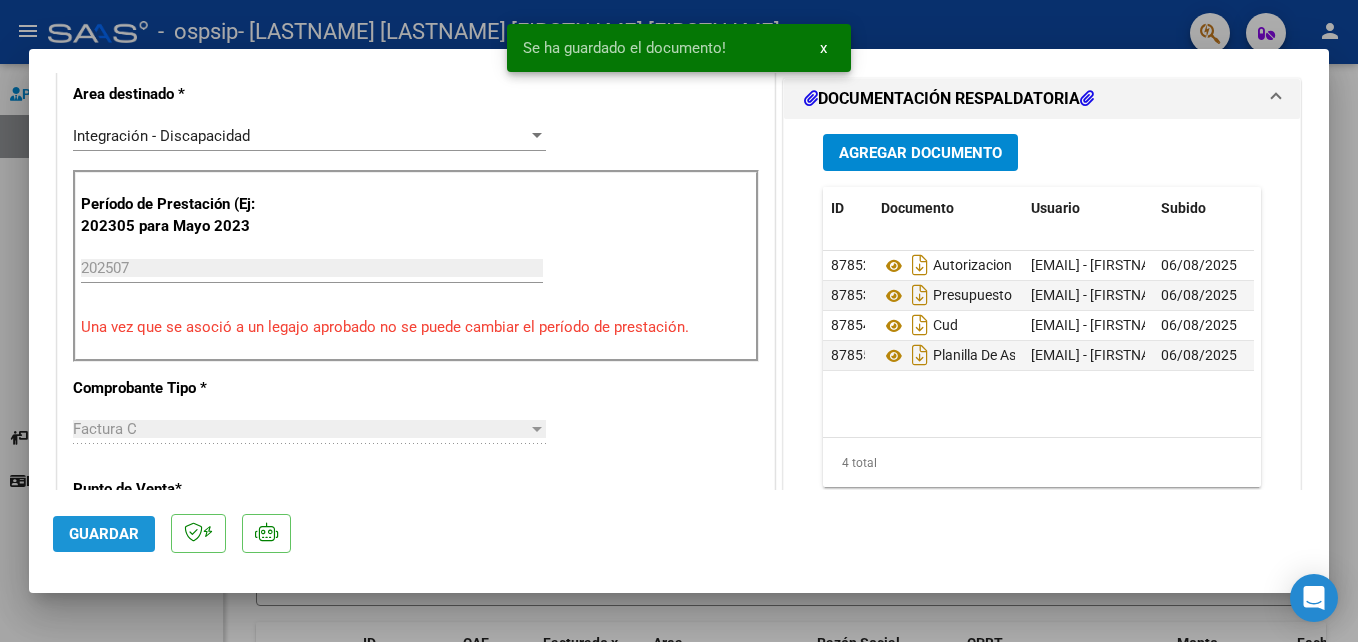click on "Guardar" 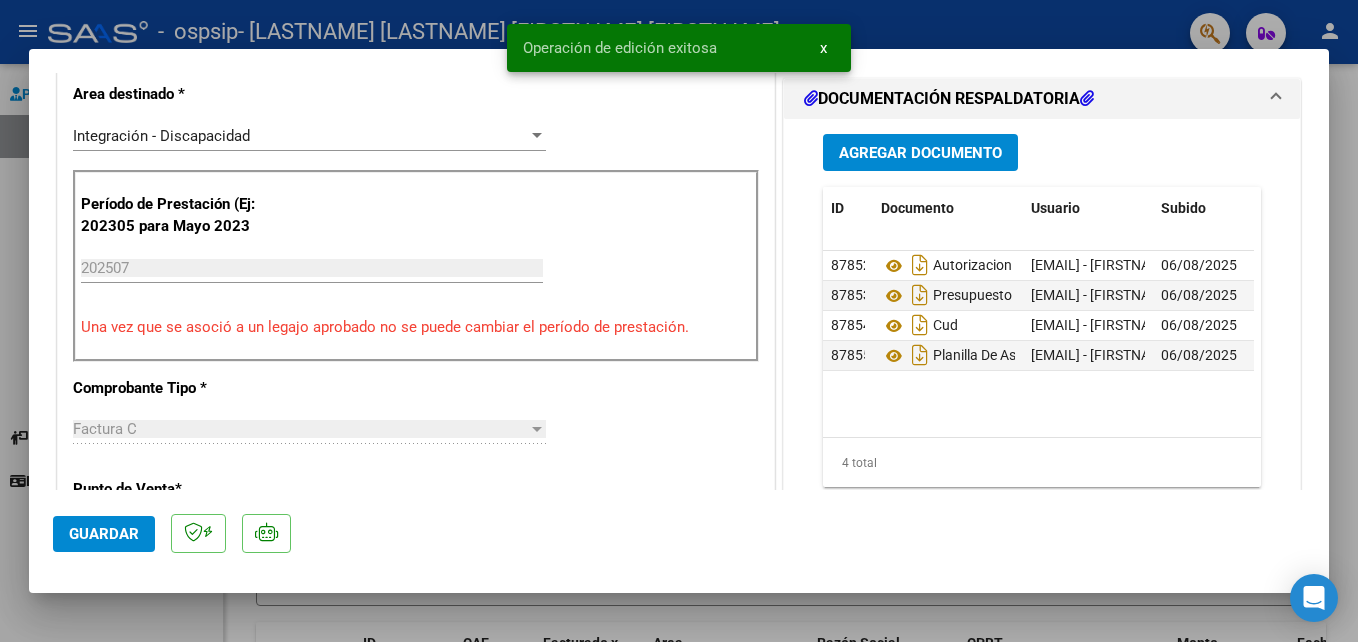 click on "x" at bounding box center [823, 48] 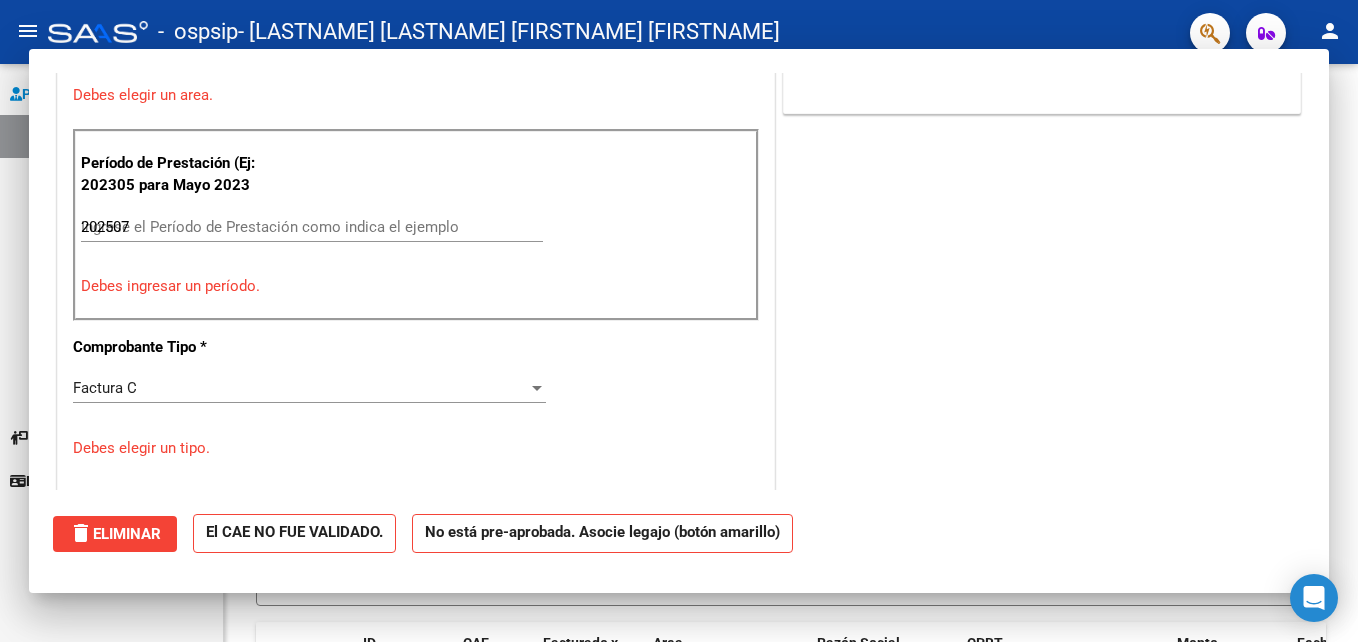 type 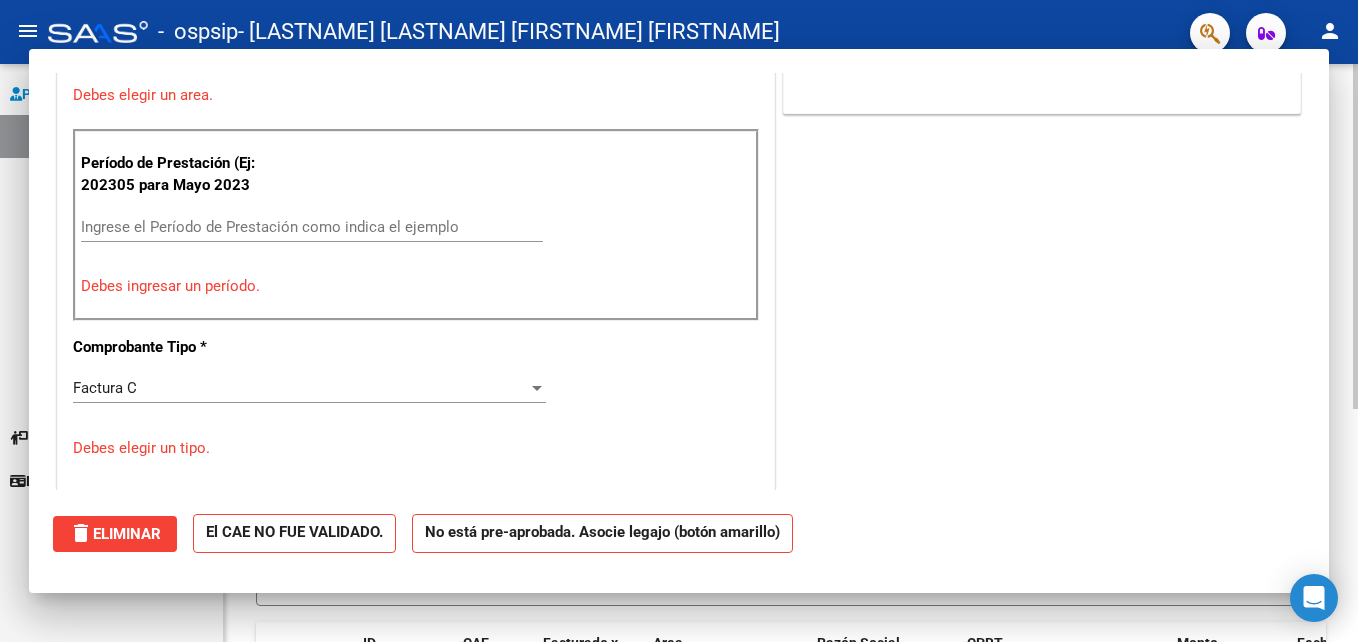 scroll, scrollTop: 414, scrollLeft: 0, axis: vertical 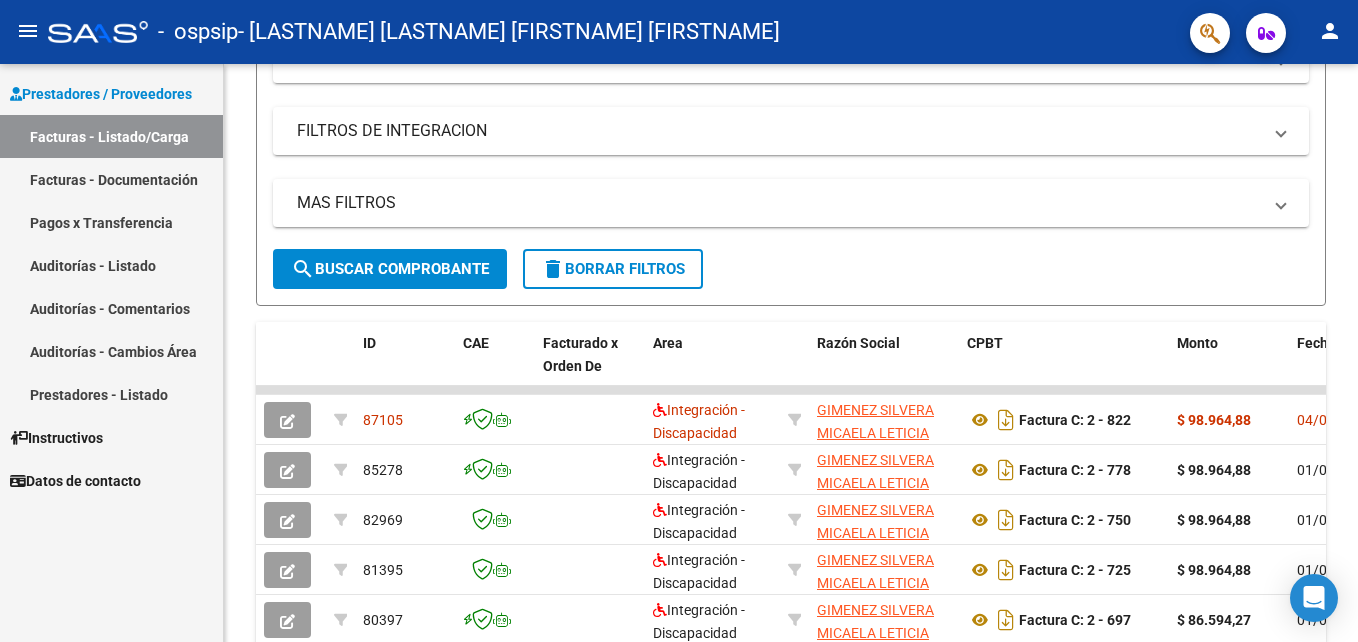 click on "person" 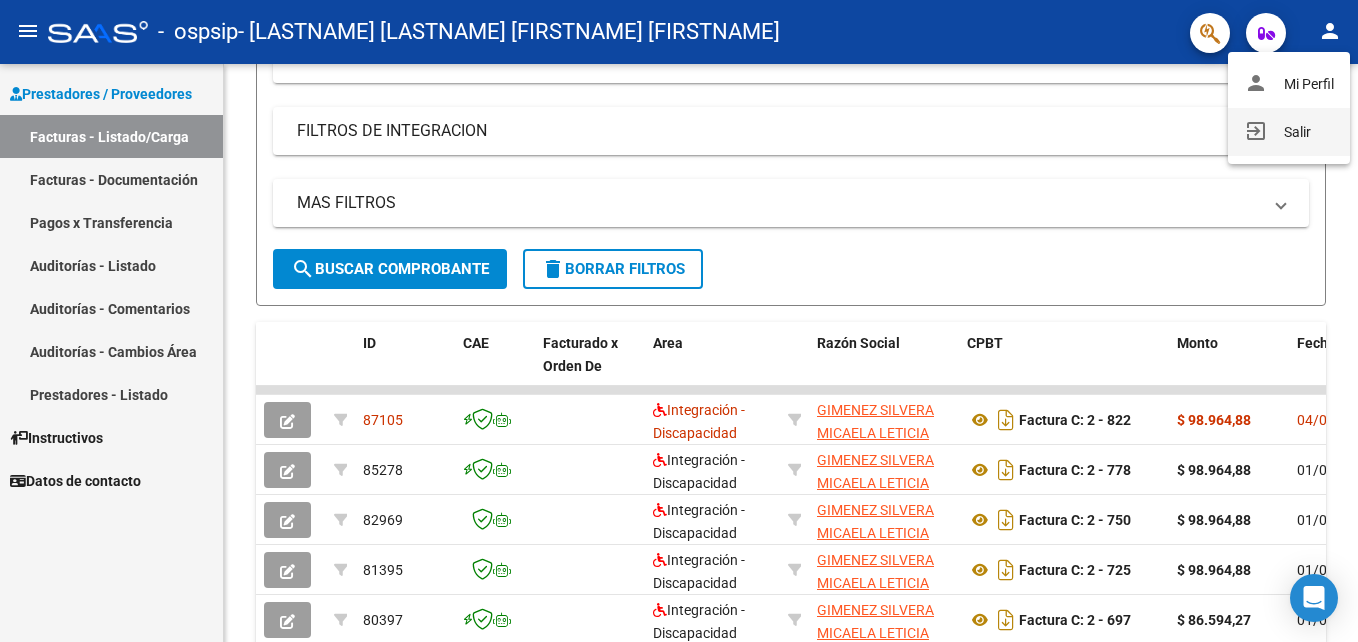 click on "exit_to_app  Salir" at bounding box center (1289, 132) 